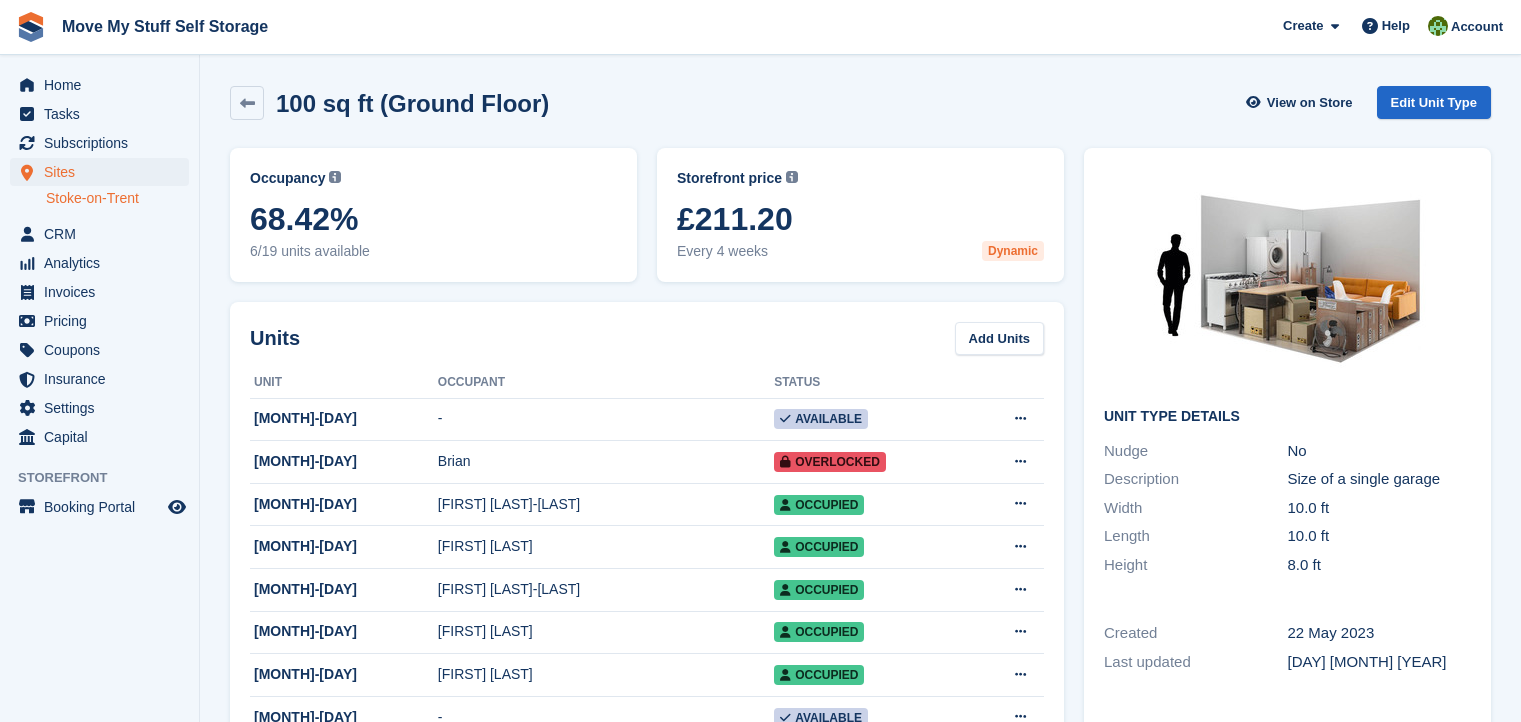 scroll, scrollTop: 371, scrollLeft: 0, axis: vertical 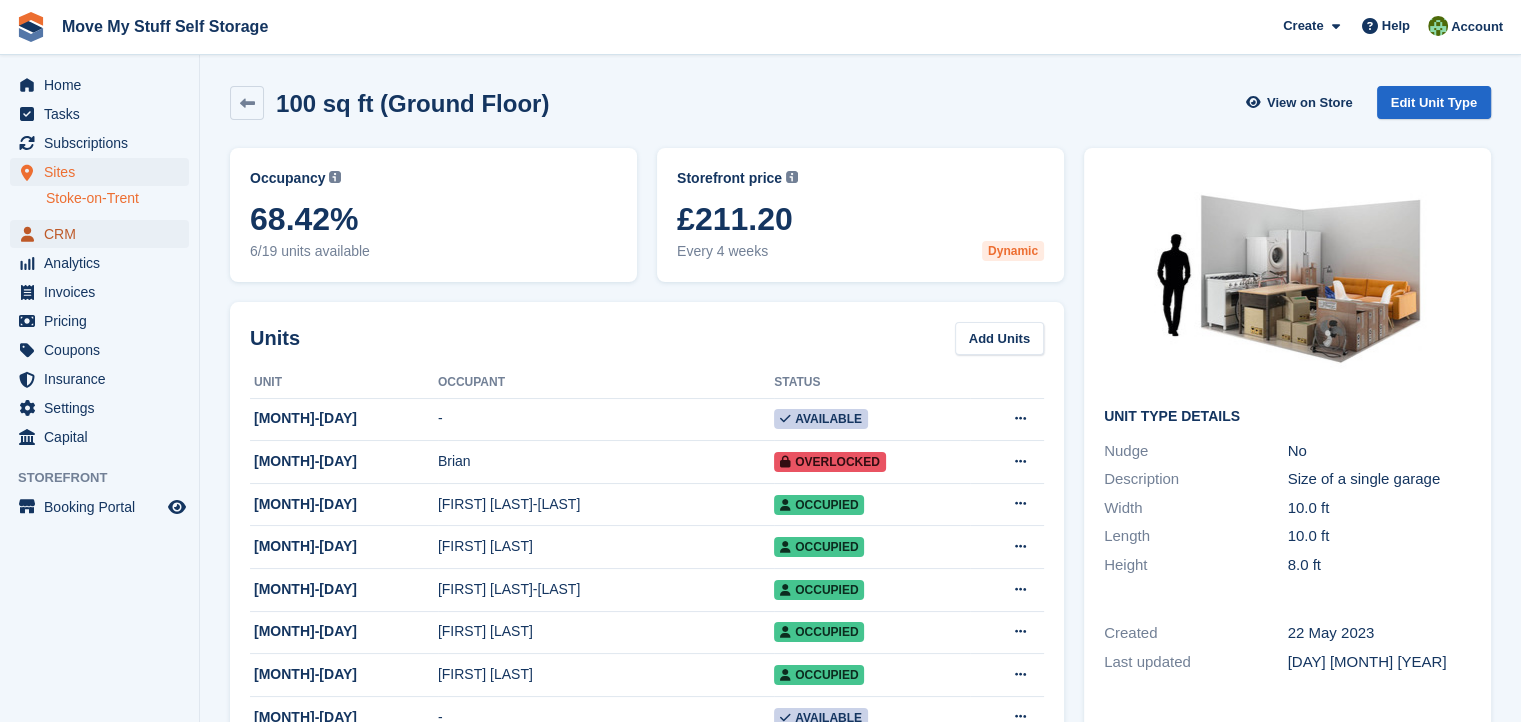 click on "CRM" at bounding box center (104, 234) 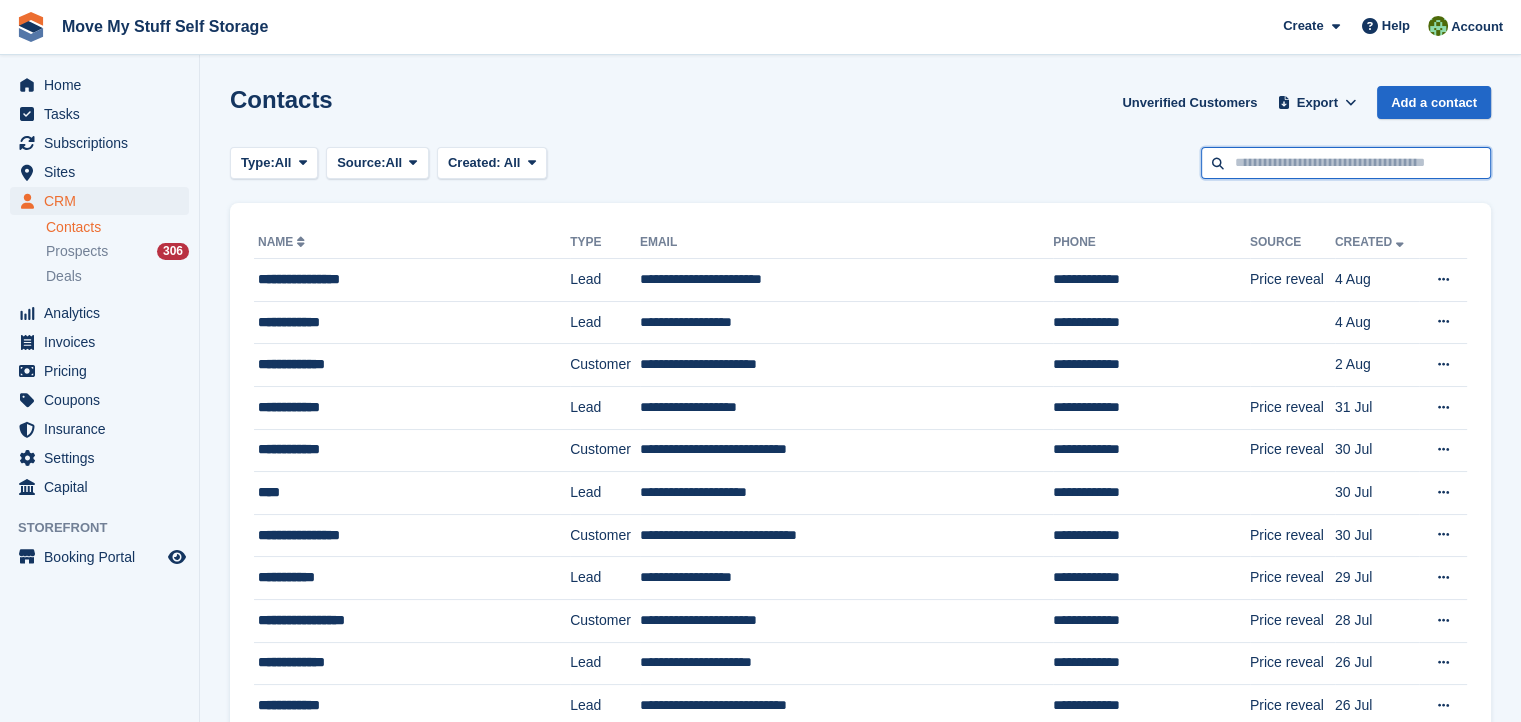 click at bounding box center (1346, 163) 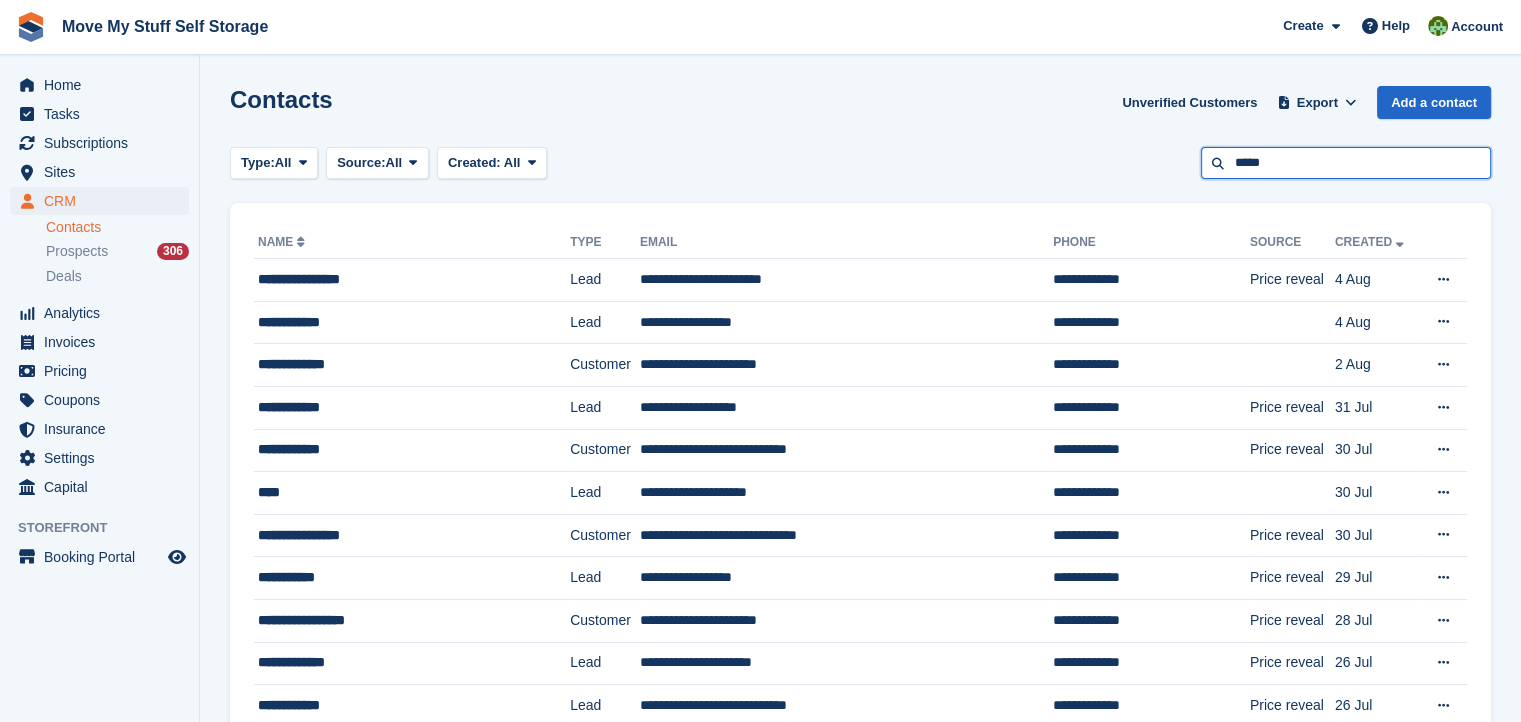 type on "*****" 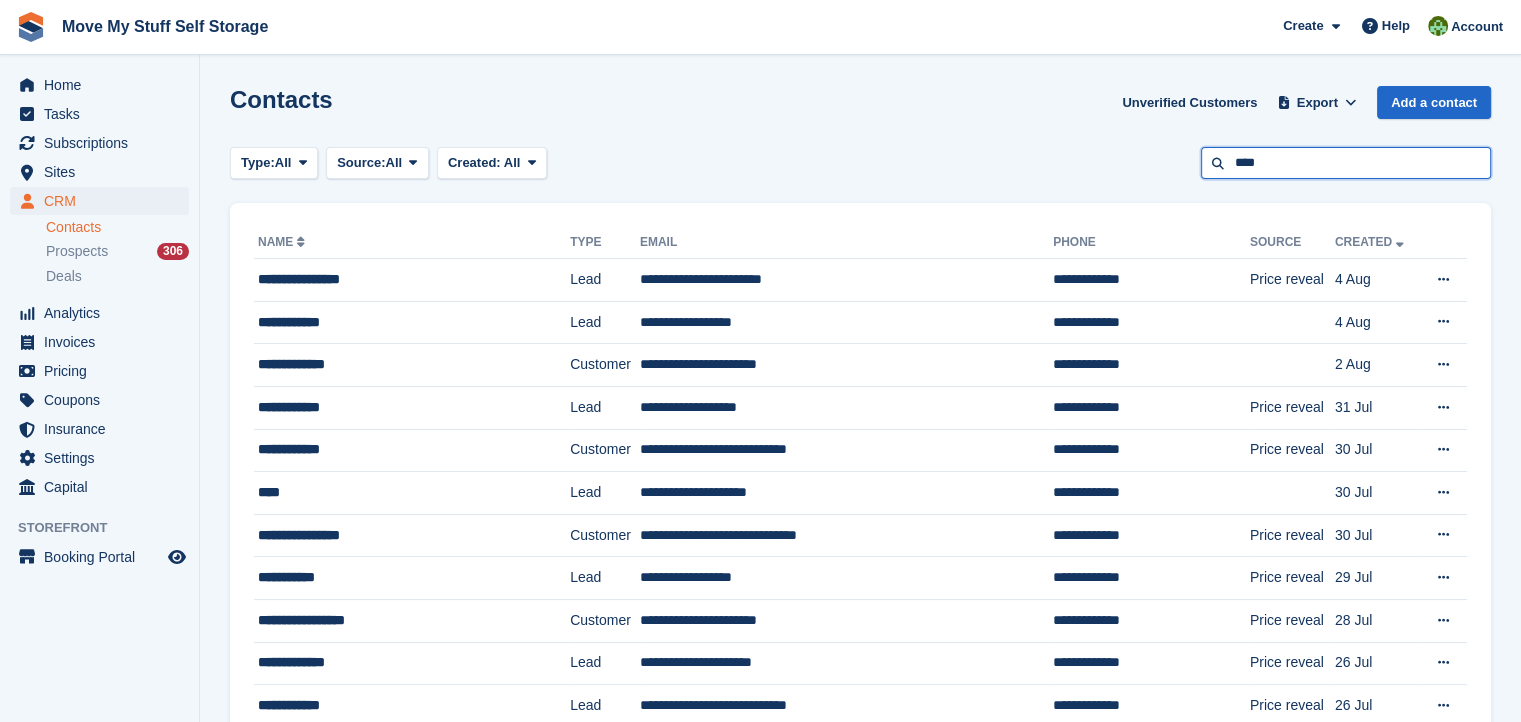 click on "****" at bounding box center [1346, 163] 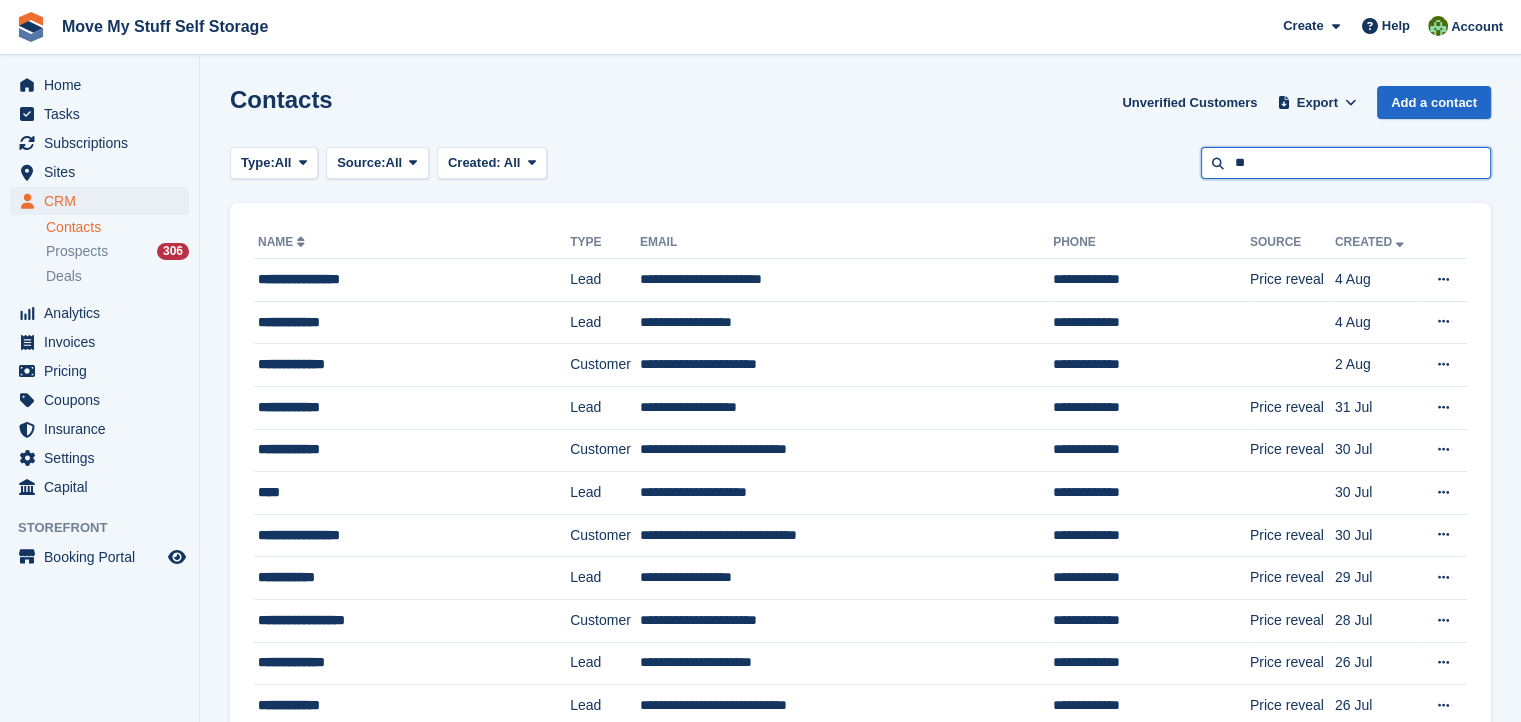 type on "*" 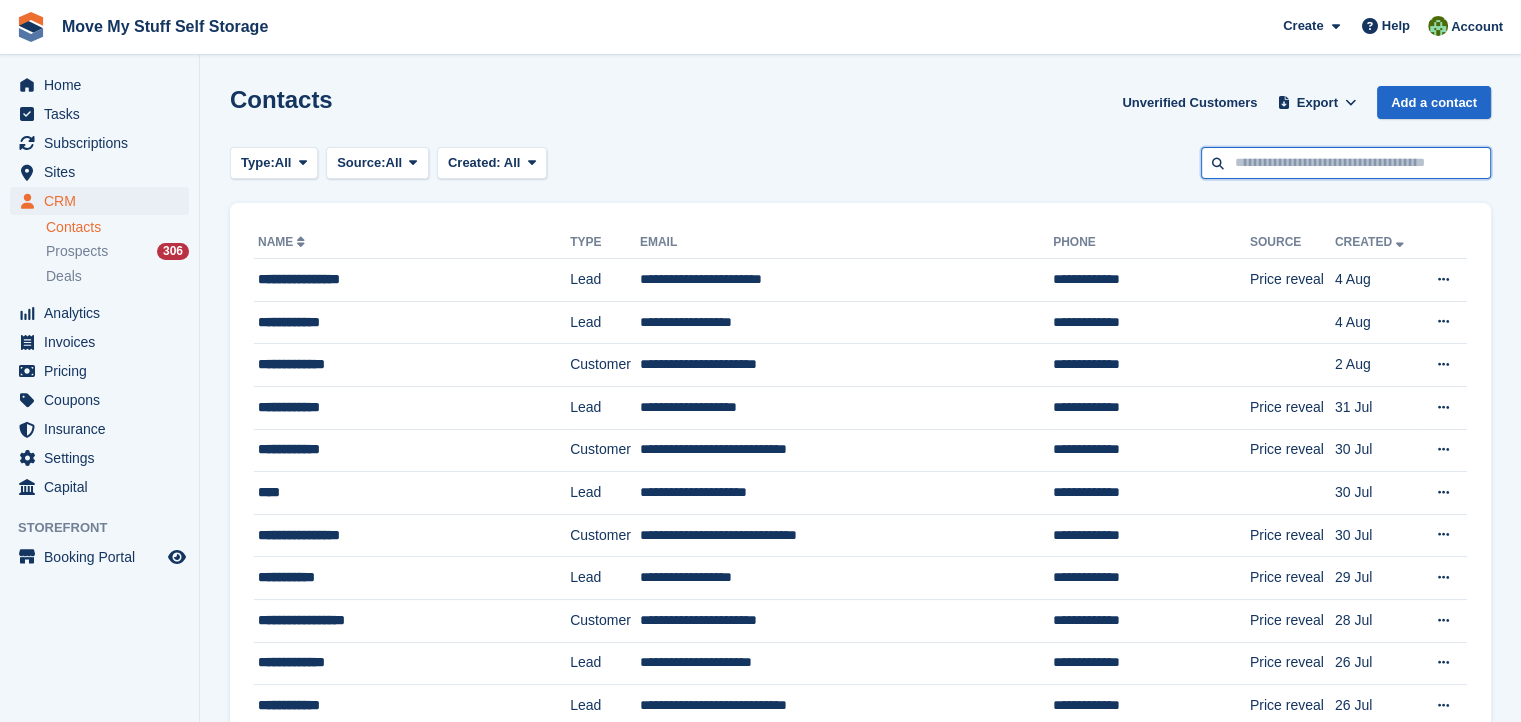 paste on "**********" 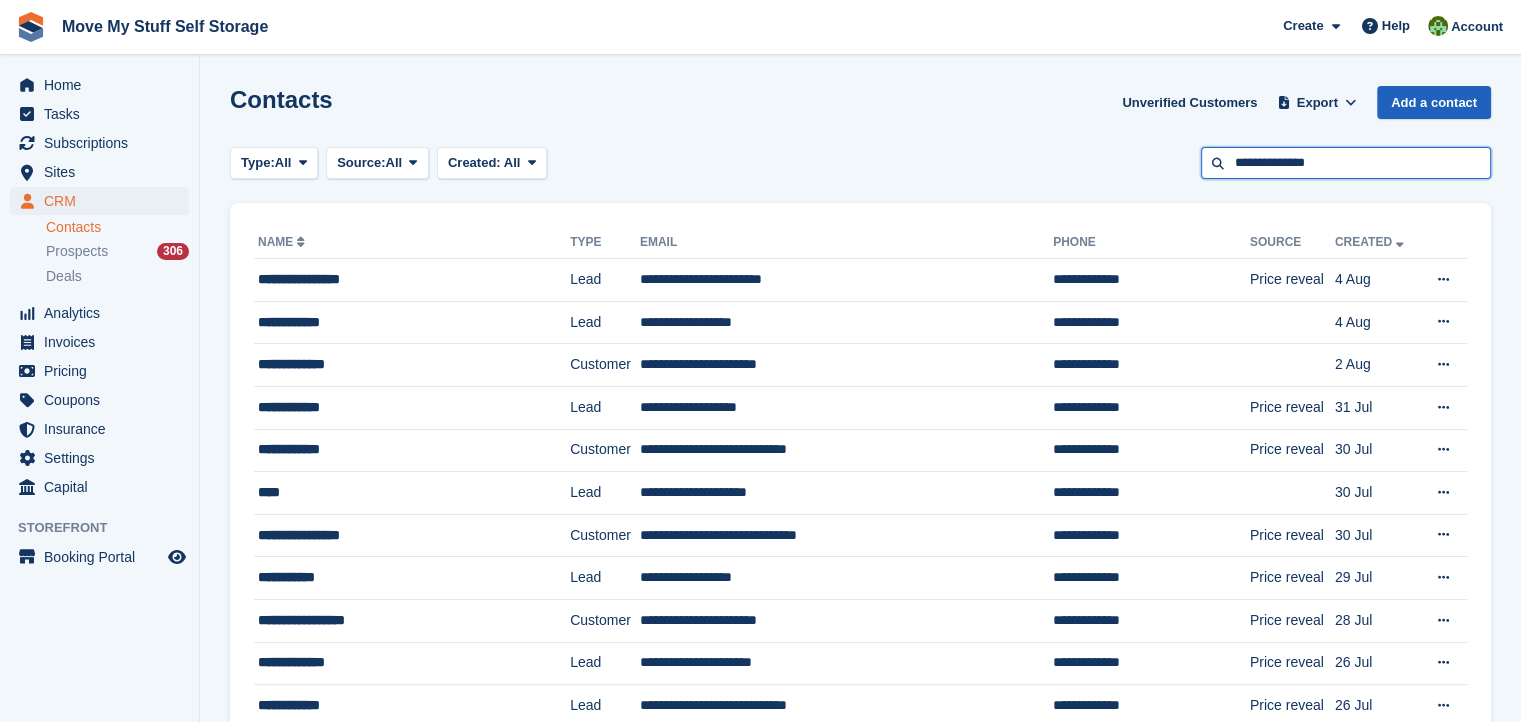 type on "**********" 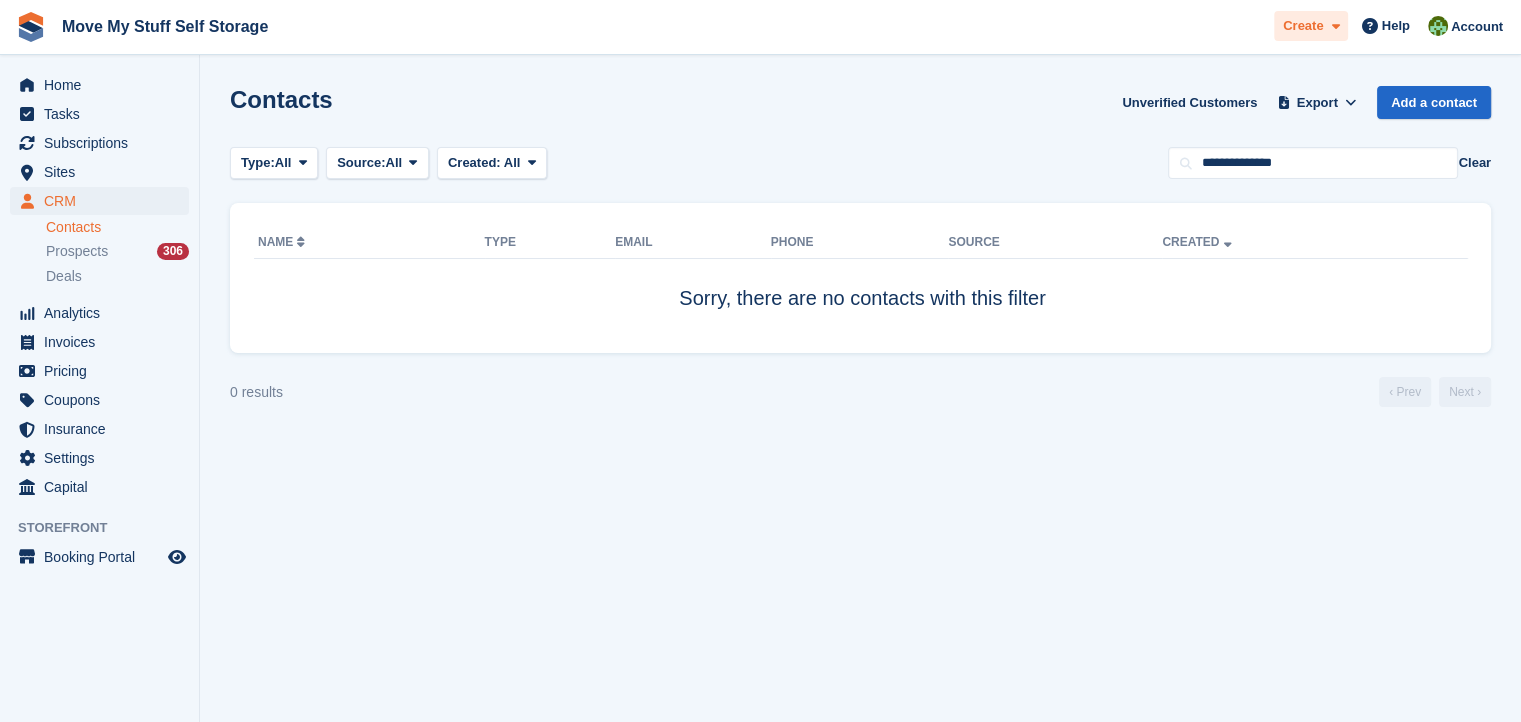 click on "Create" at bounding box center [1303, 26] 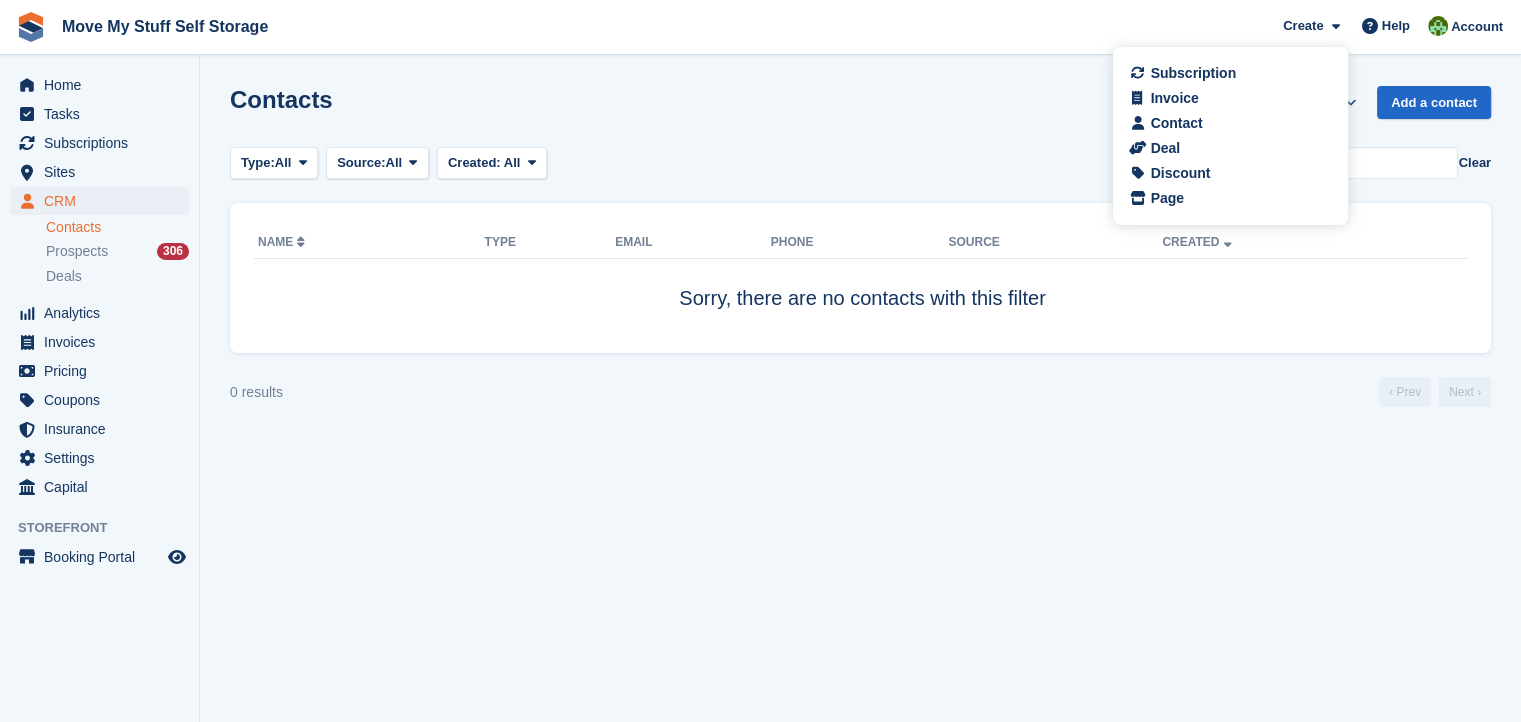 click on "Contacts
Unverified Customers
Export
Export Contacts
Export a CSV of all Contacts which match the current filters.
Please allow time for large exports.
Start Export
Add a contact" at bounding box center [860, 114] 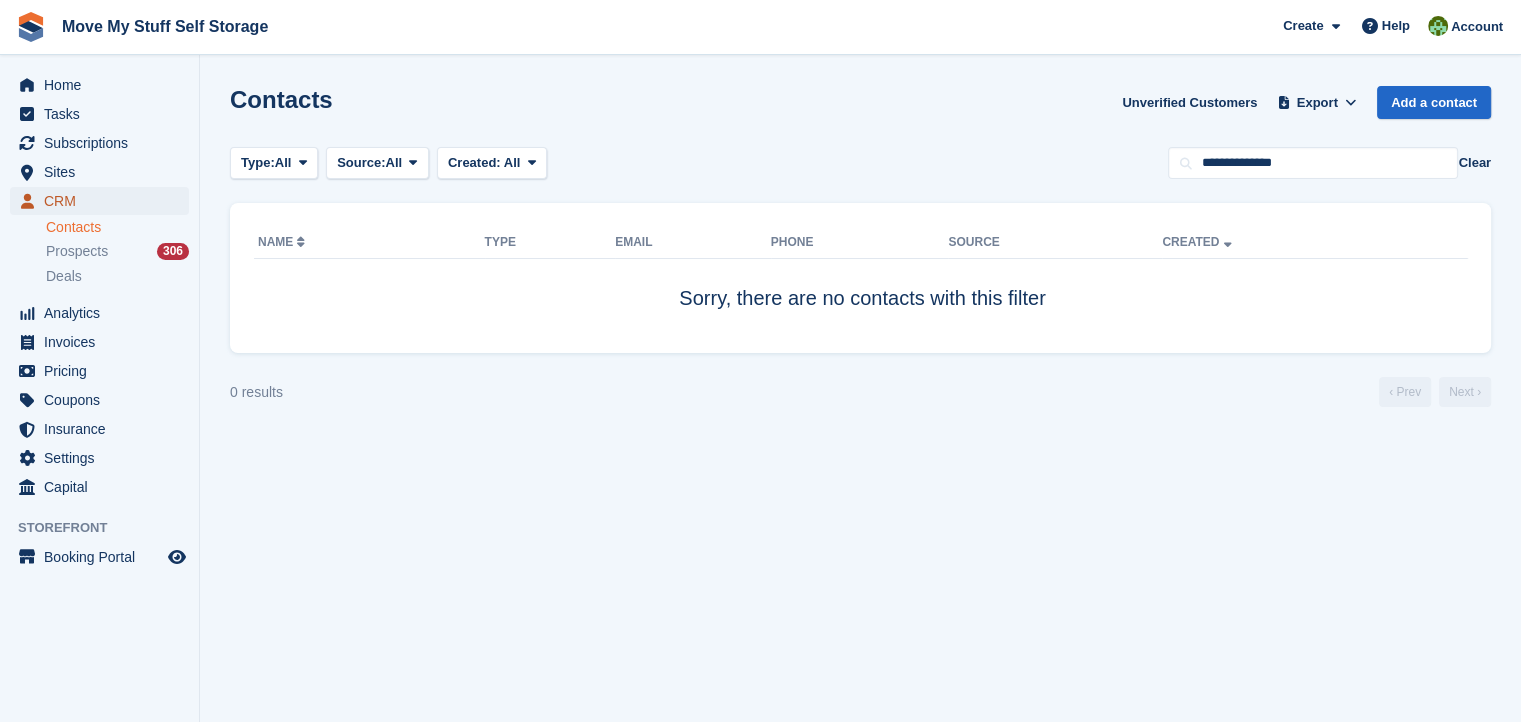 click on "CRM" at bounding box center (104, 201) 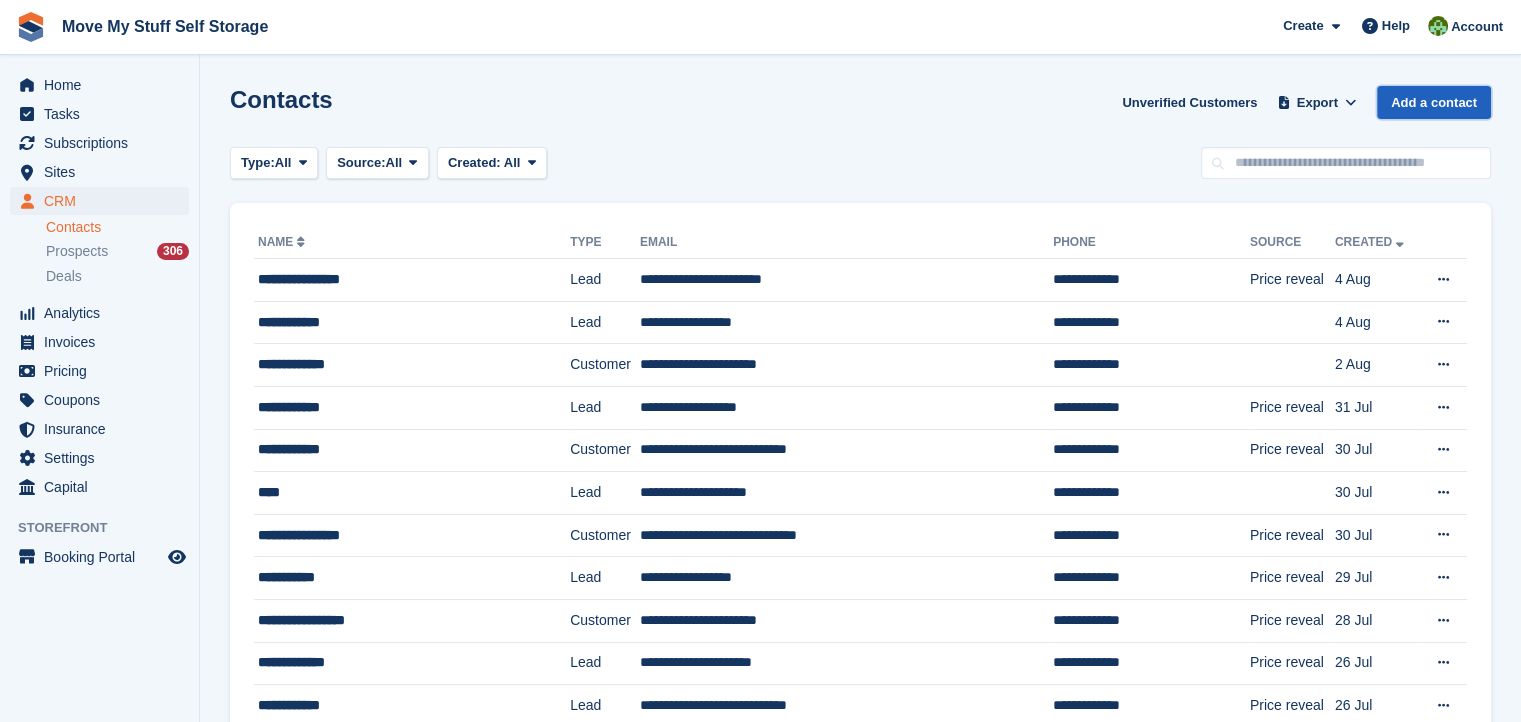 click on "Add a contact" at bounding box center [1434, 102] 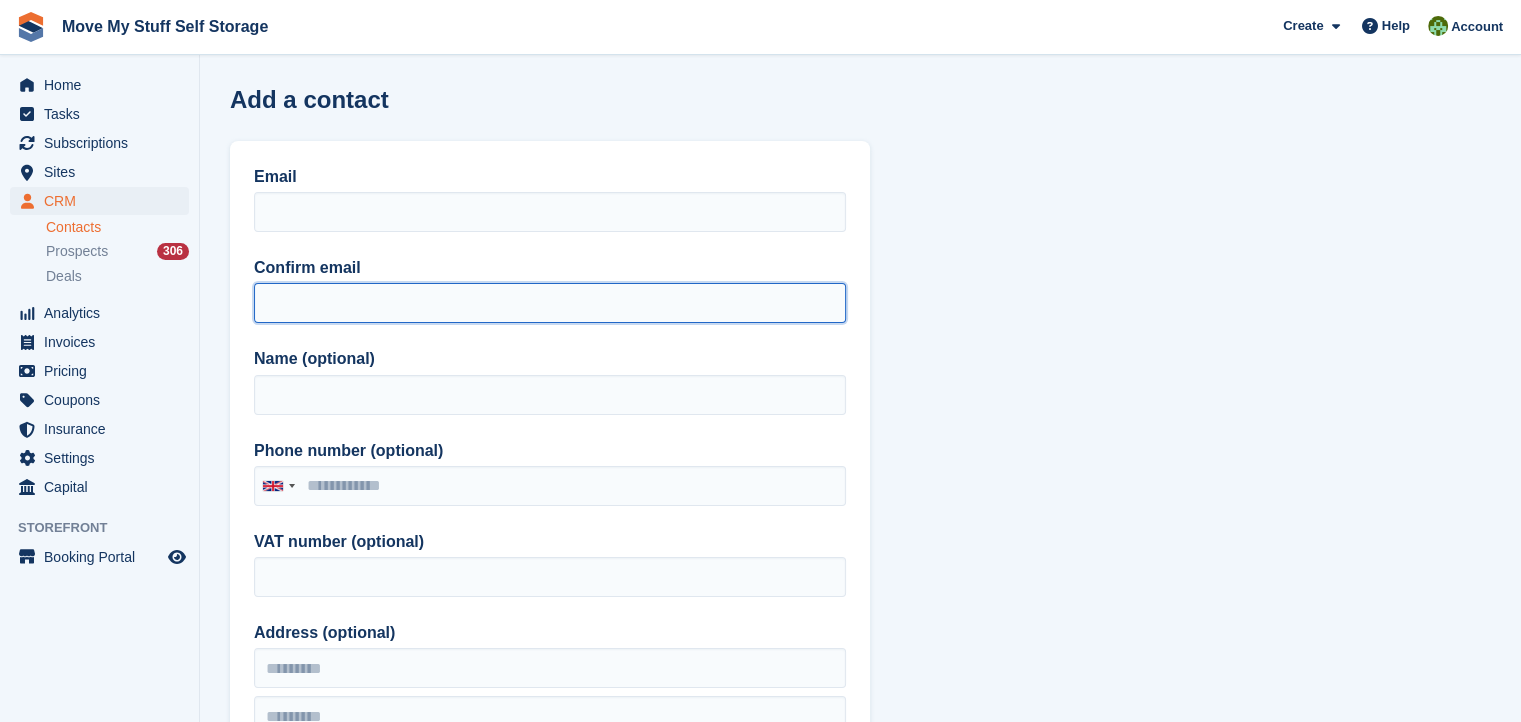 click on "Confirm email" at bounding box center (550, 303) 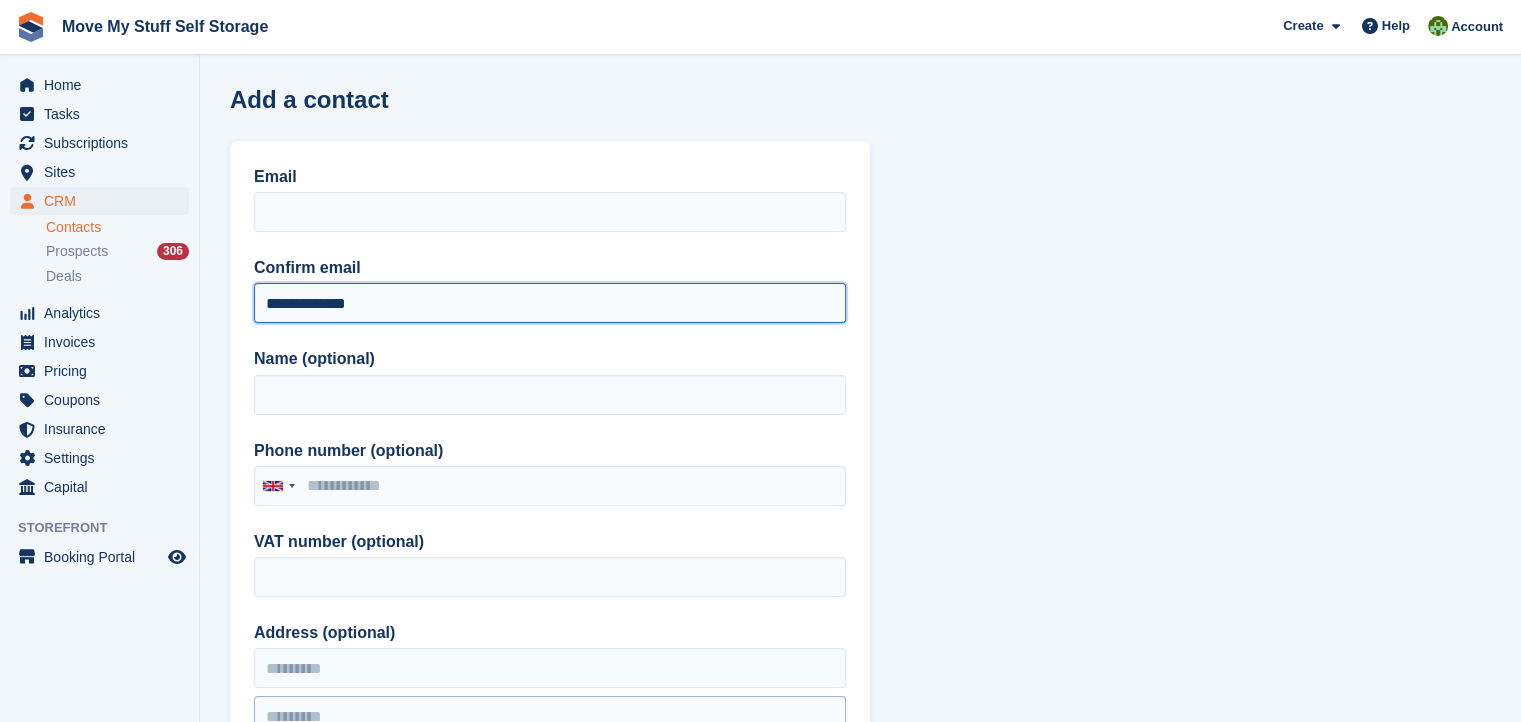 type on "**********" 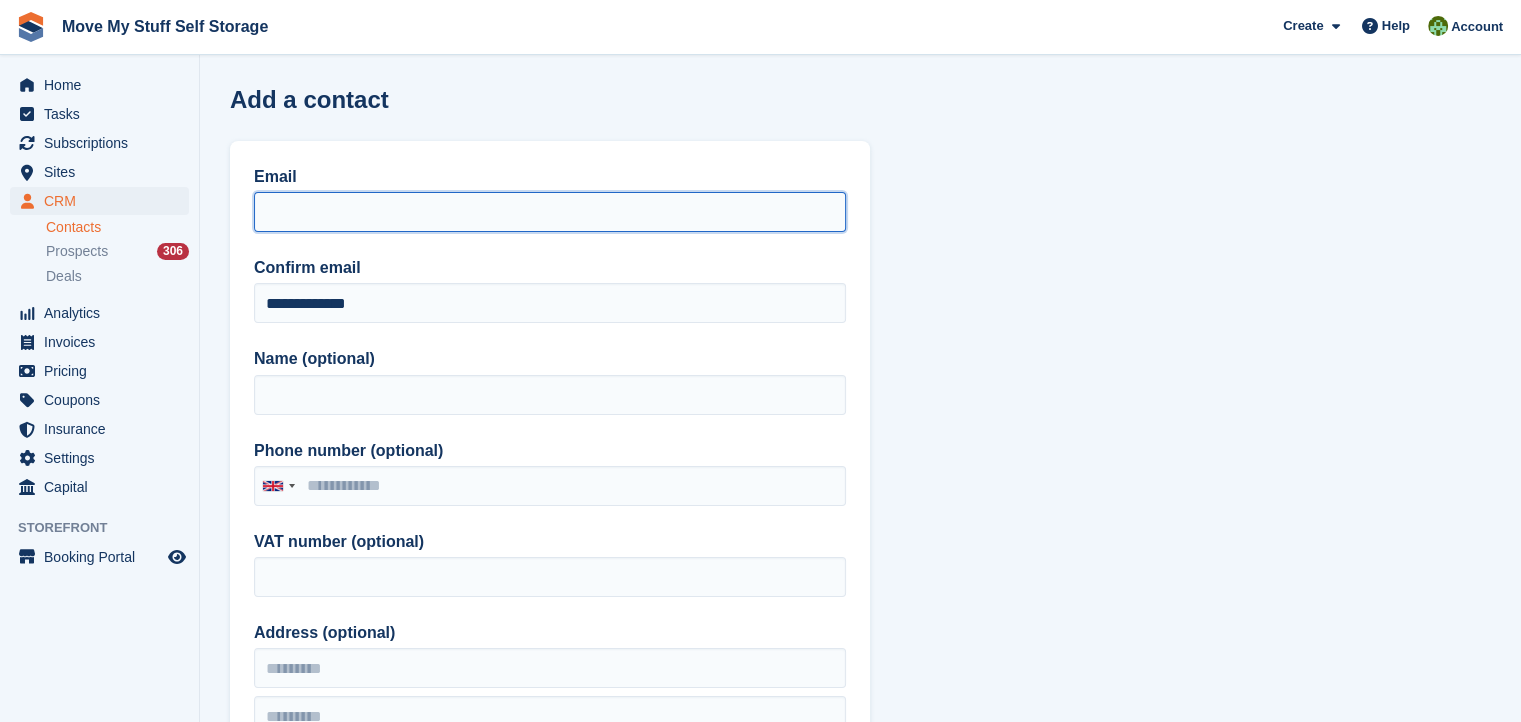 click on "Email" at bounding box center (550, 212) 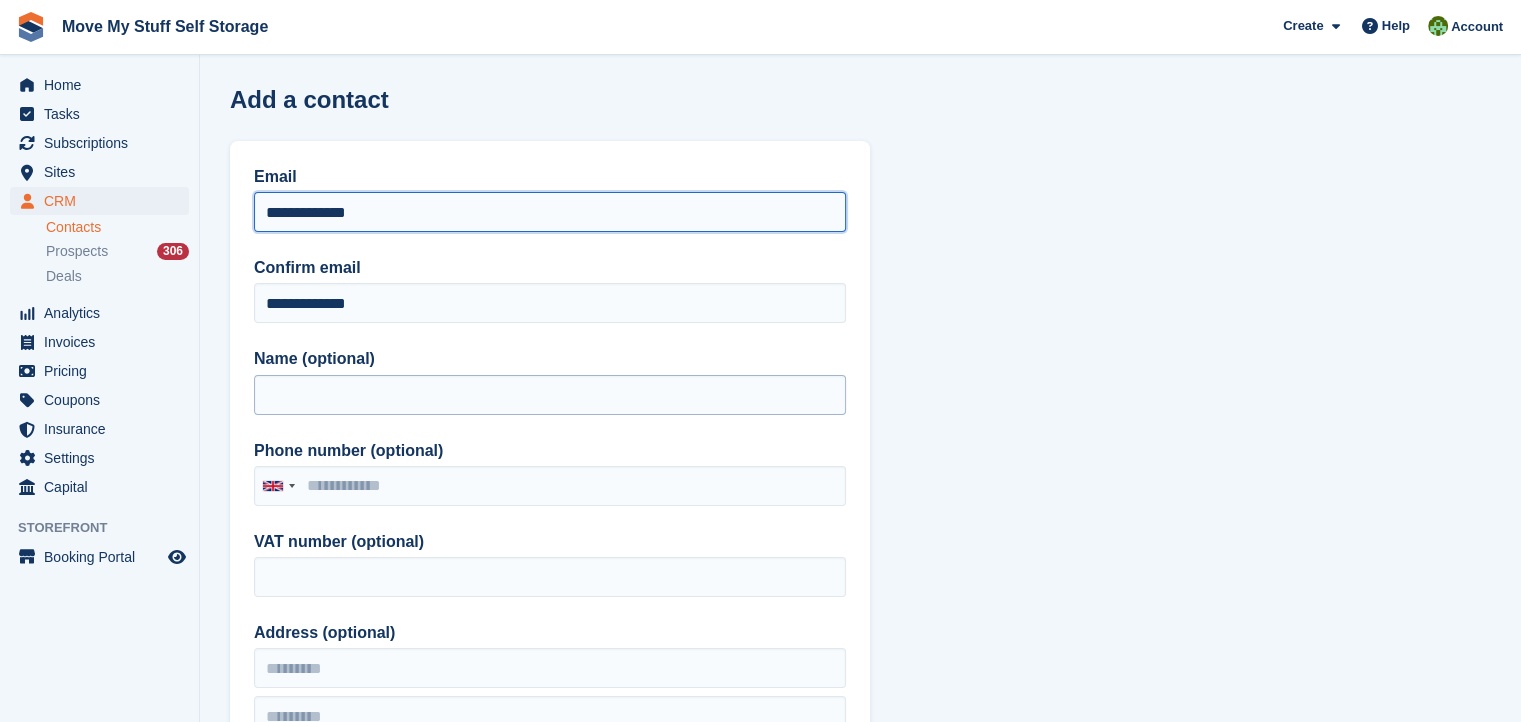 type on "**********" 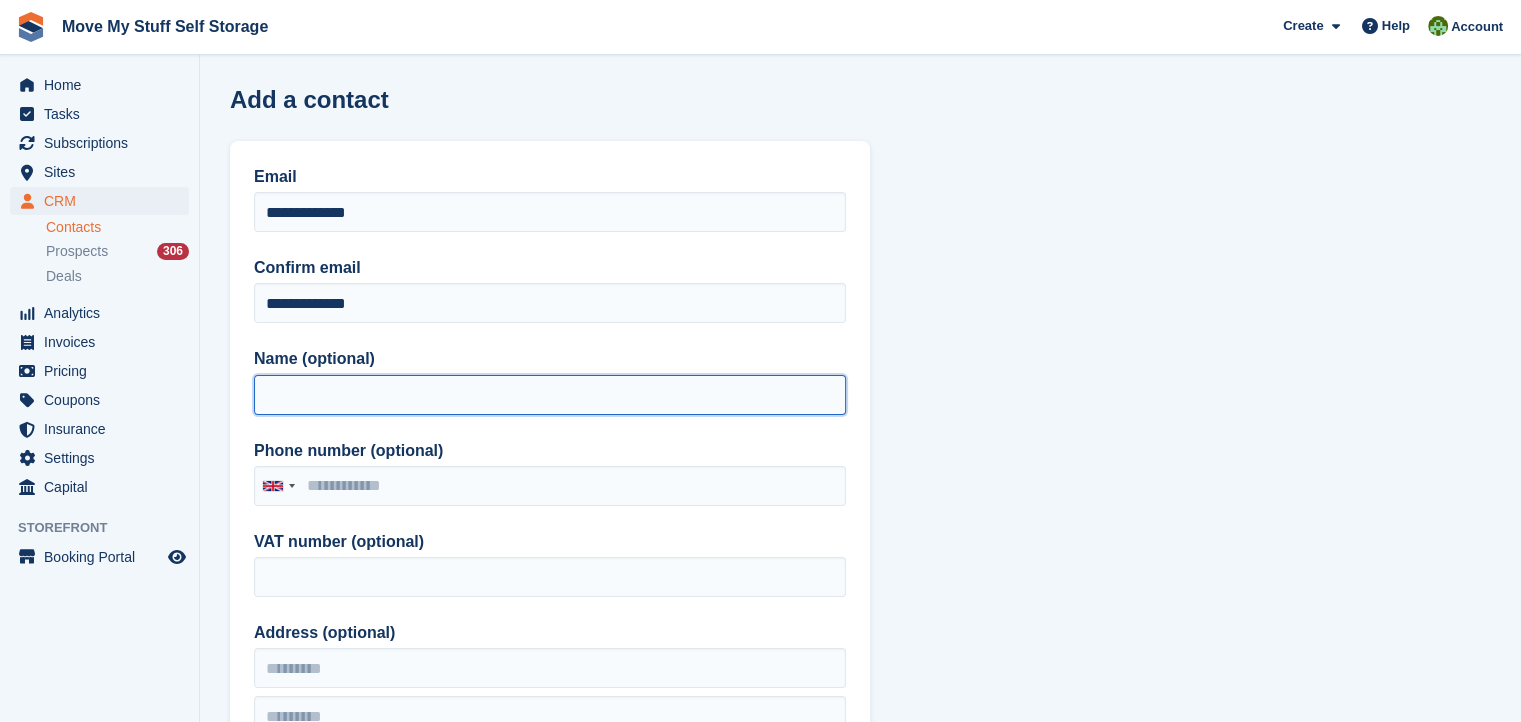 click on "Name (optional)" at bounding box center [550, 395] 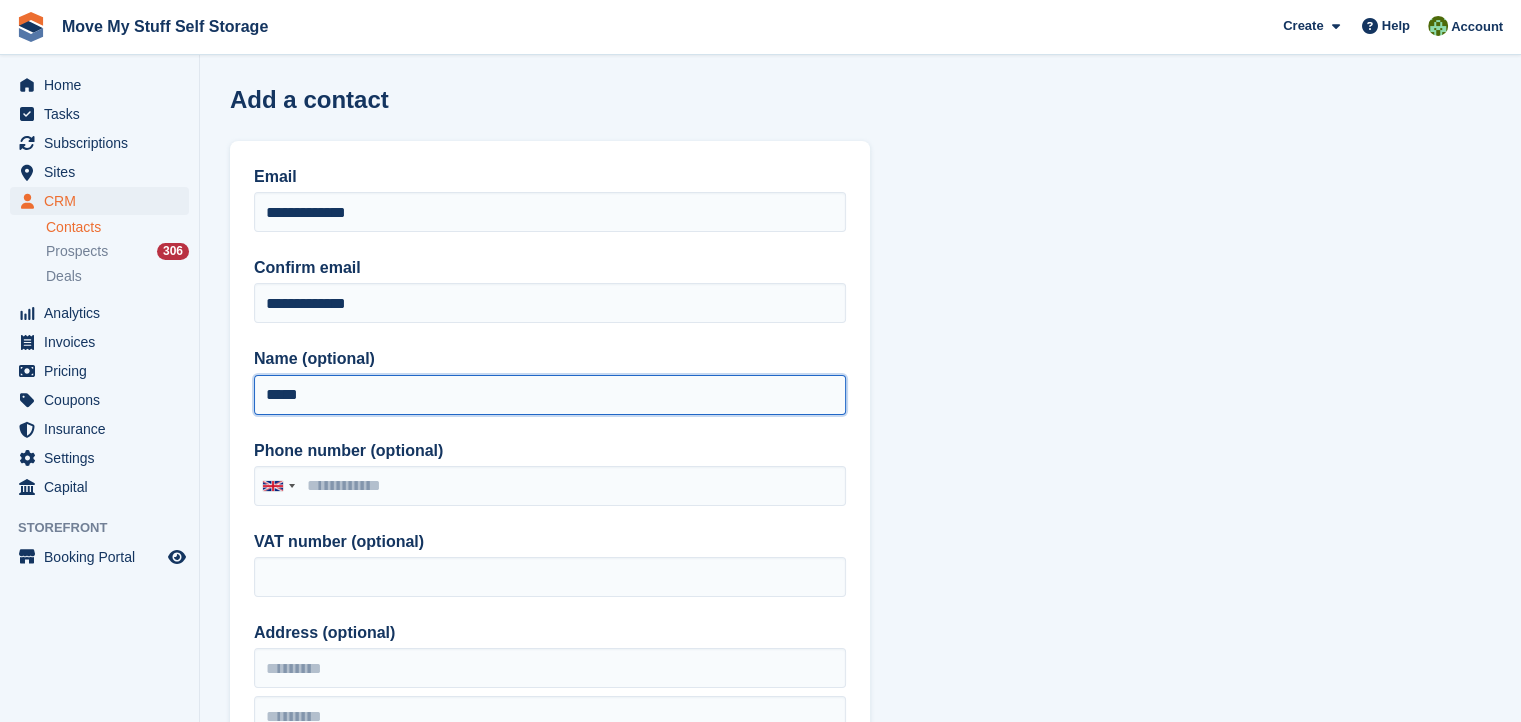 type on "*****" 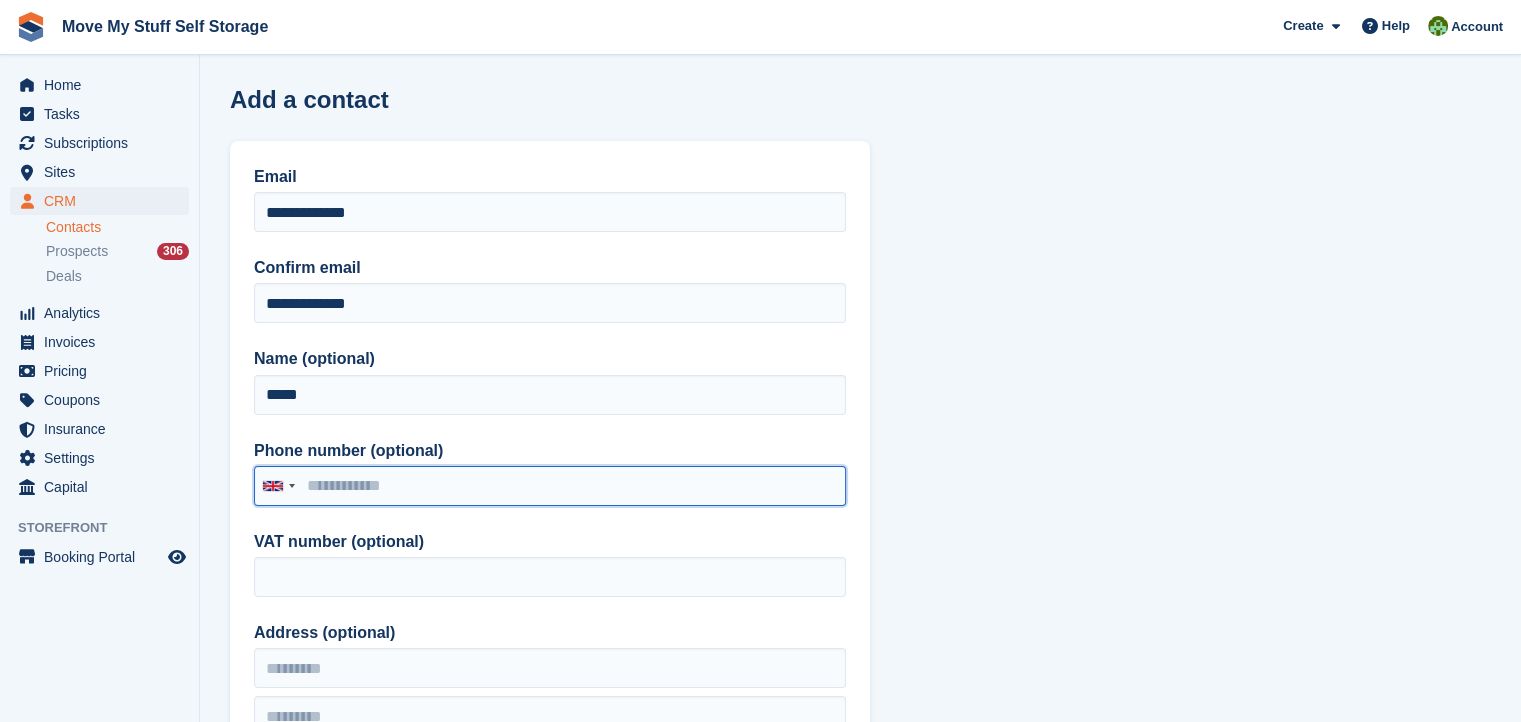 click on "Phone number (optional)" at bounding box center (550, 486) 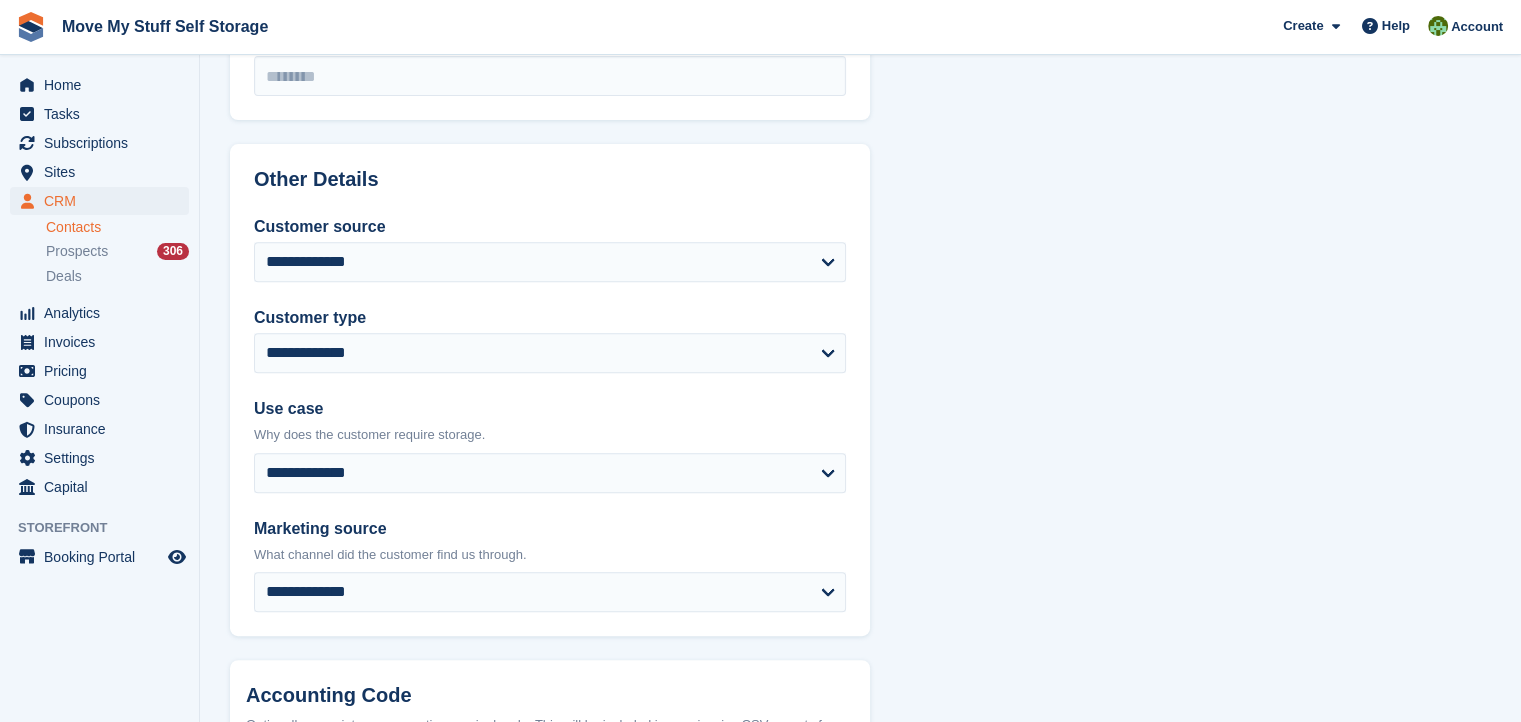 scroll, scrollTop: 1041, scrollLeft: 0, axis: vertical 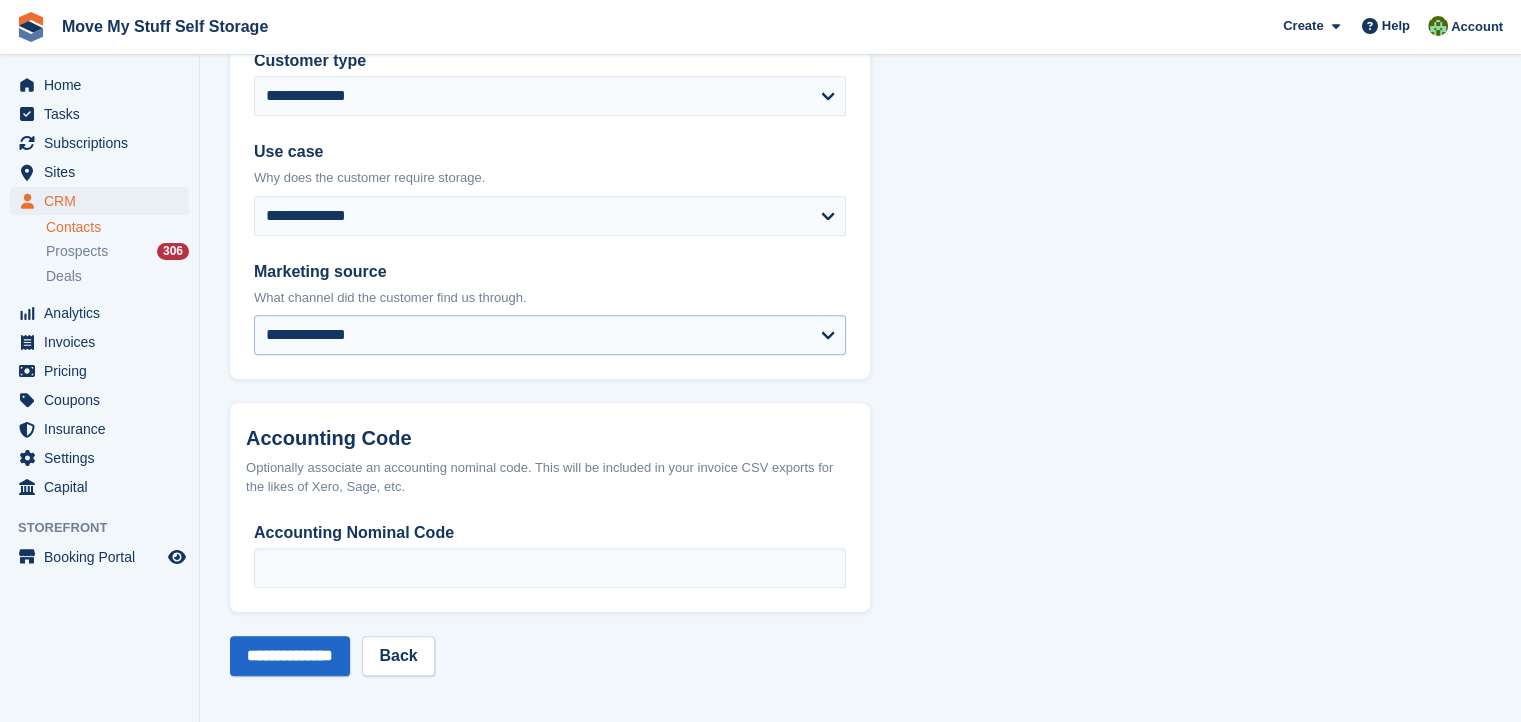 type on "**********" 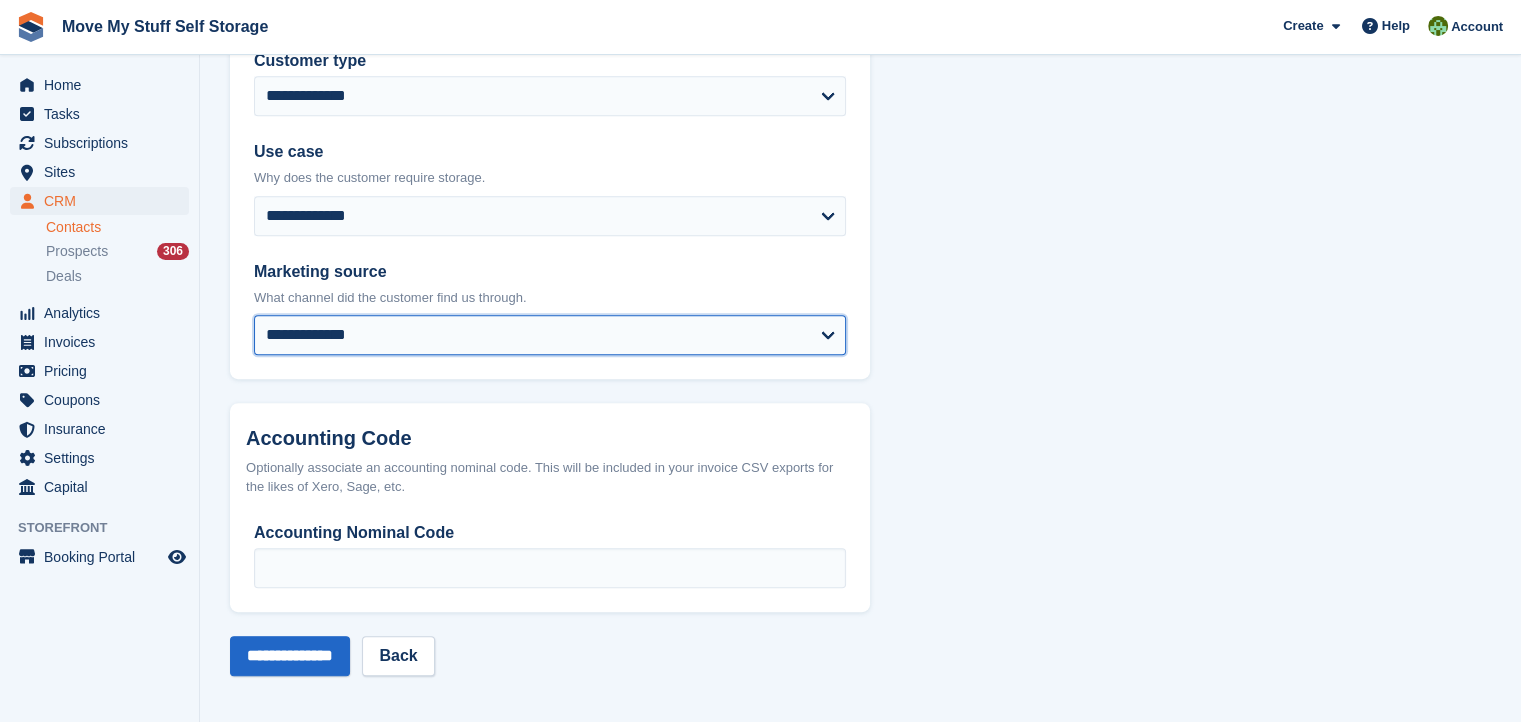 click on "**********" at bounding box center [550, 335] 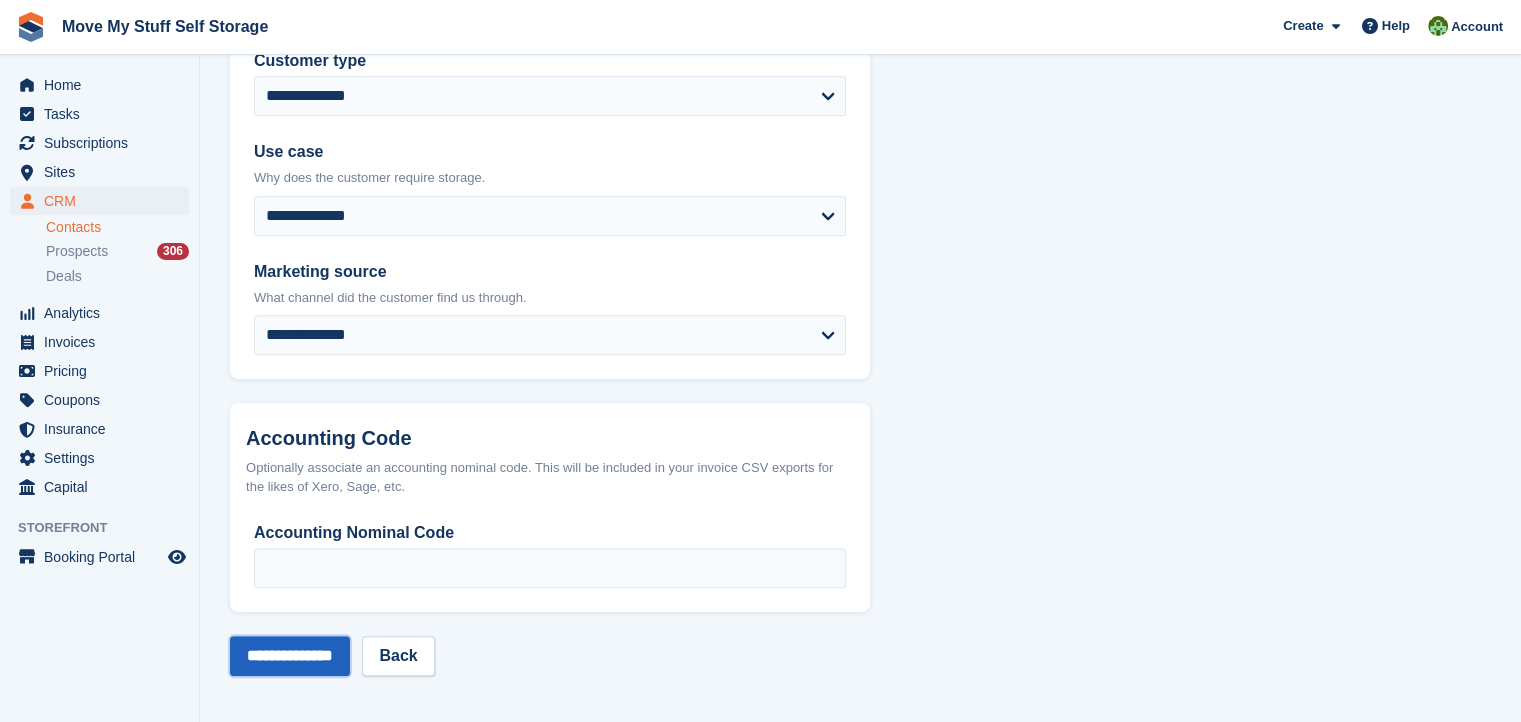 click on "**********" at bounding box center [290, 656] 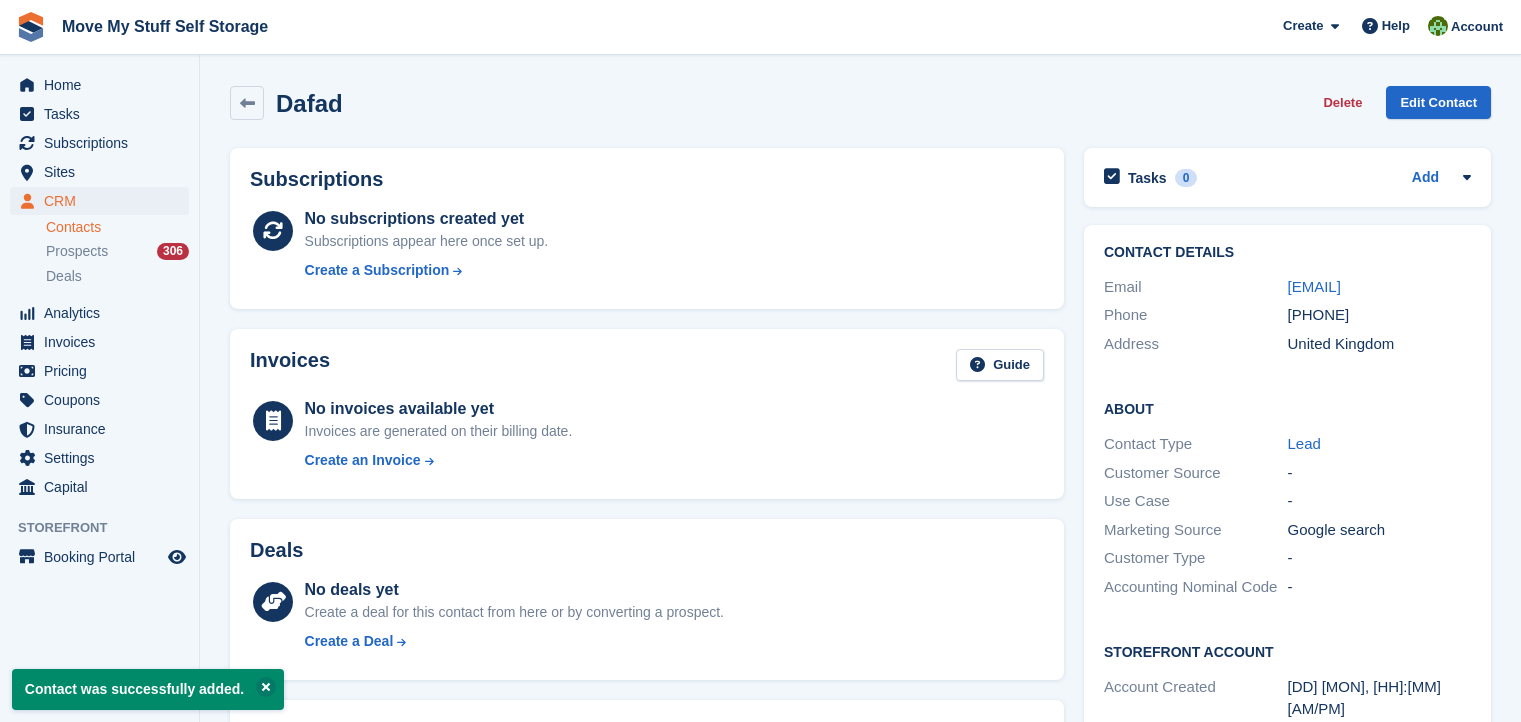 scroll, scrollTop: 0, scrollLeft: 0, axis: both 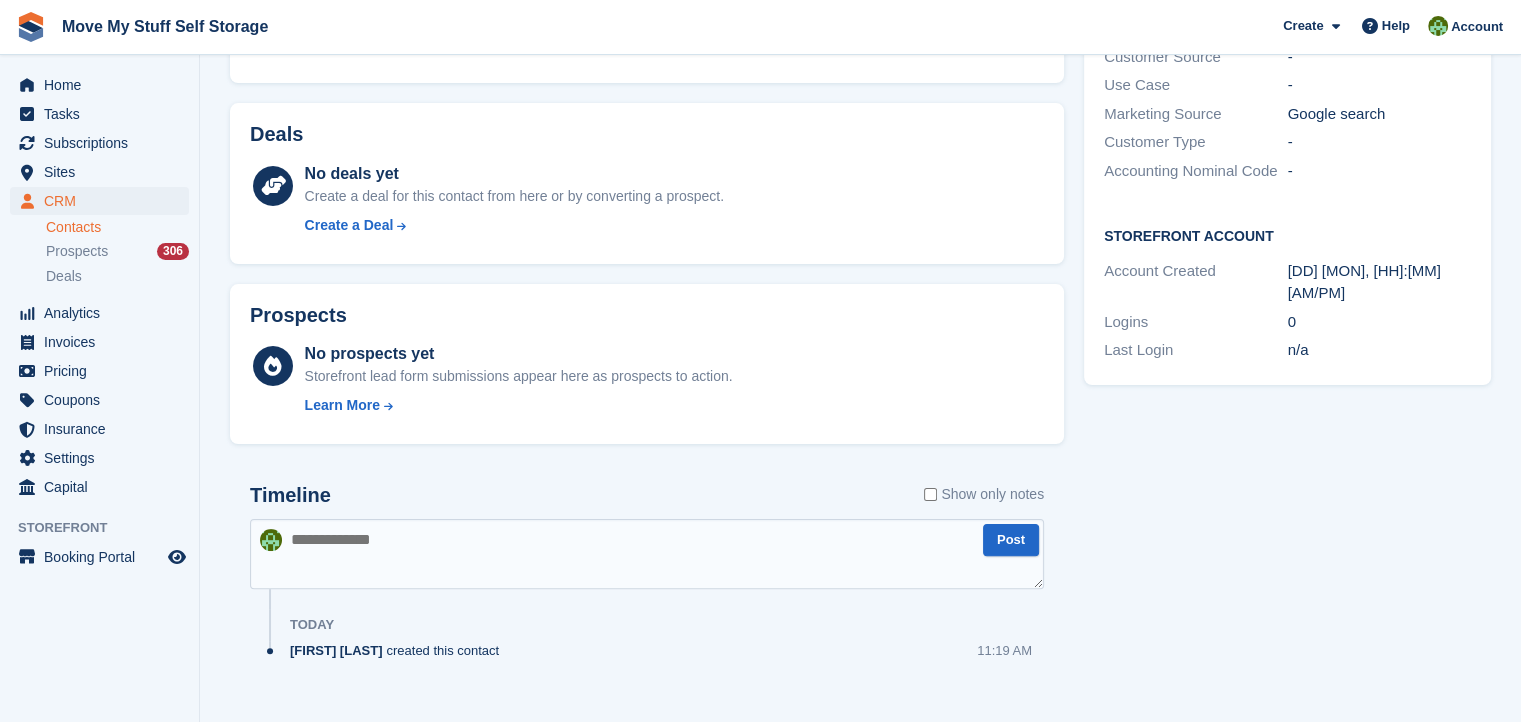 click at bounding box center (647, 554) 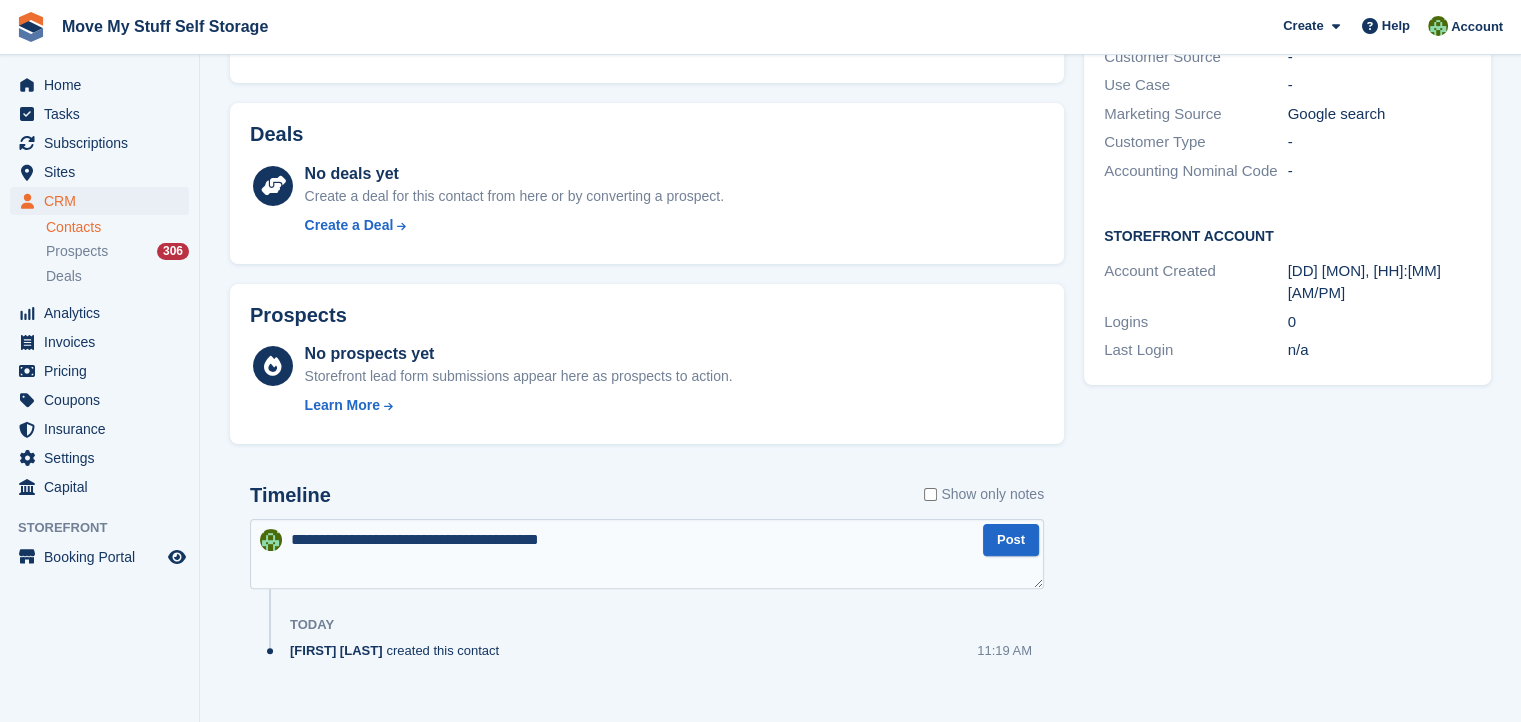 type on "**********" 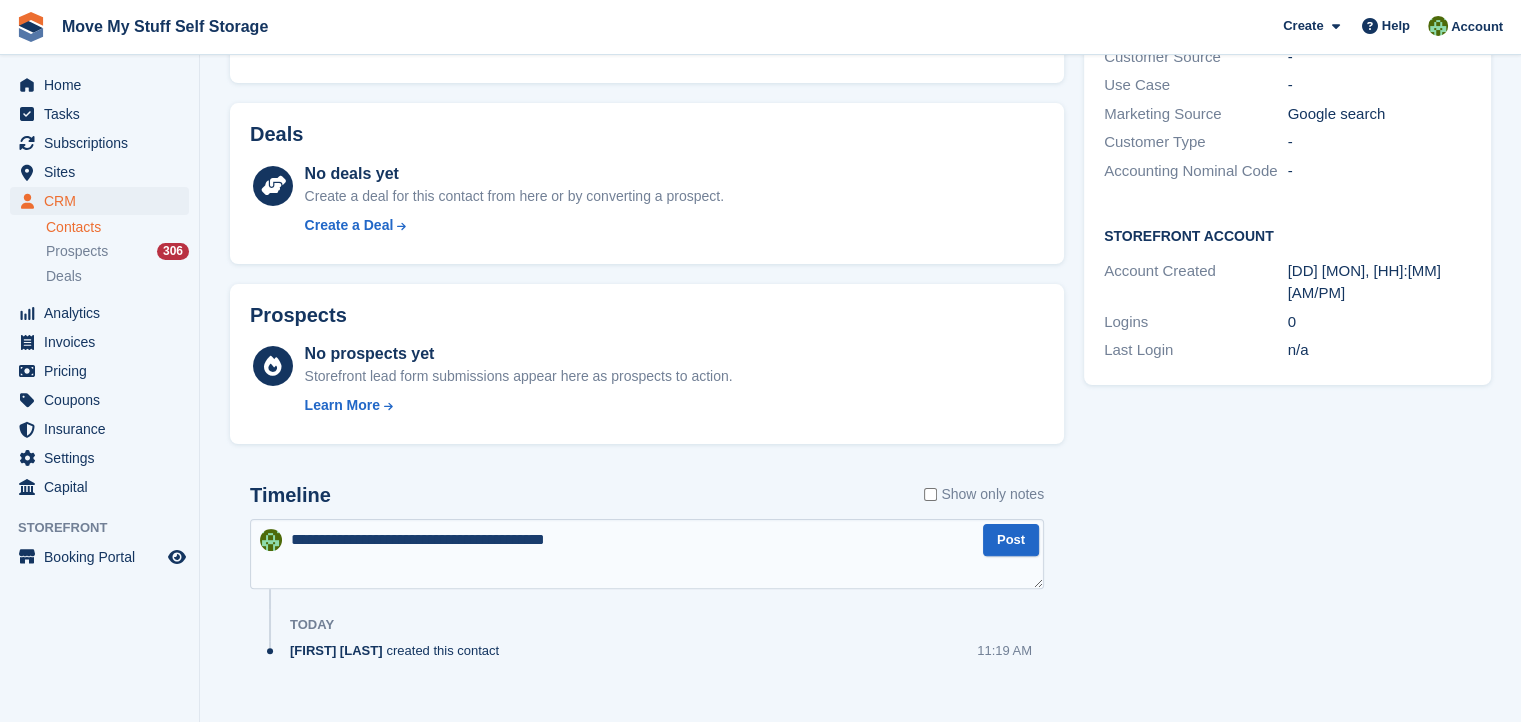 type 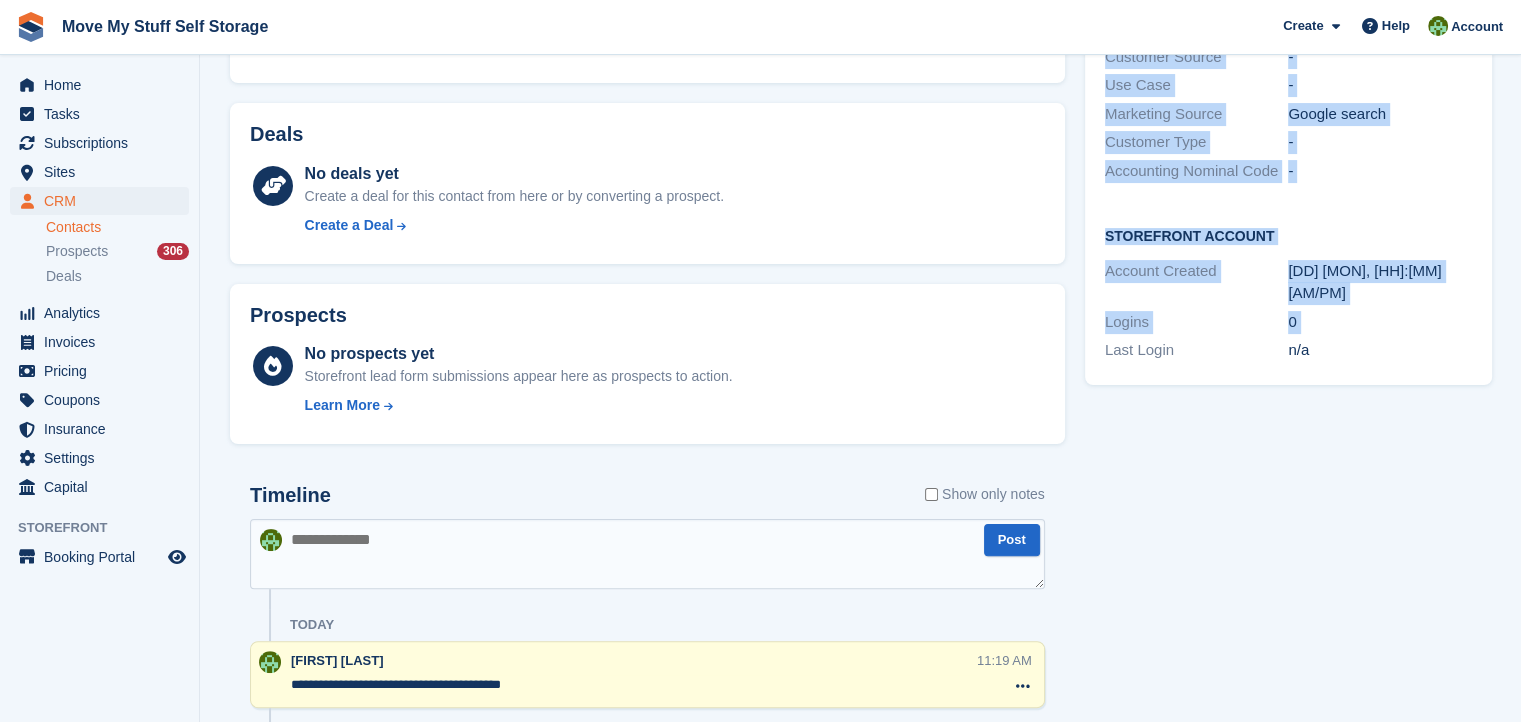drag, startPoint x: 1048, startPoint y: 701, endPoint x: 1104, endPoint y: 439, distance: 267.9179 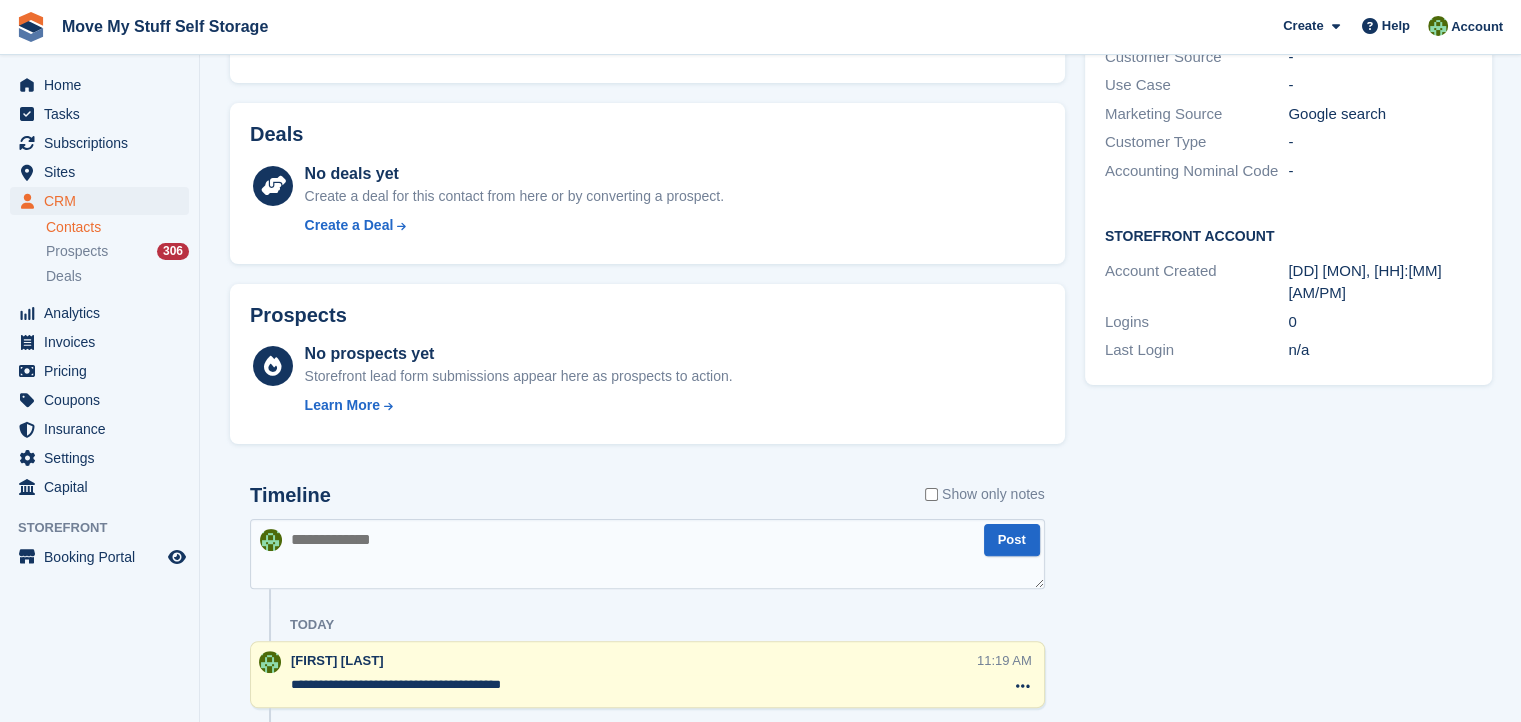 drag, startPoint x: 1104, startPoint y: 439, endPoint x: 1301, endPoint y: 509, distance: 209.06697 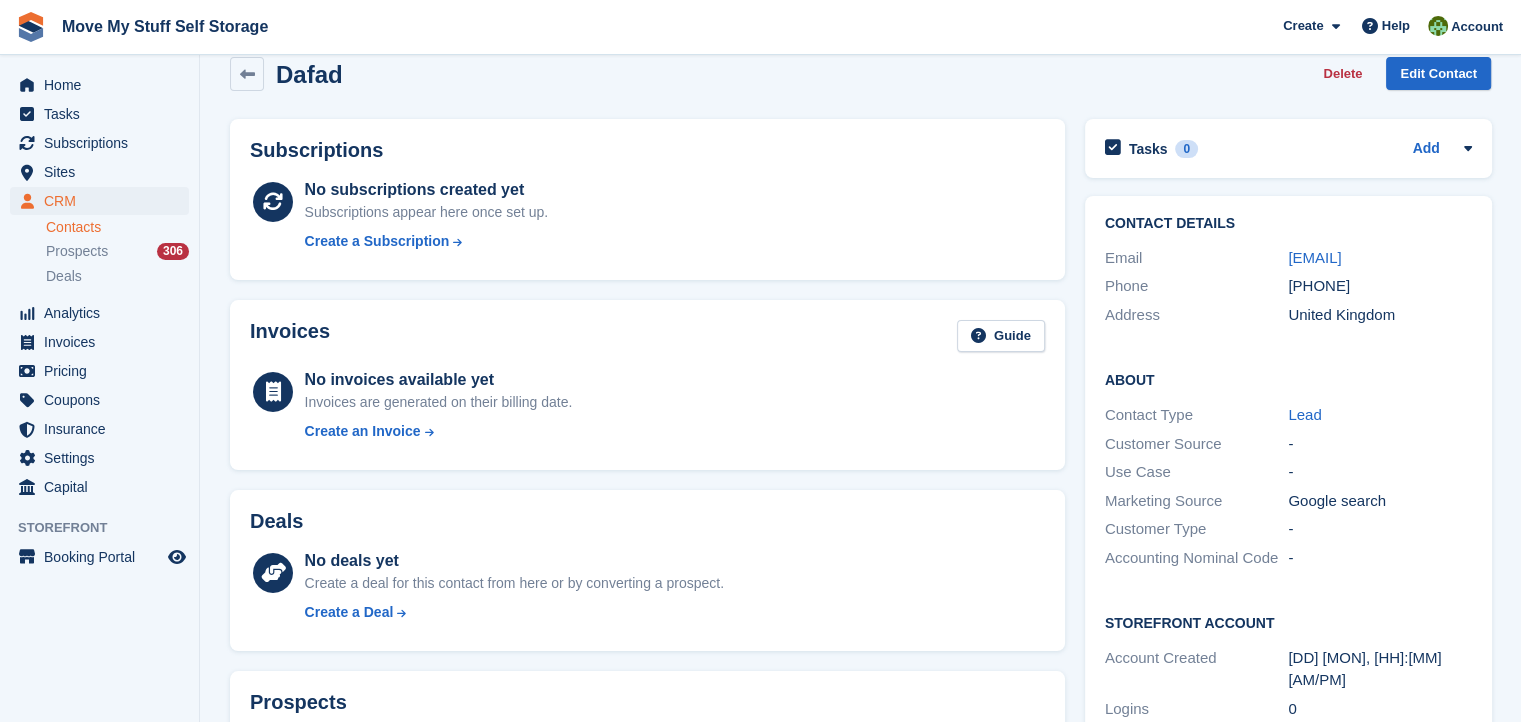 scroll, scrollTop: 0, scrollLeft: 0, axis: both 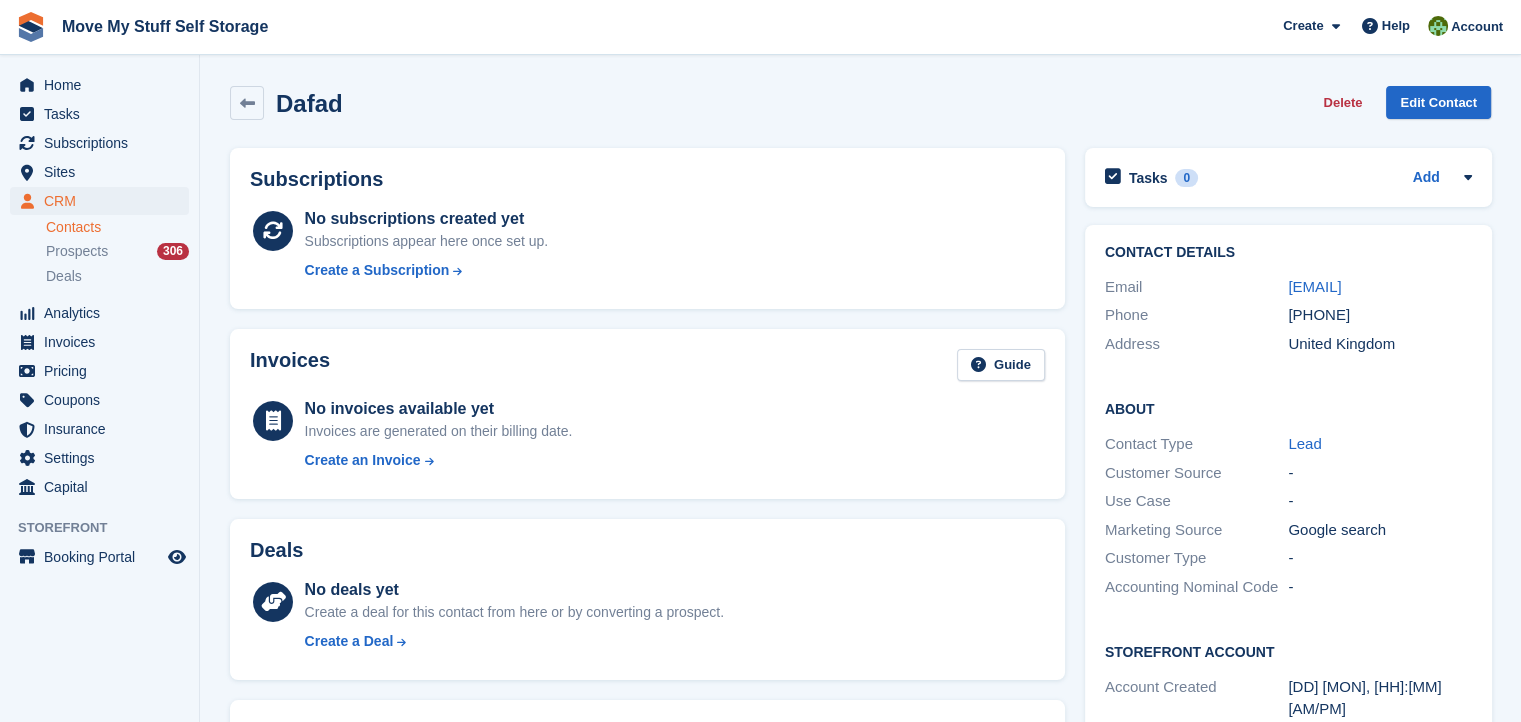drag, startPoint x: 1407, startPoint y: 279, endPoint x: 1284, endPoint y: 291, distance: 123.58398 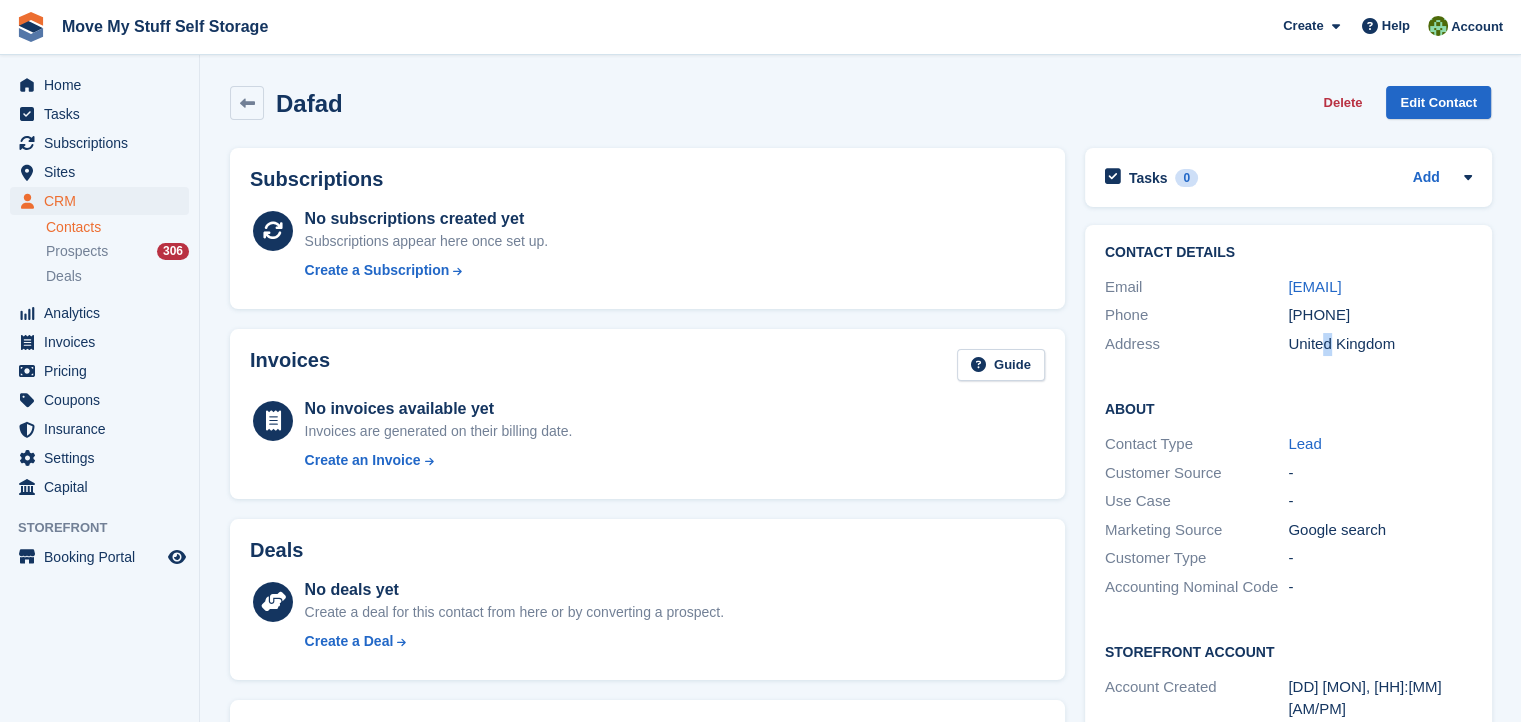 drag, startPoint x: 1284, startPoint y: 291, endPoint x: 1328, endPoint y: 361, distance: 82.68011 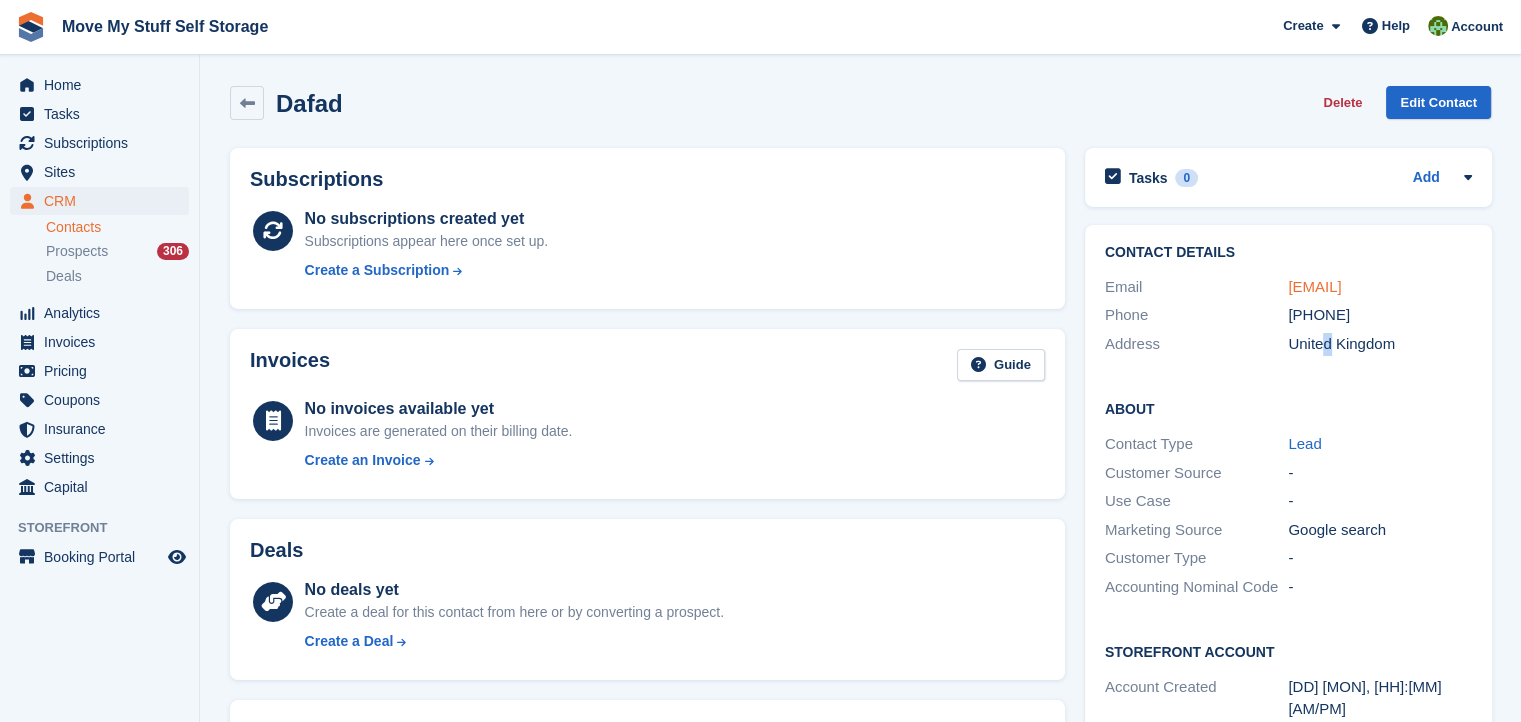 drag, startPoint x: 1328, startPoint y: 361, endPoint x: 1324, endPoint y: 280, distance: 81.09871 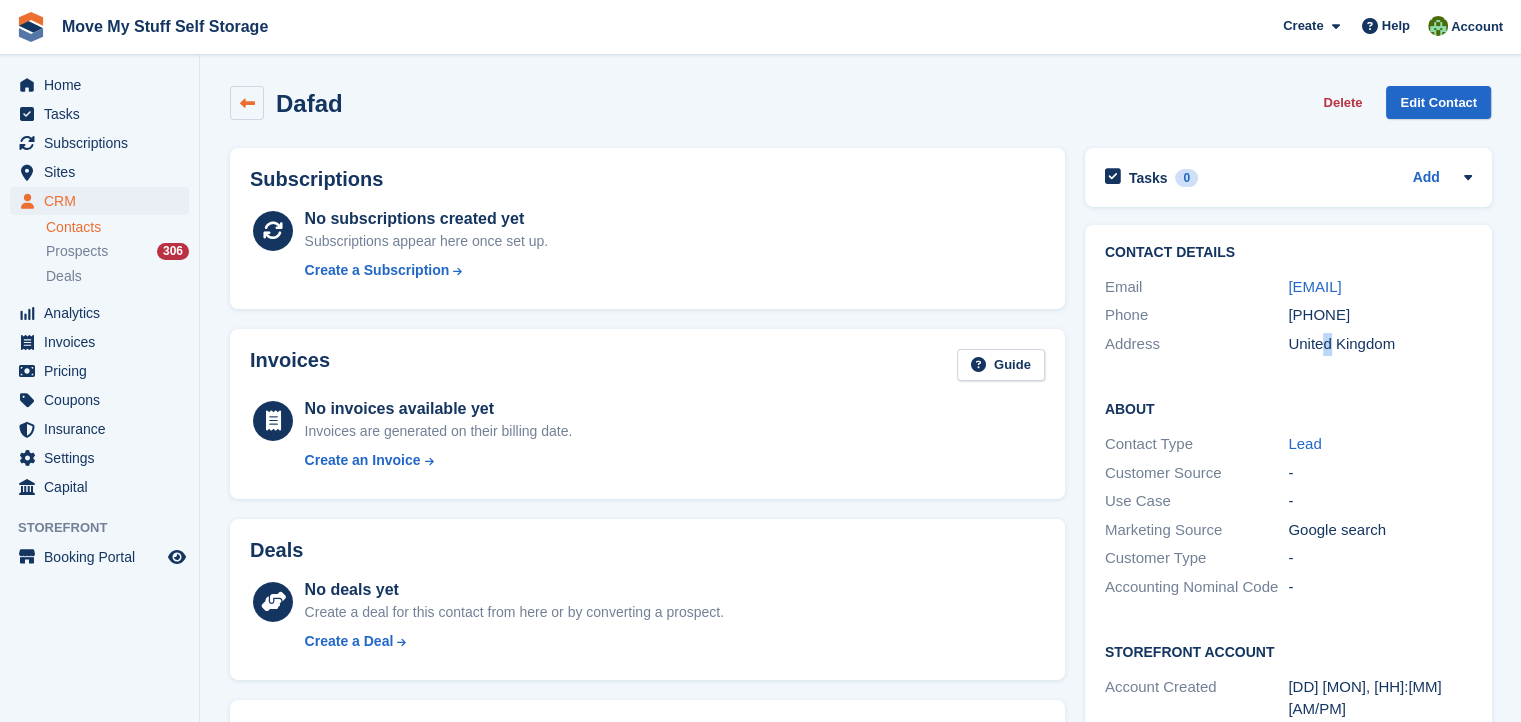 click at bounding box center [247, 103] 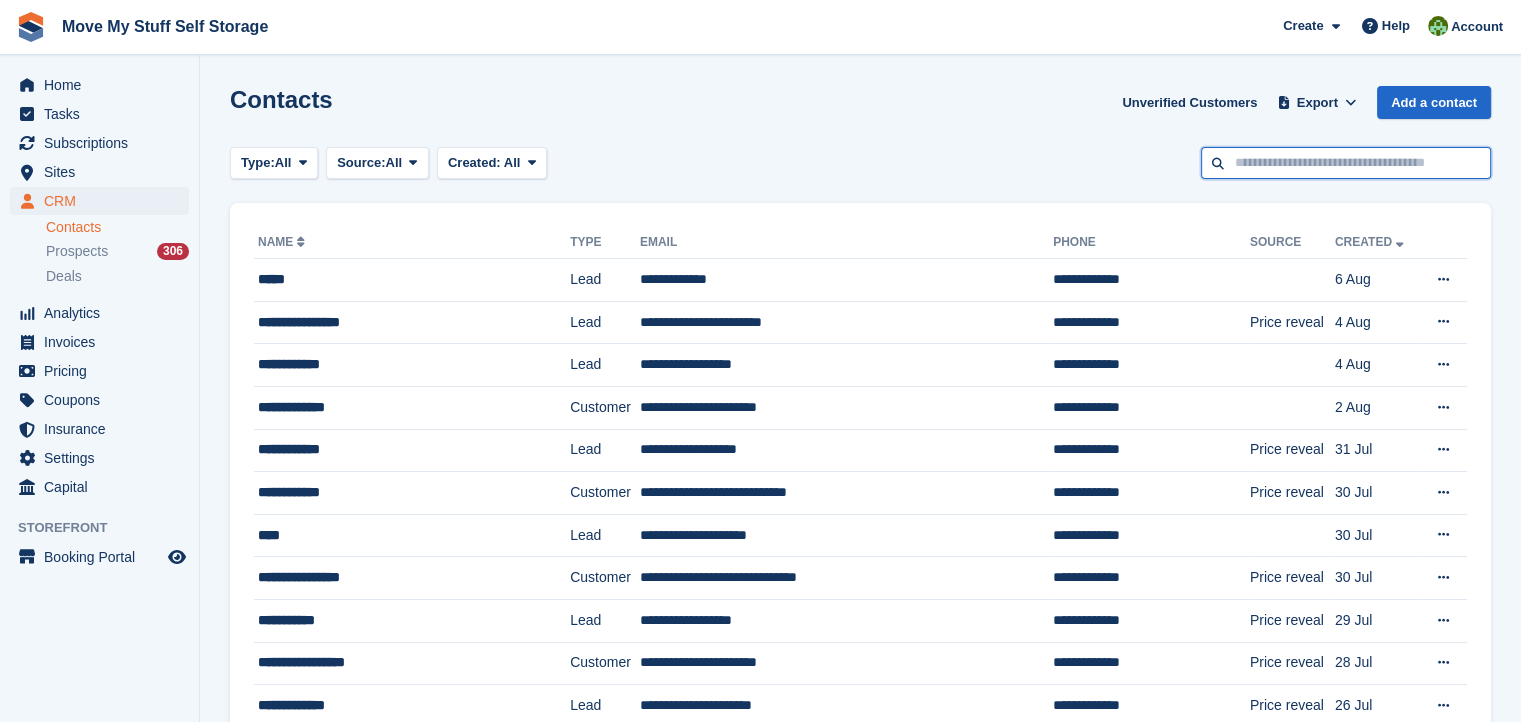click at bounding box center (1346, 163) 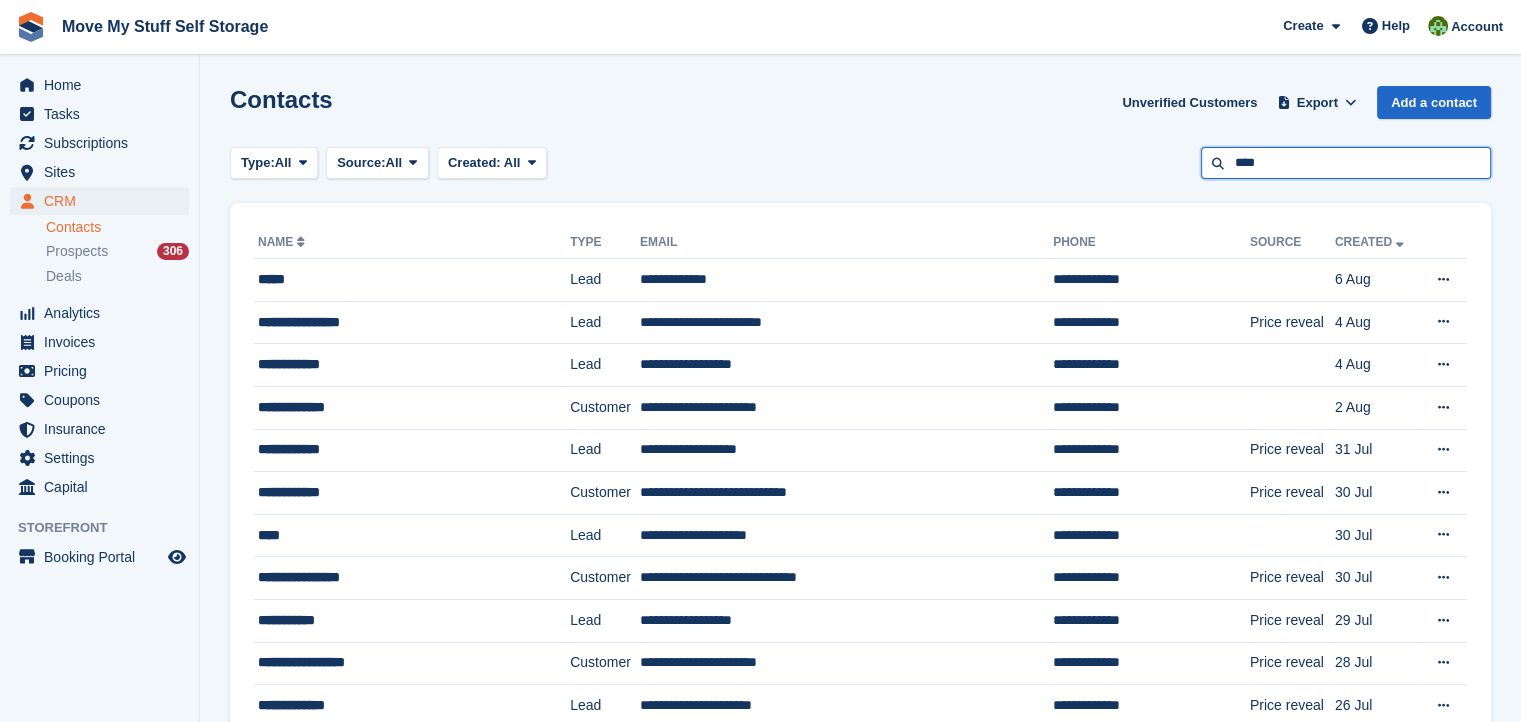 type on "****" 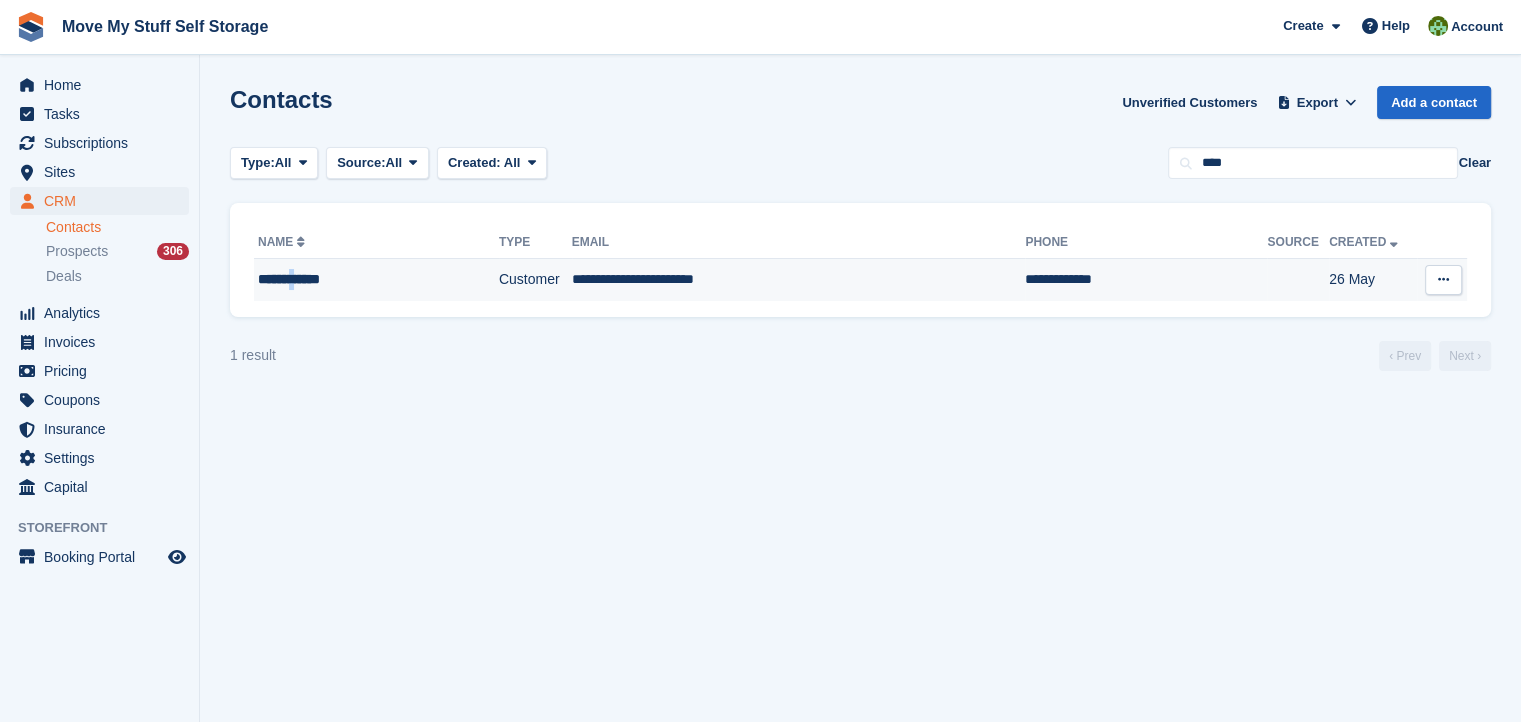 click on "**********" at bounding box center [358, 279] 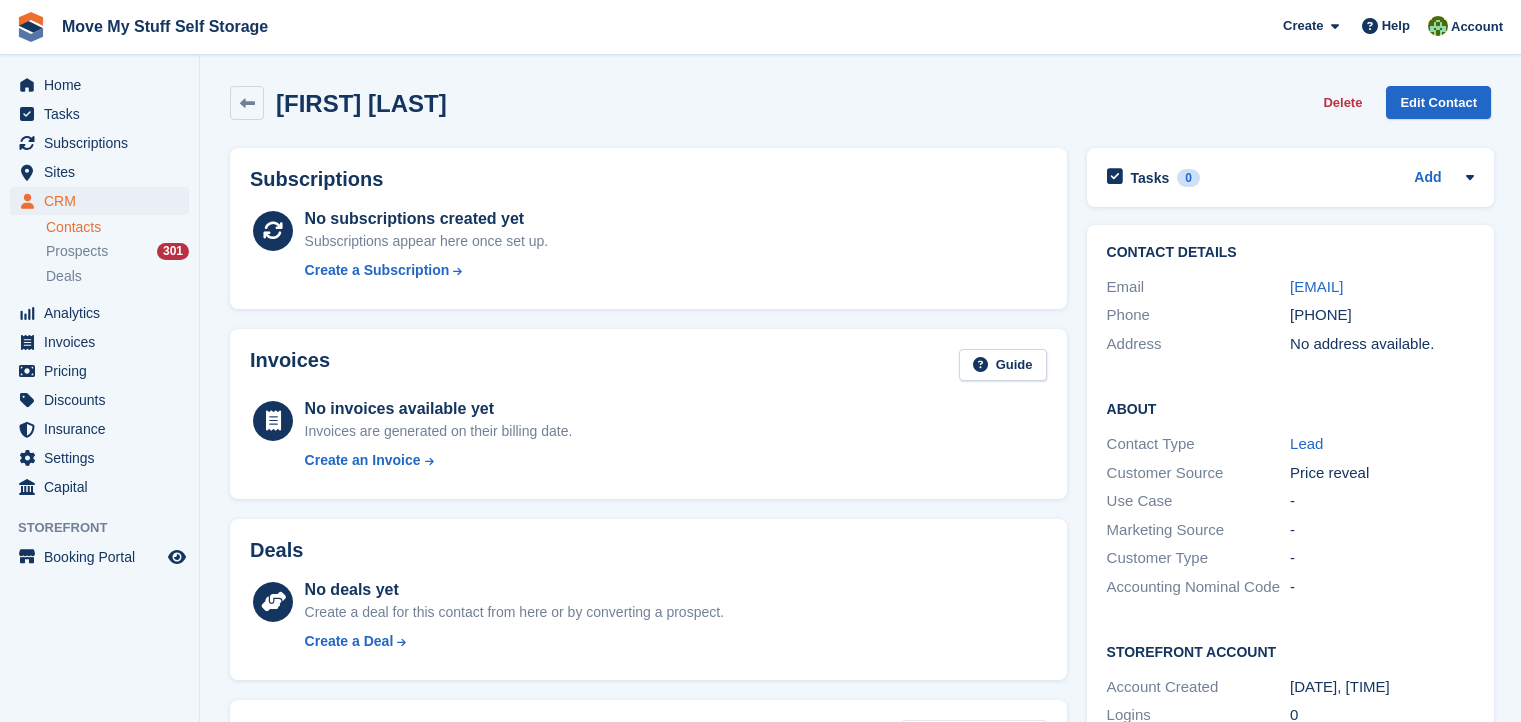 scroll, scrollTop: 0, scrollLeft: 0, axis: both 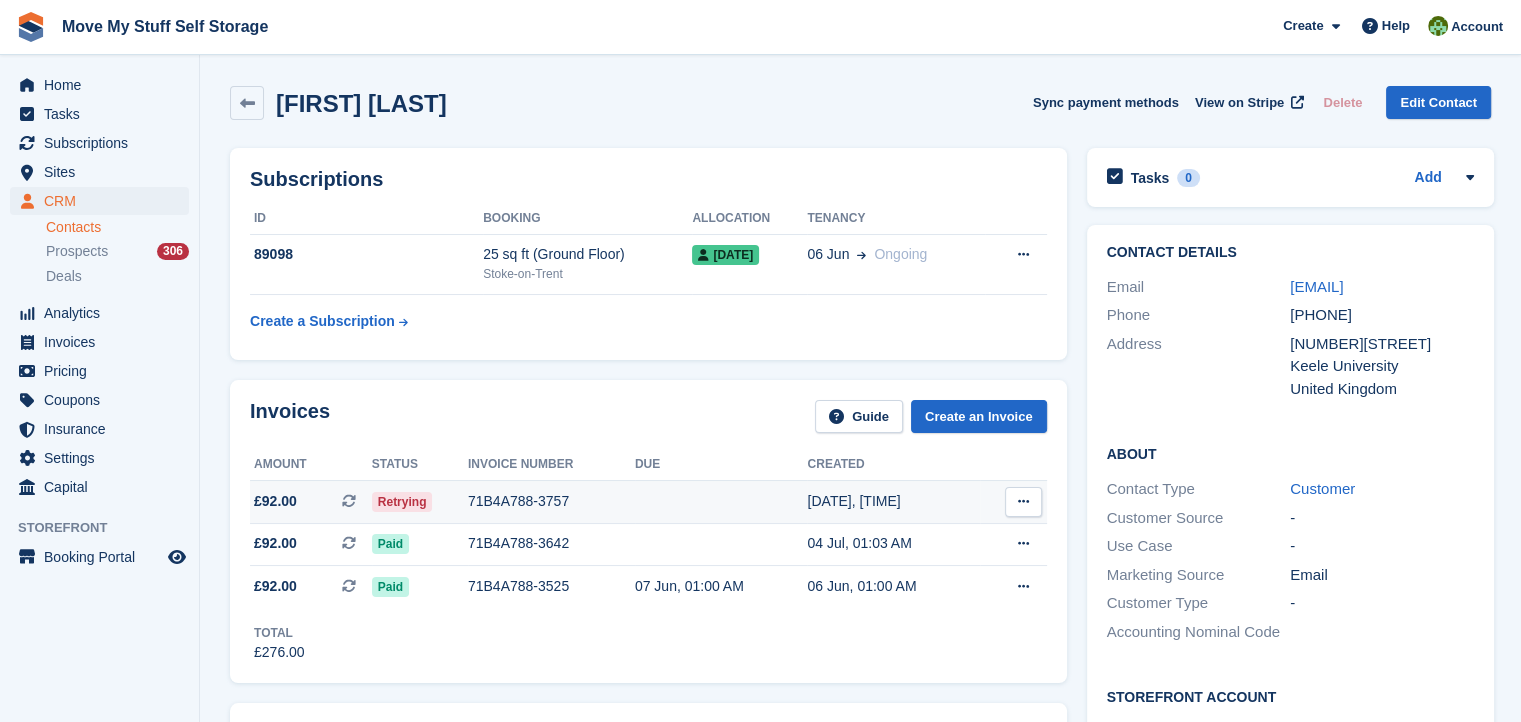 click on "Retrying" at bounding box center (402, 502) 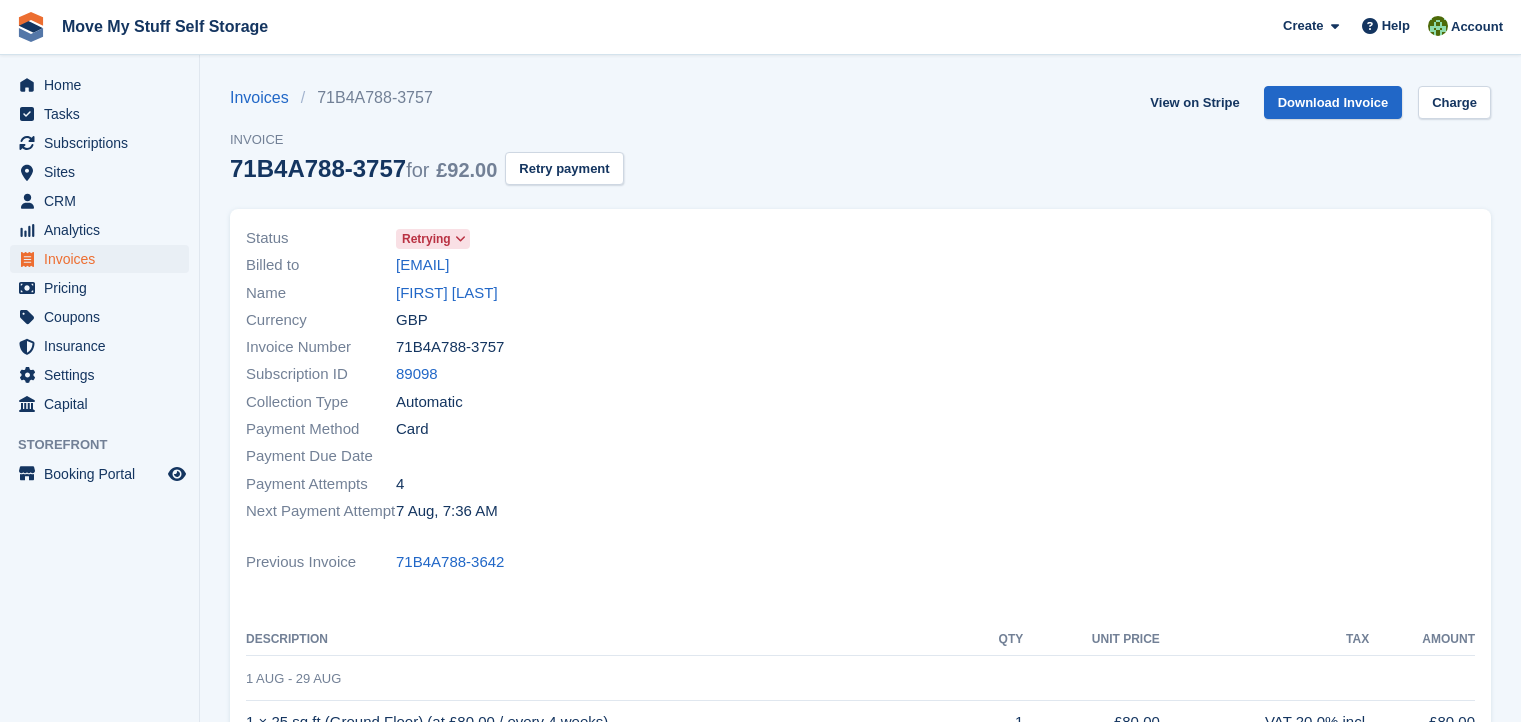 scroll, scrollTop: 0, scrollLeft: 0, axis: both 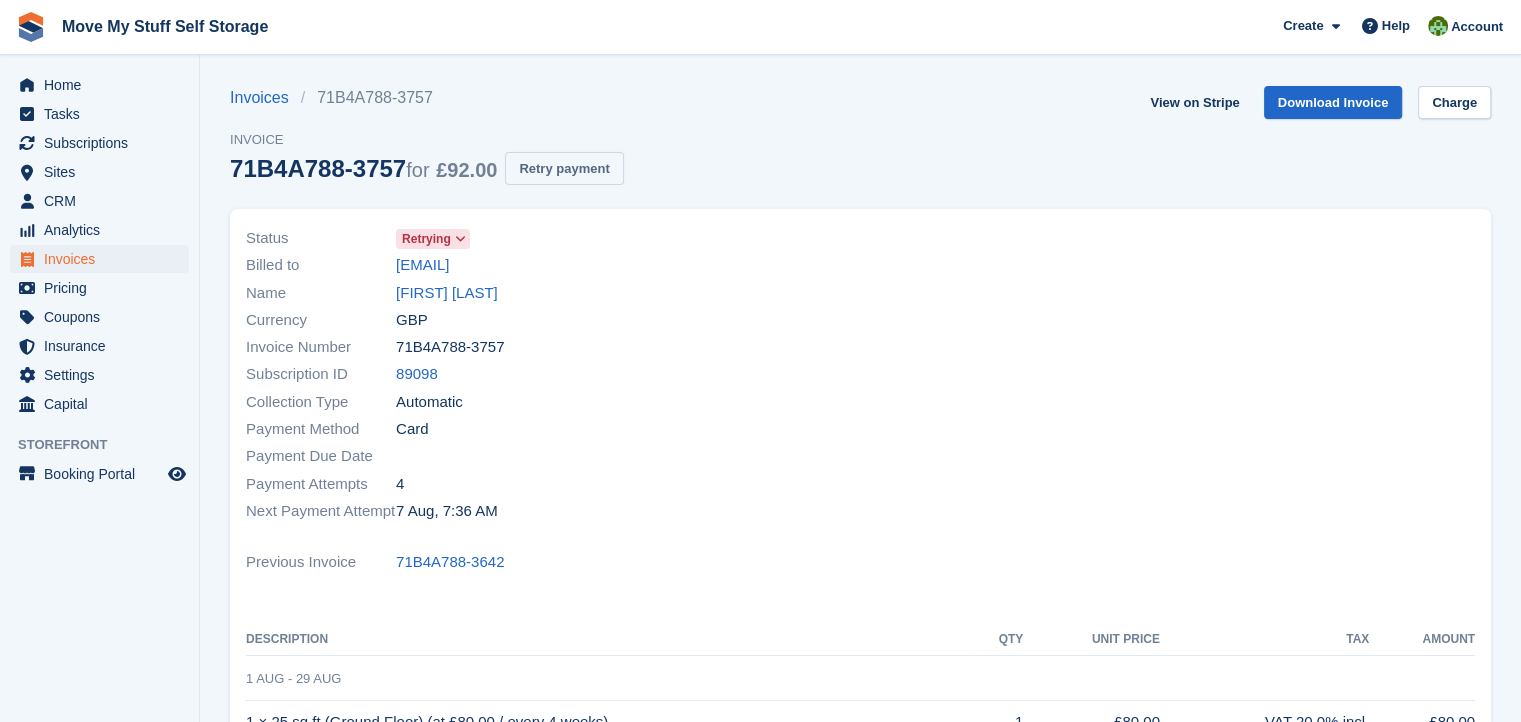 click on "Retry payment" at bounding box center [564, 168] 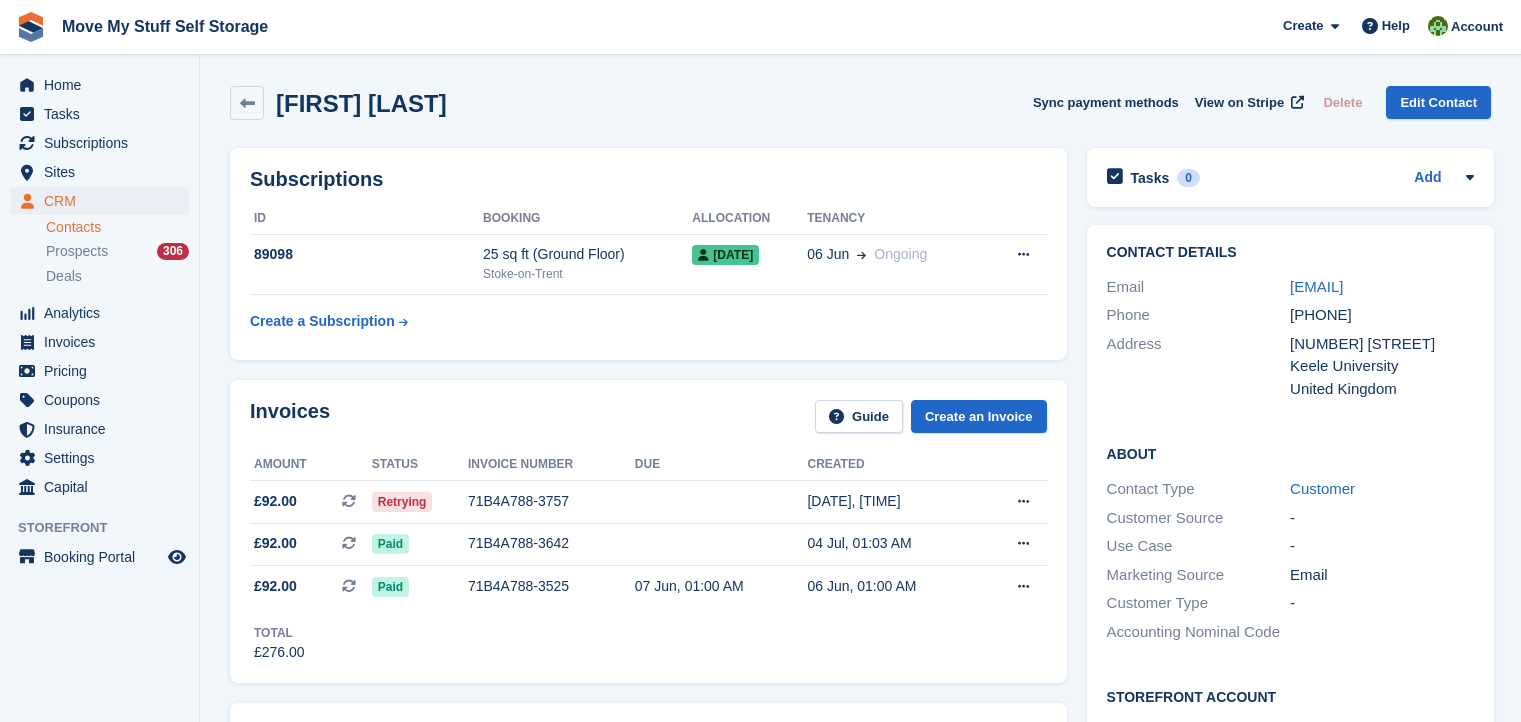 scroll, scrollTop: 0, scrollLeft: 0, axis: both 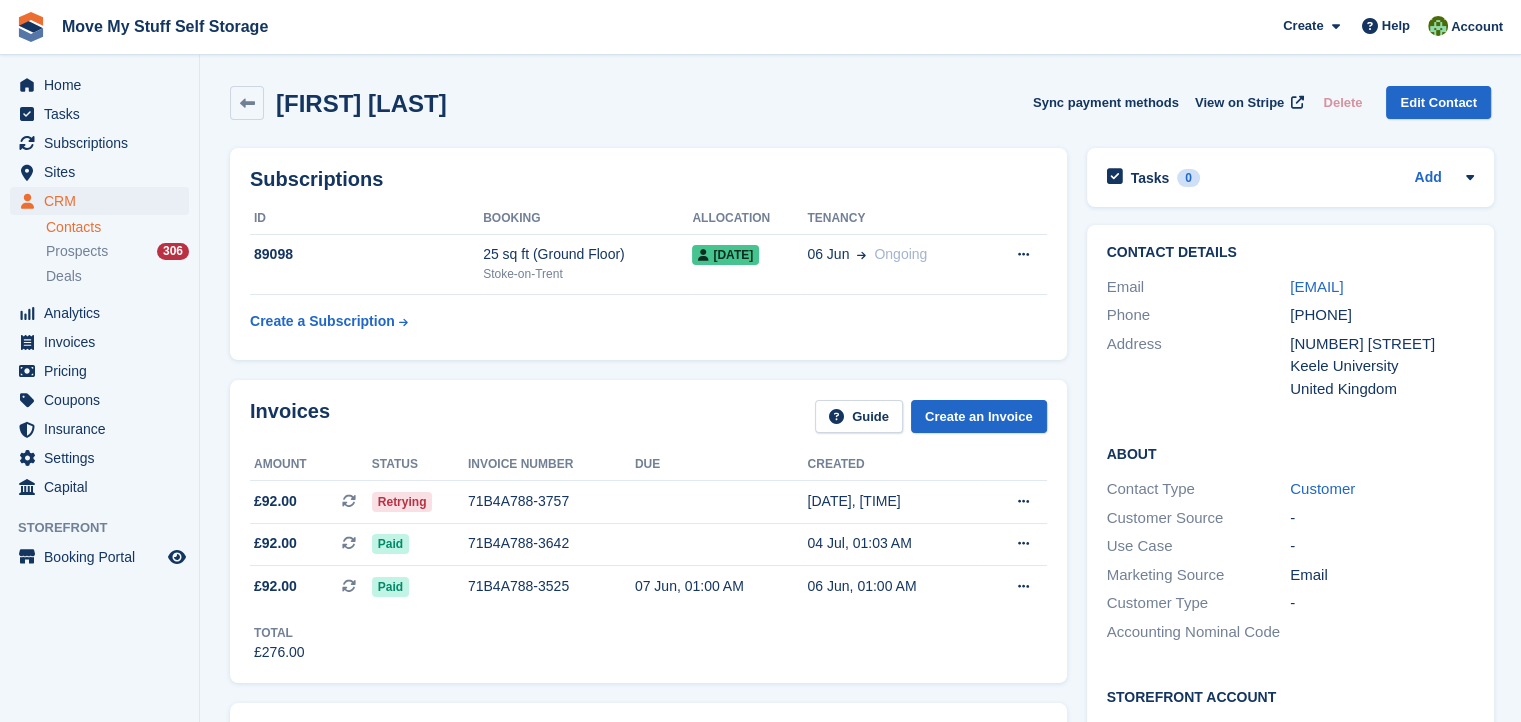 click on "mkkamunya@googlemail.com" at bounding box center [1382, 287] 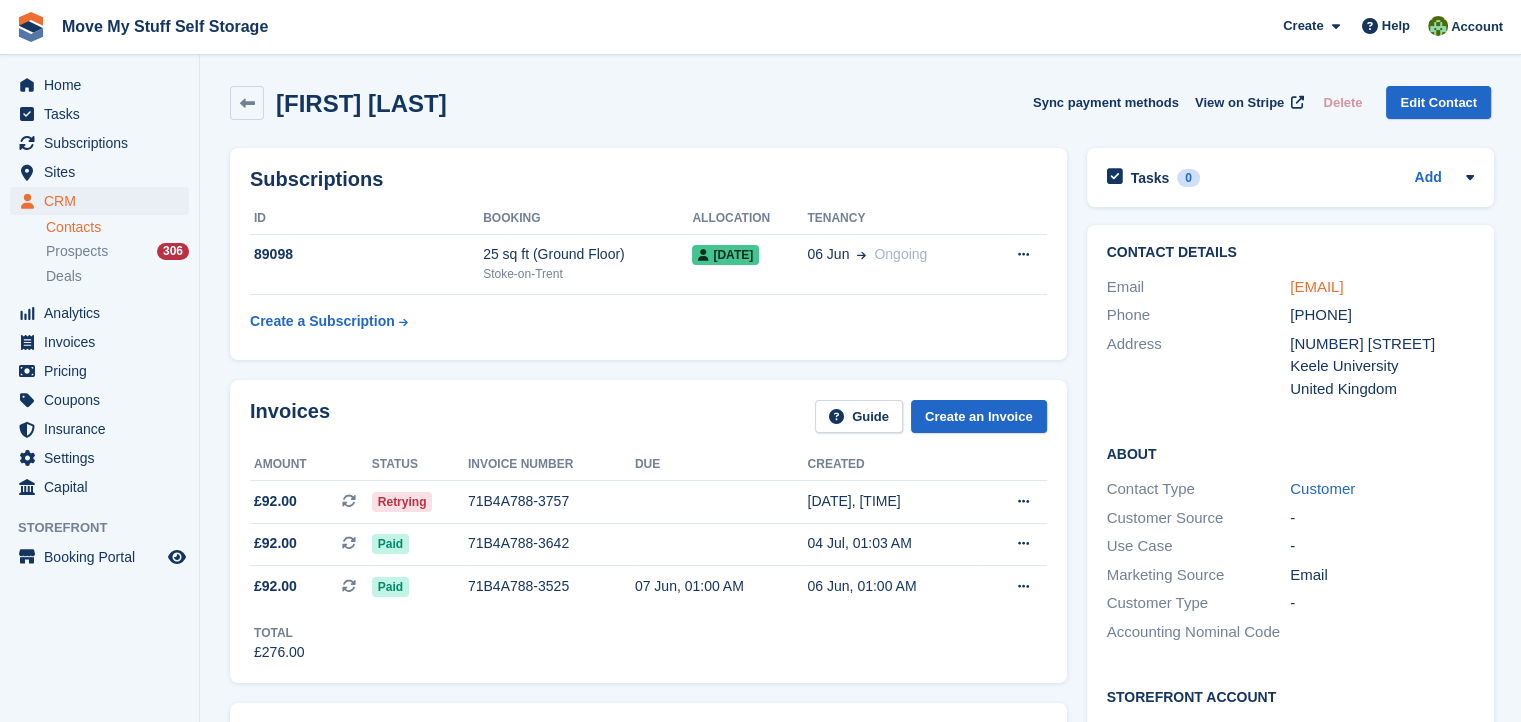 click on "mkkamunya@googlemail.com" at bounding box center [1316, 286] 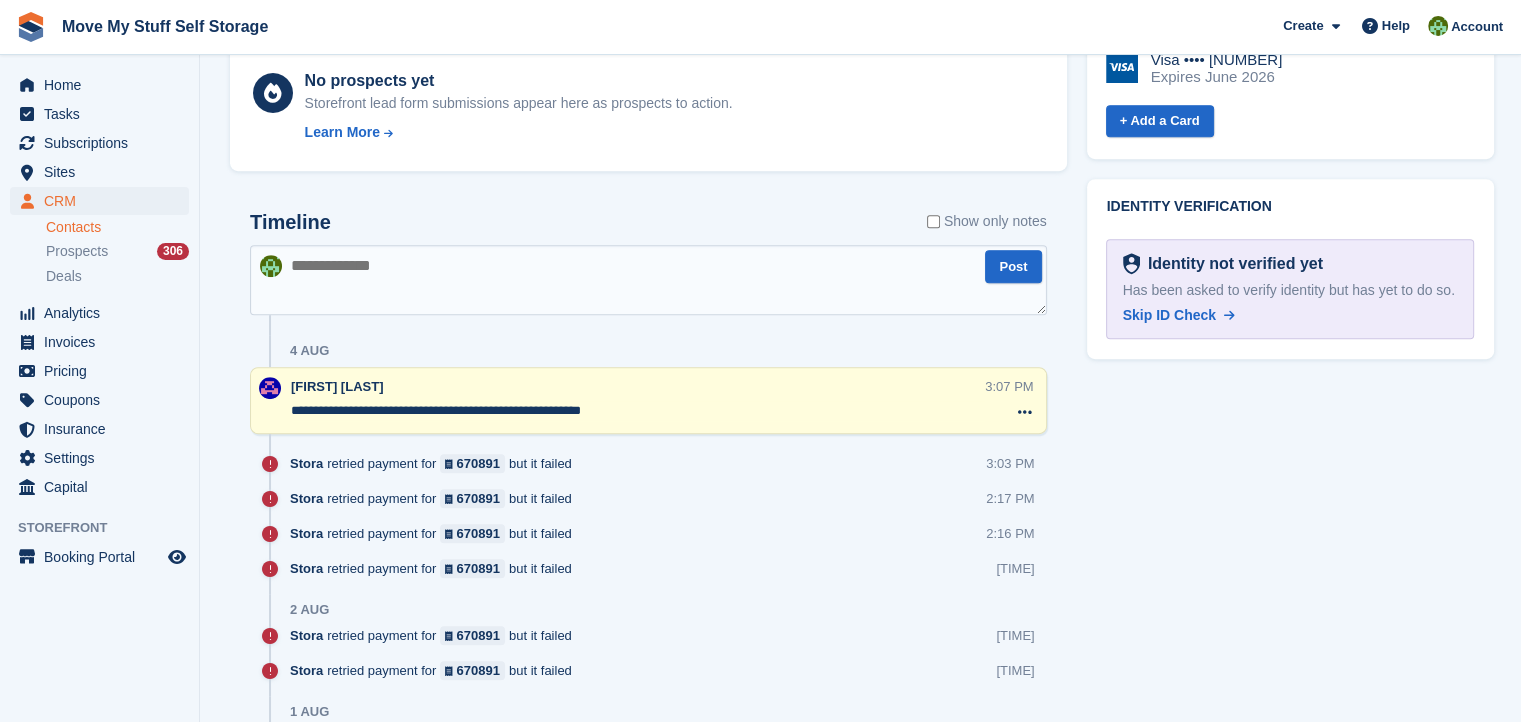 scroll, scrollTop: 955, scrollLeft: 0, axis: vertical 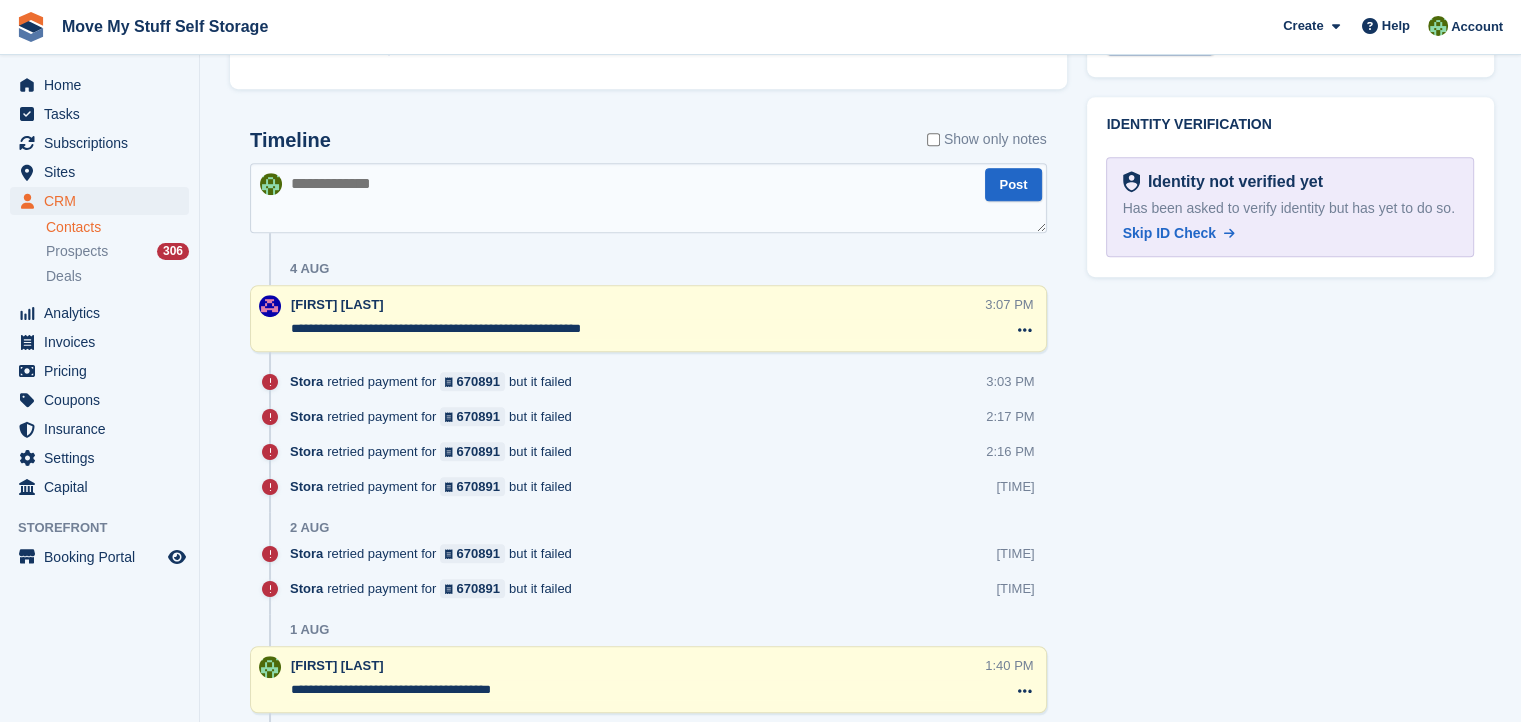click on "**********" at bounding box center [648, 1073] 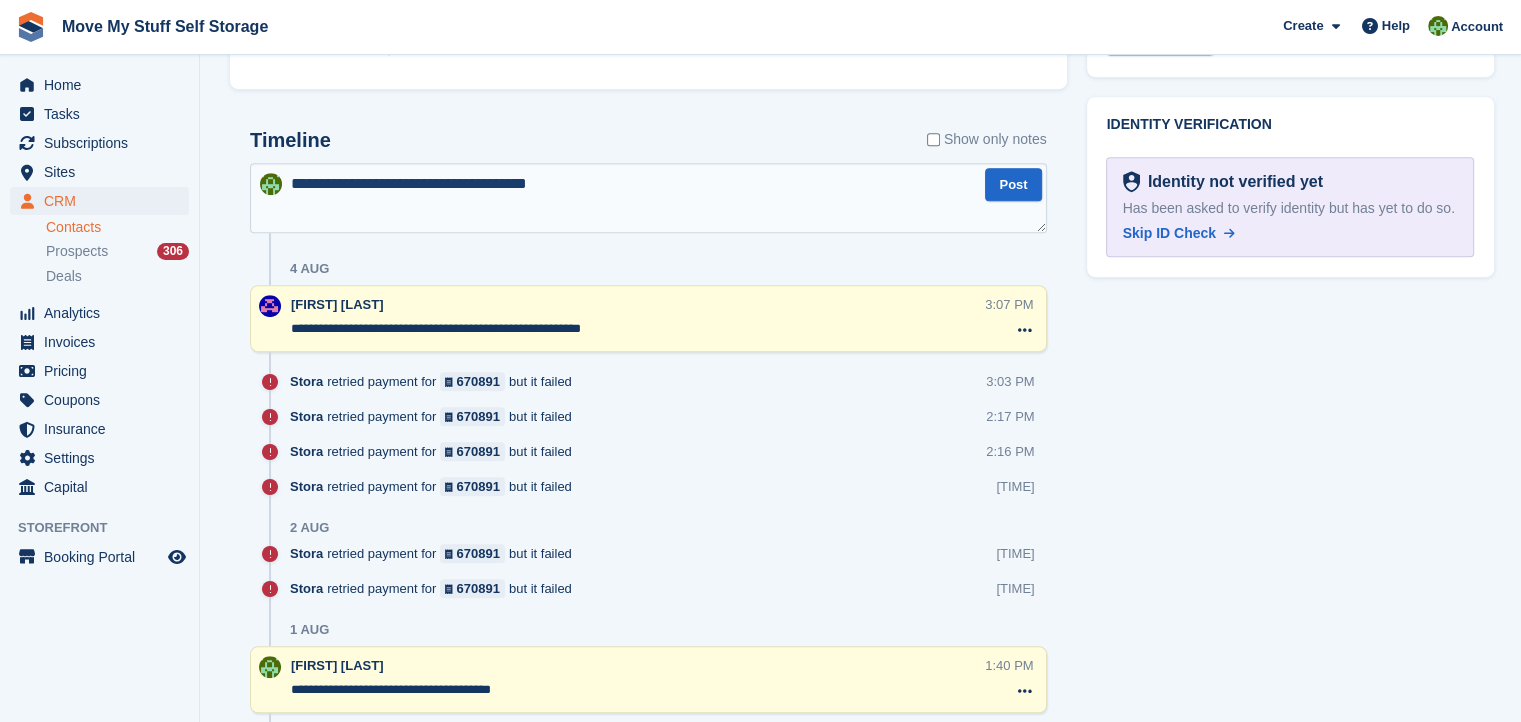 type on "**********" 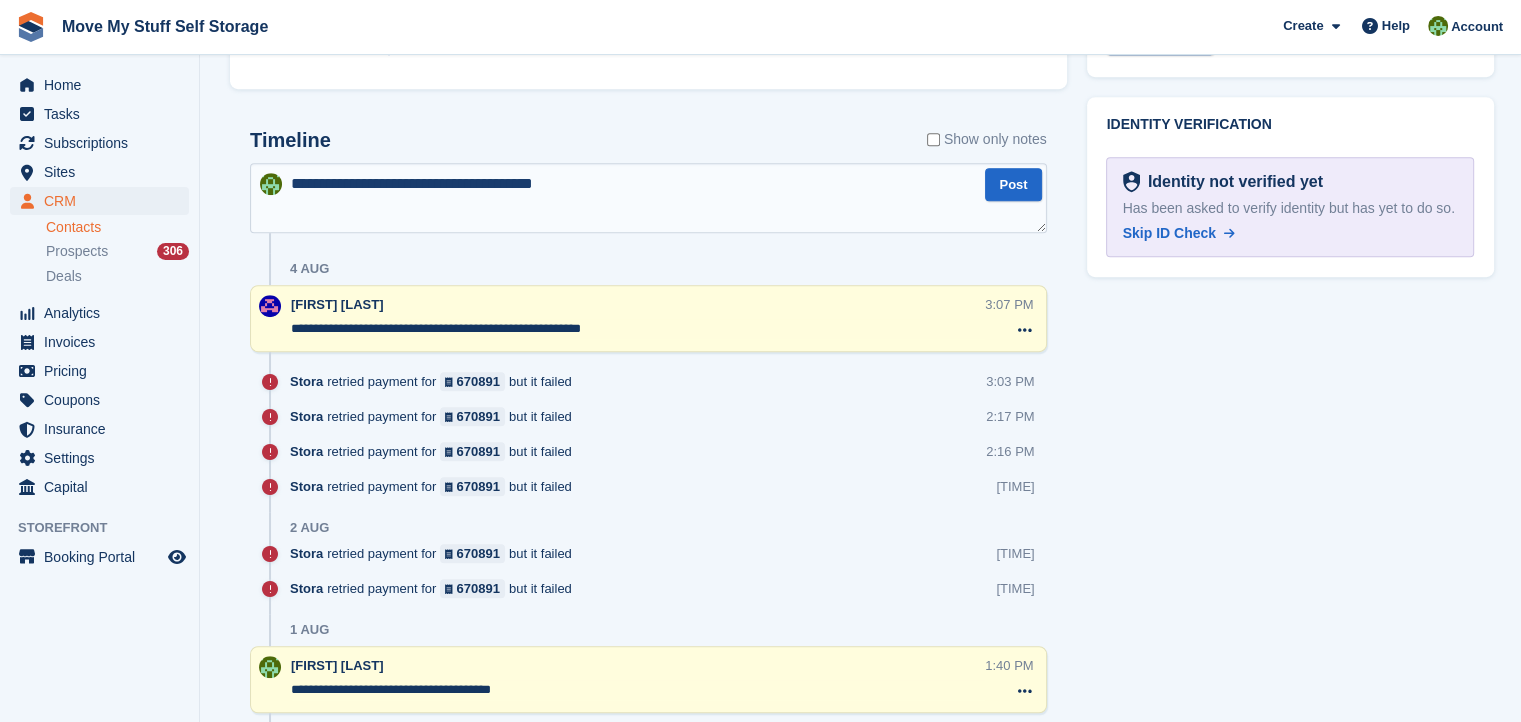 type 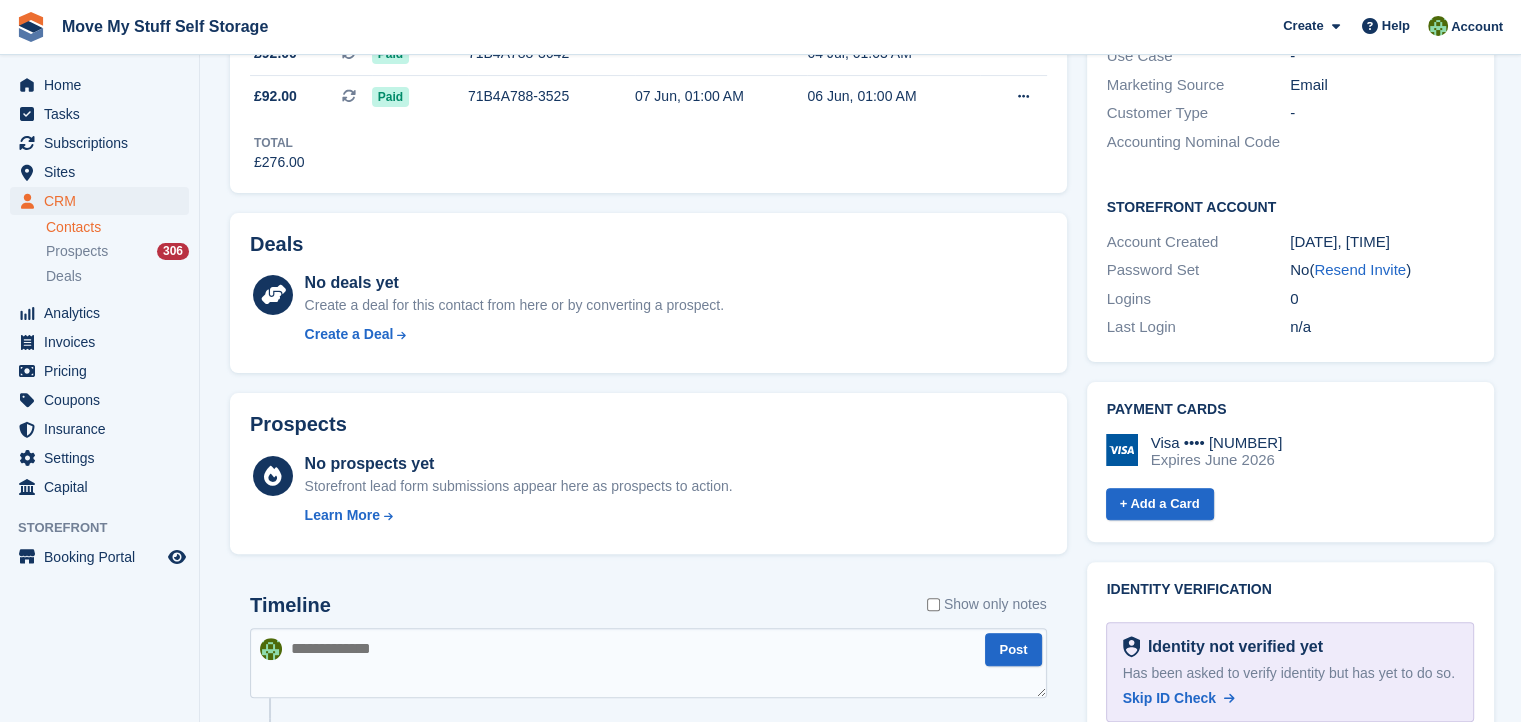 scroll, scrollTop: 0, scrollLeft: 0, axis: both 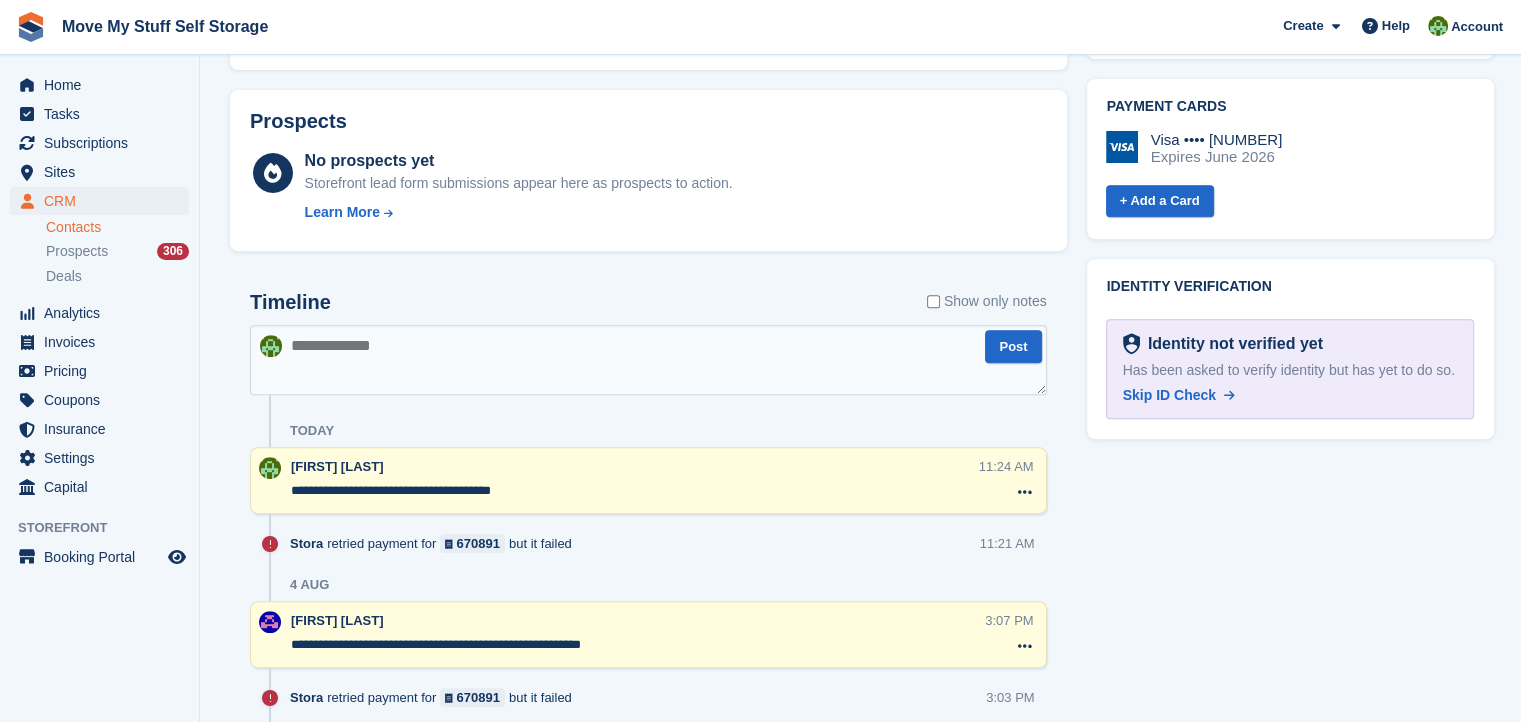 click at bounding box center [648, 360] 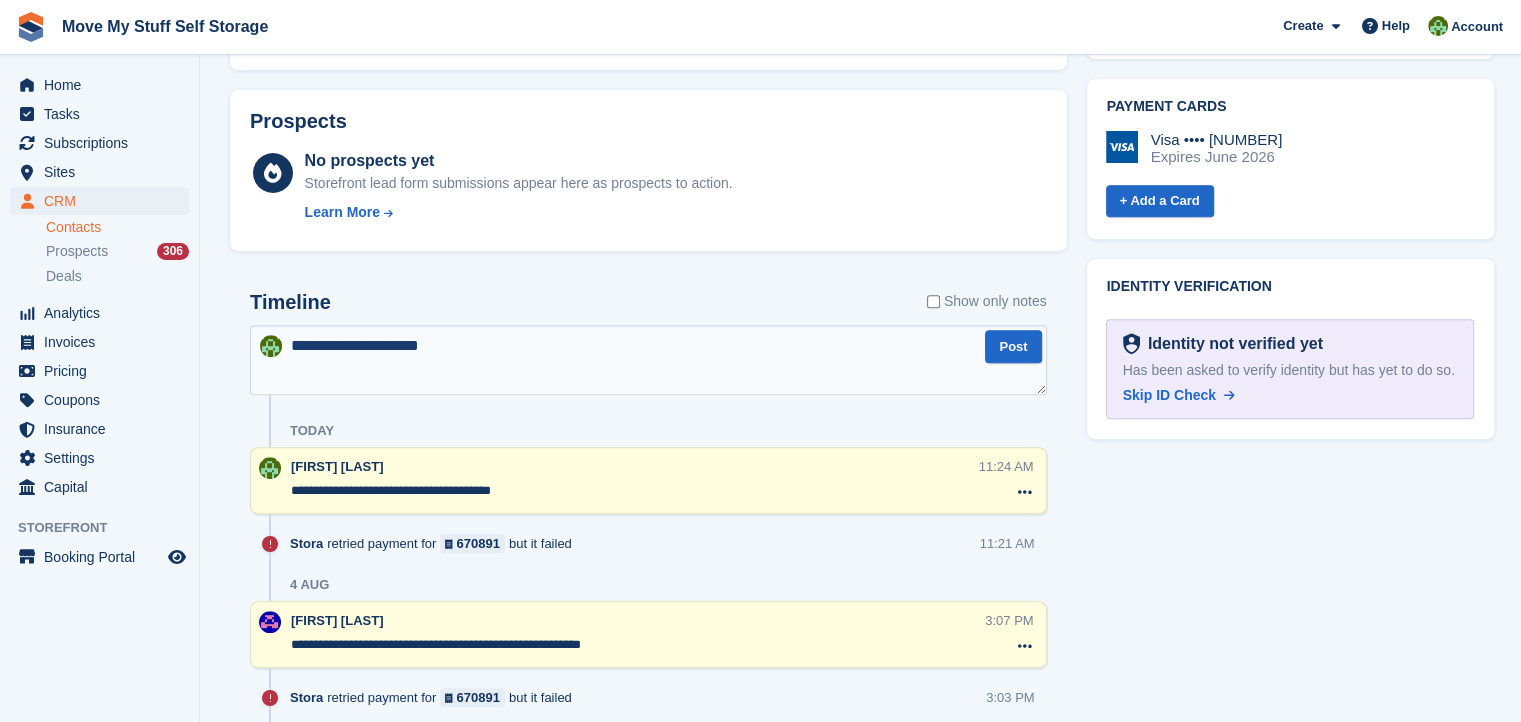 type on "**********" 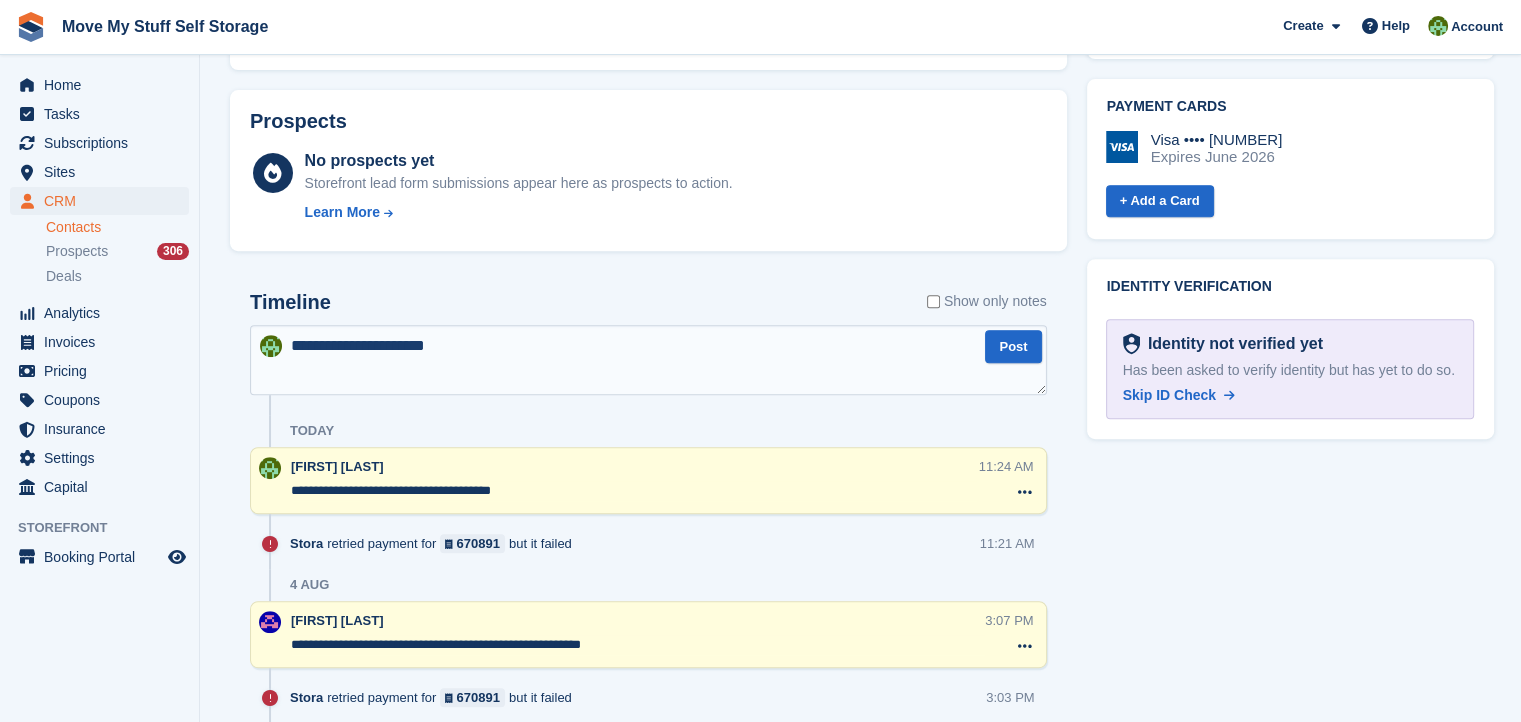 type 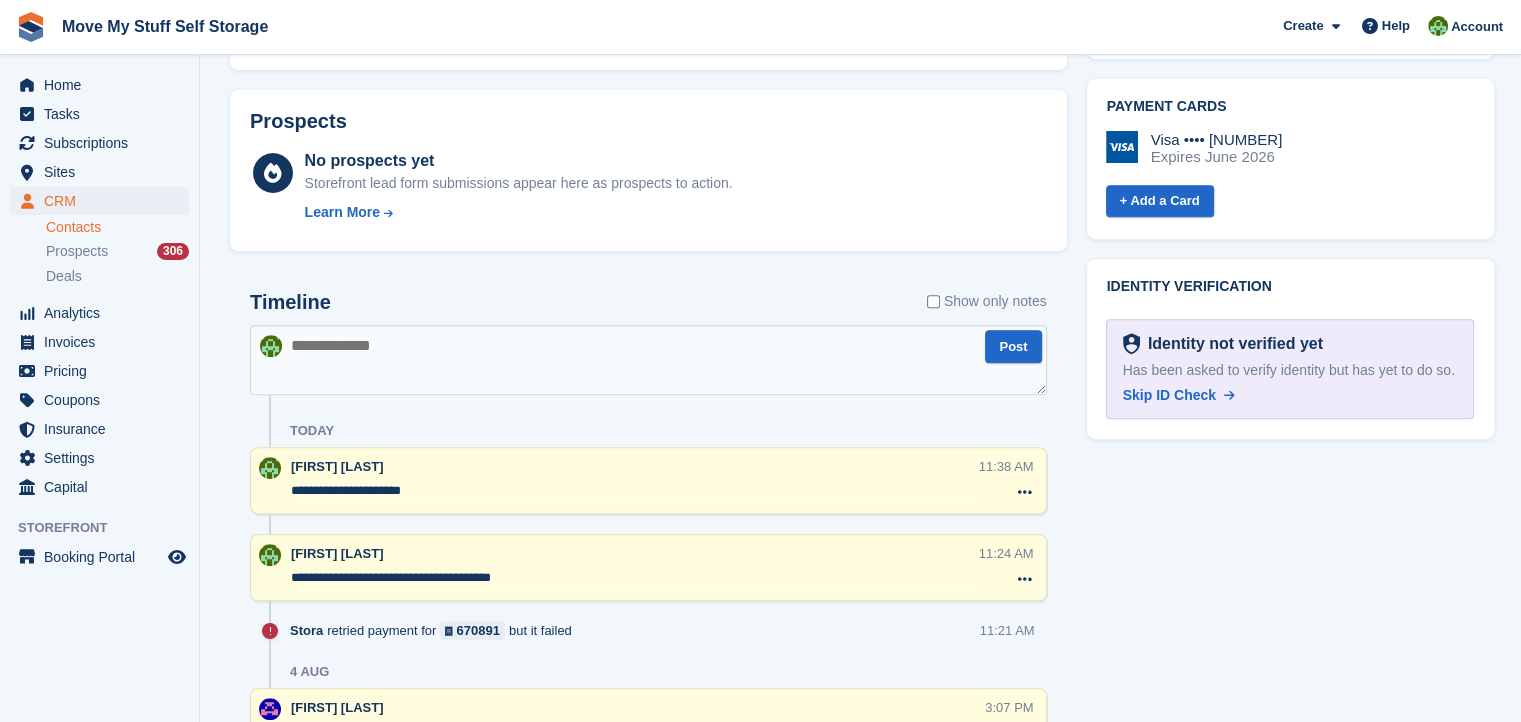 click at bounding box center [648, 360] 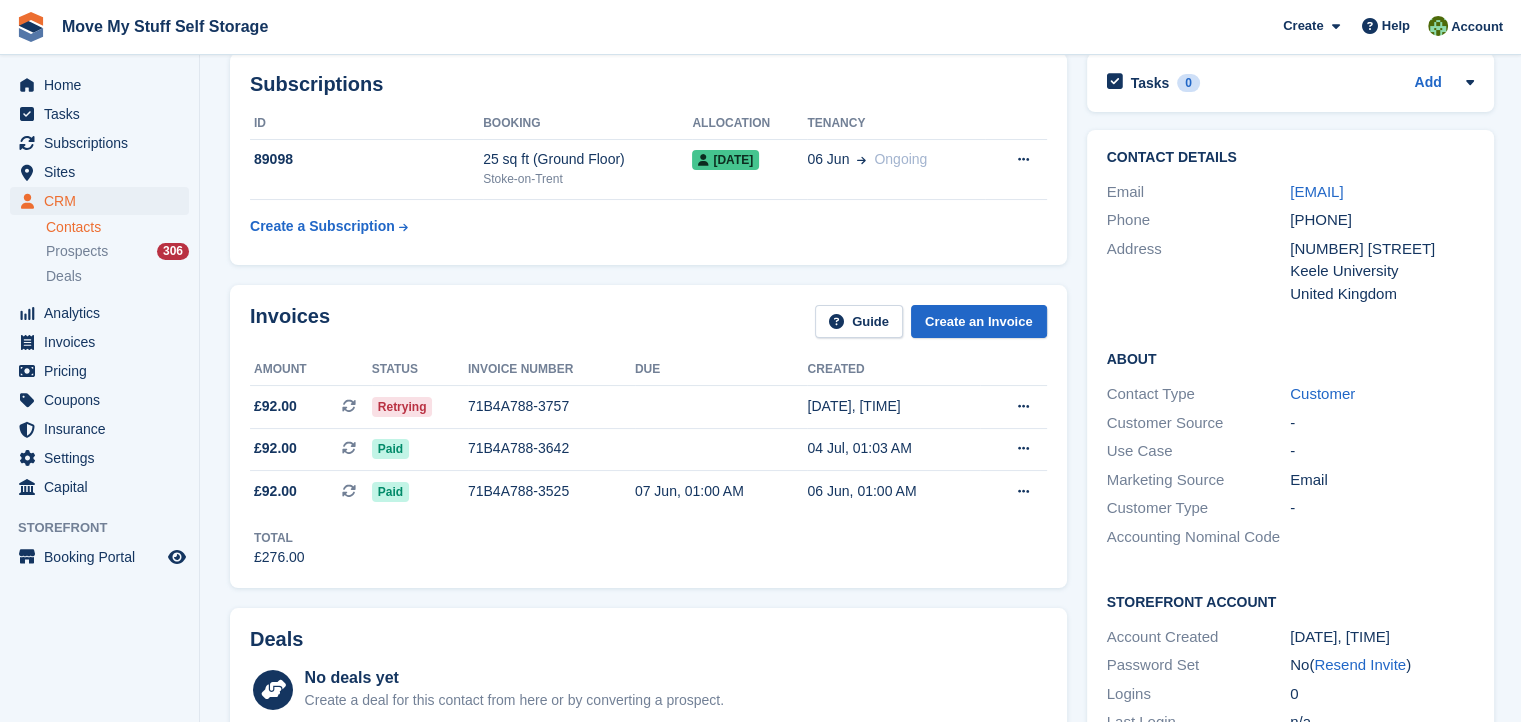 scroll, scrollTop: 0, scrollLeft: 0, axis: both 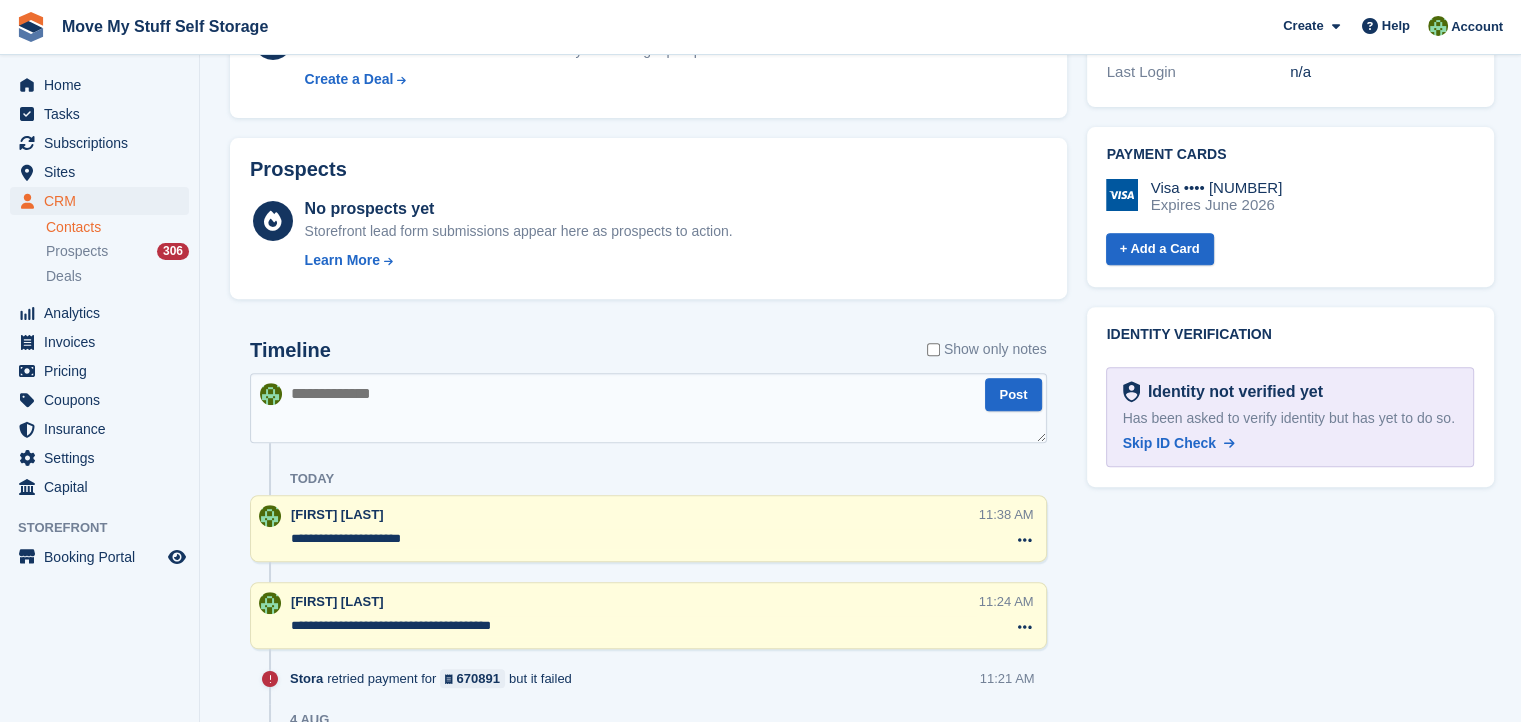 click at bounding box center [648, 408] 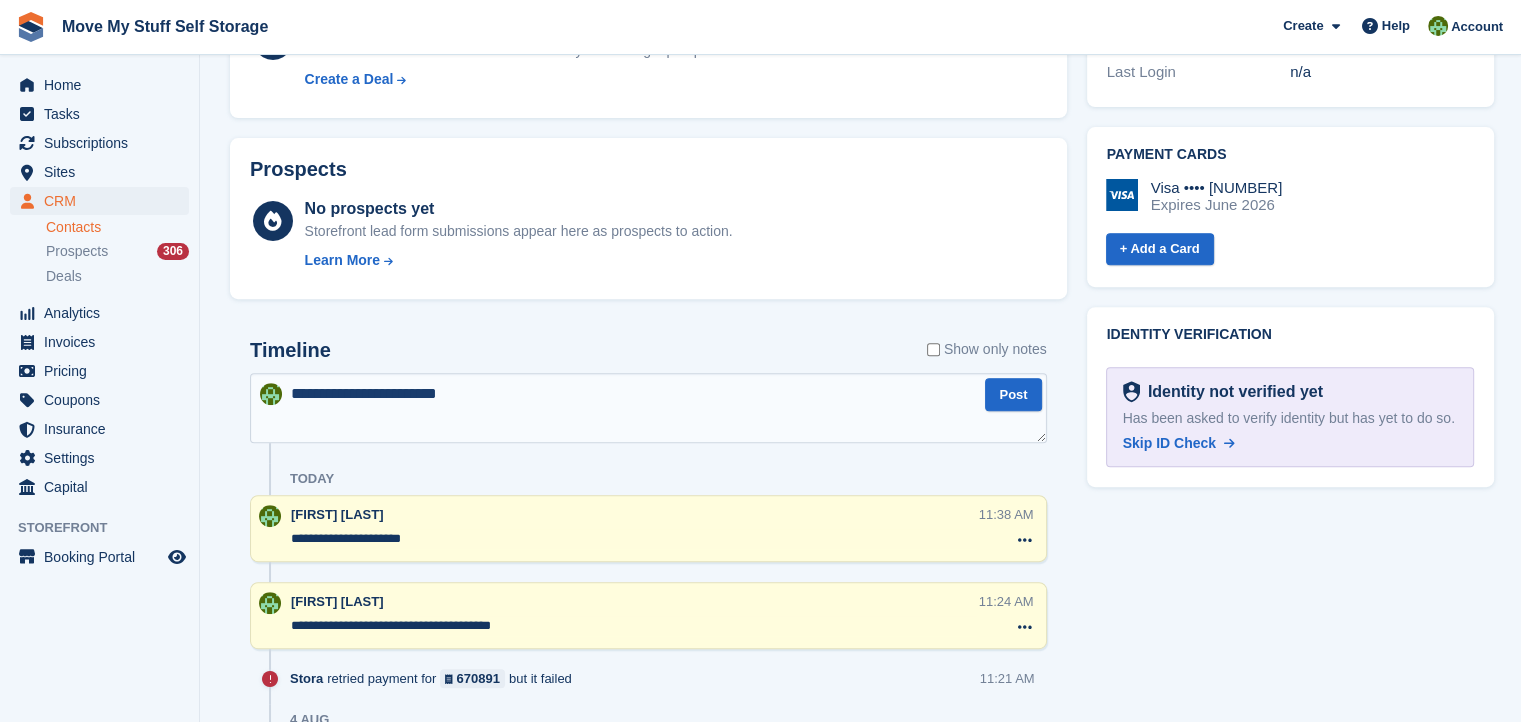 type on "**********" 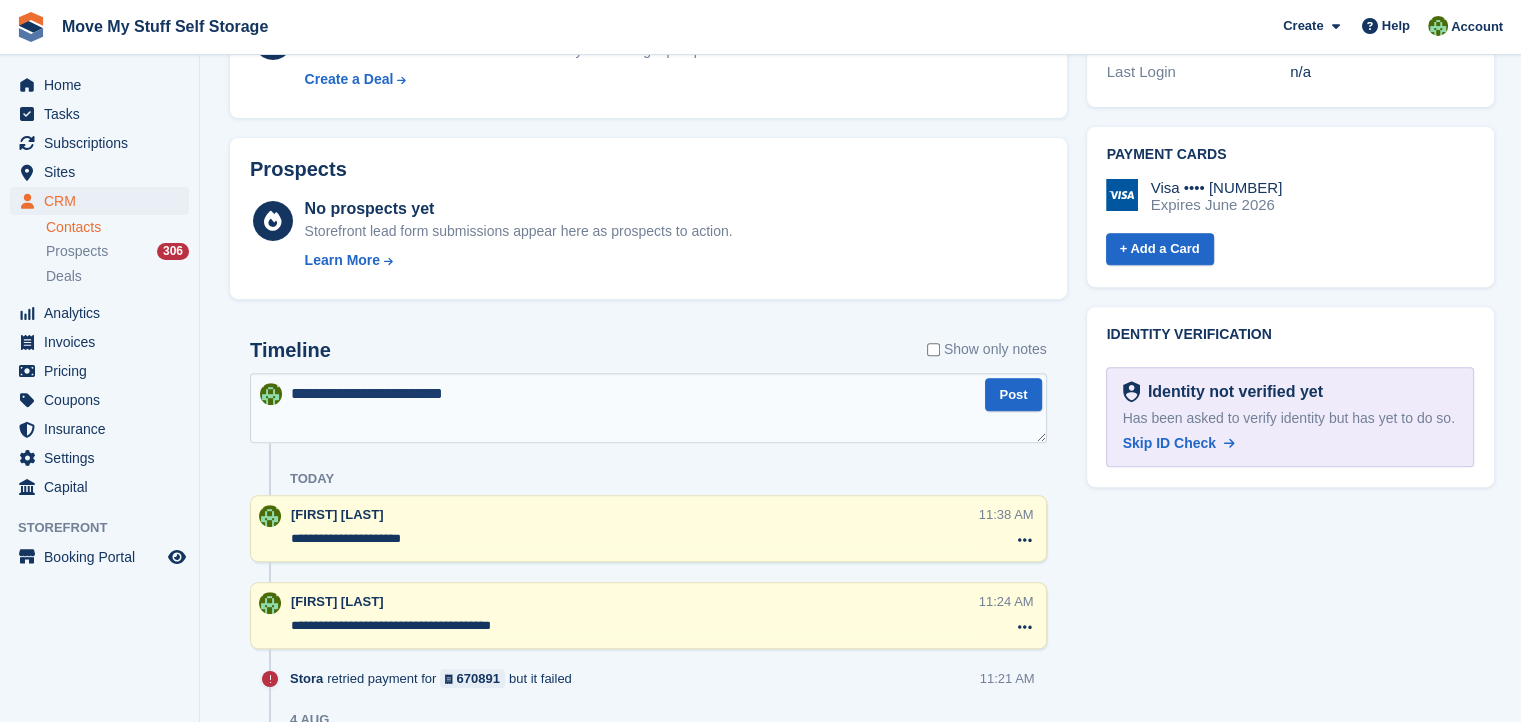 type 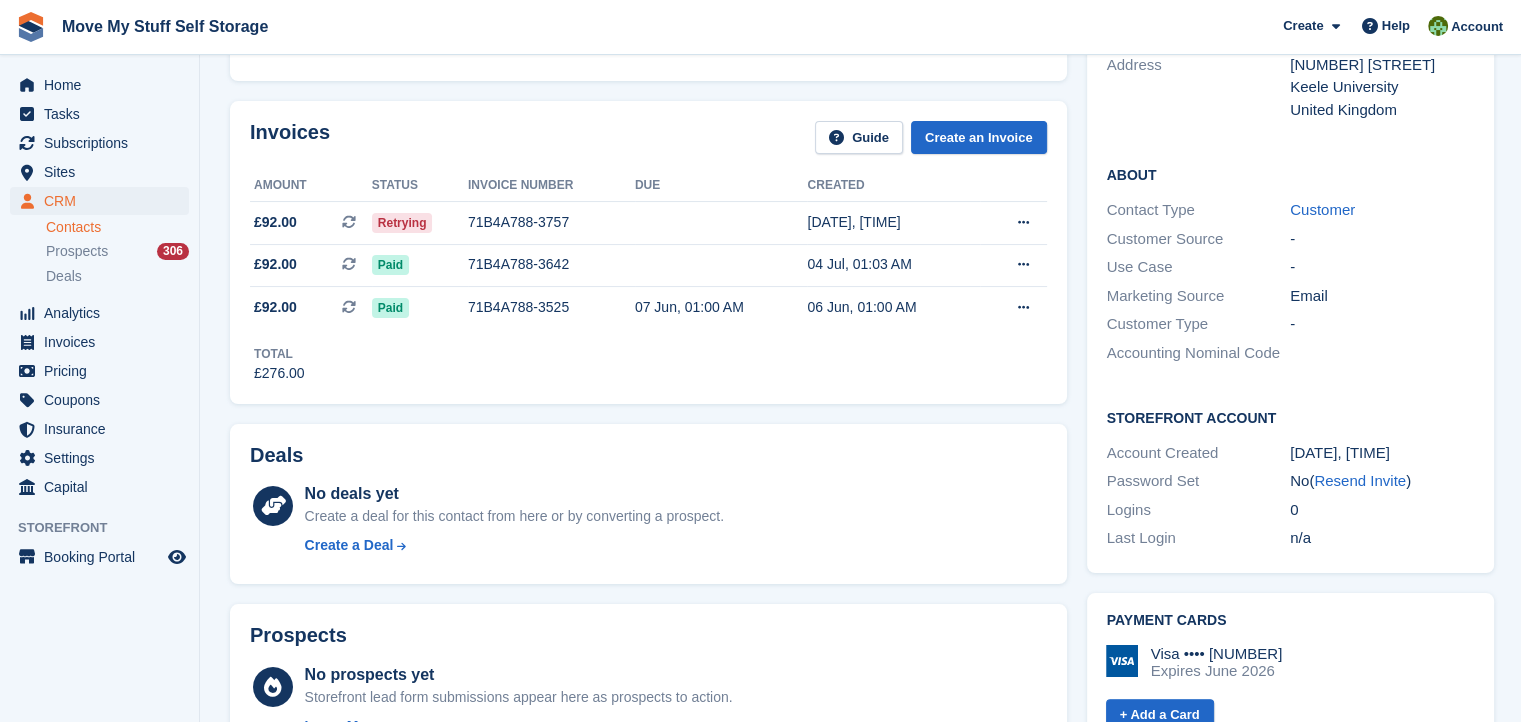 scroll, scrollTop: 0, scrollLeft: 0, axis: both 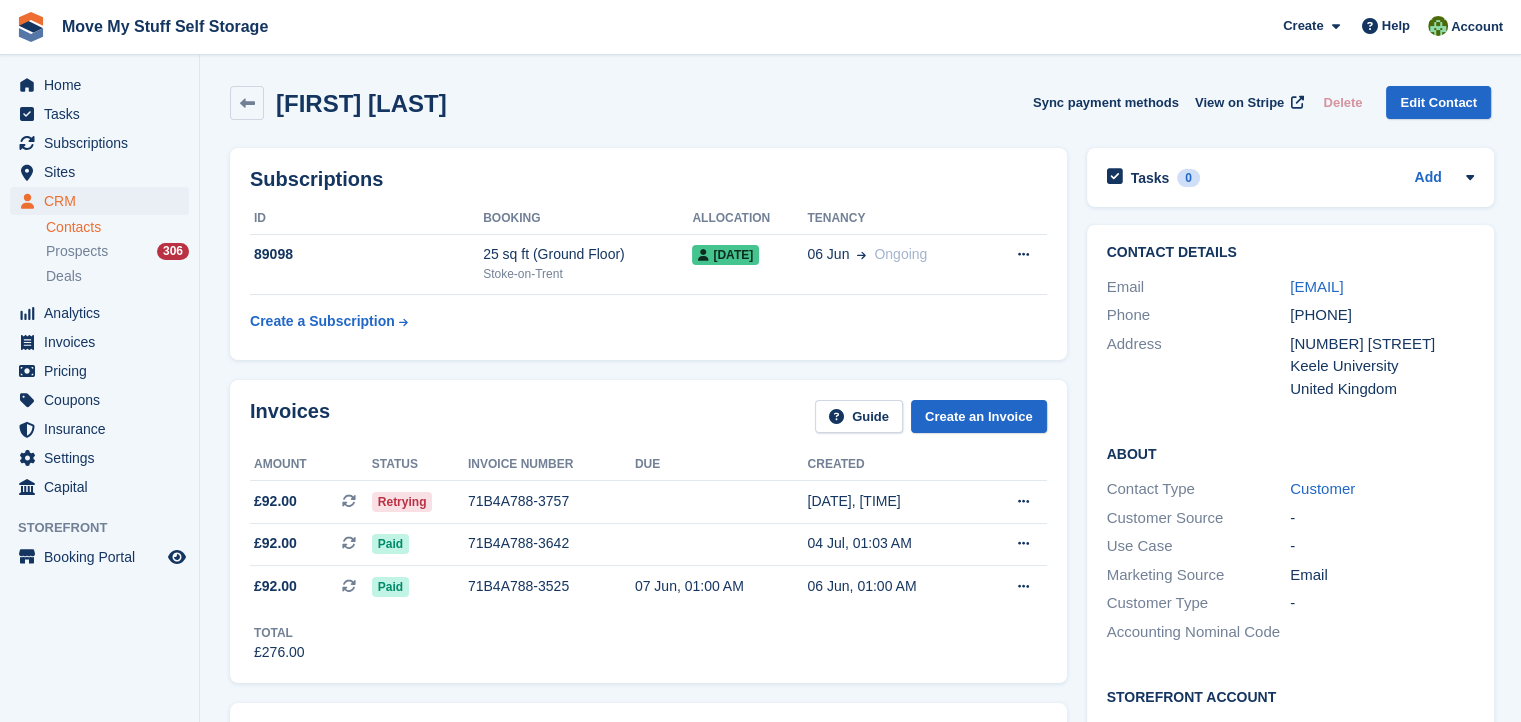 drag, startPoint x: 1412, startPoint y: 341, endPoint x: 1286, endPoint y: 333, distance: 126.253716 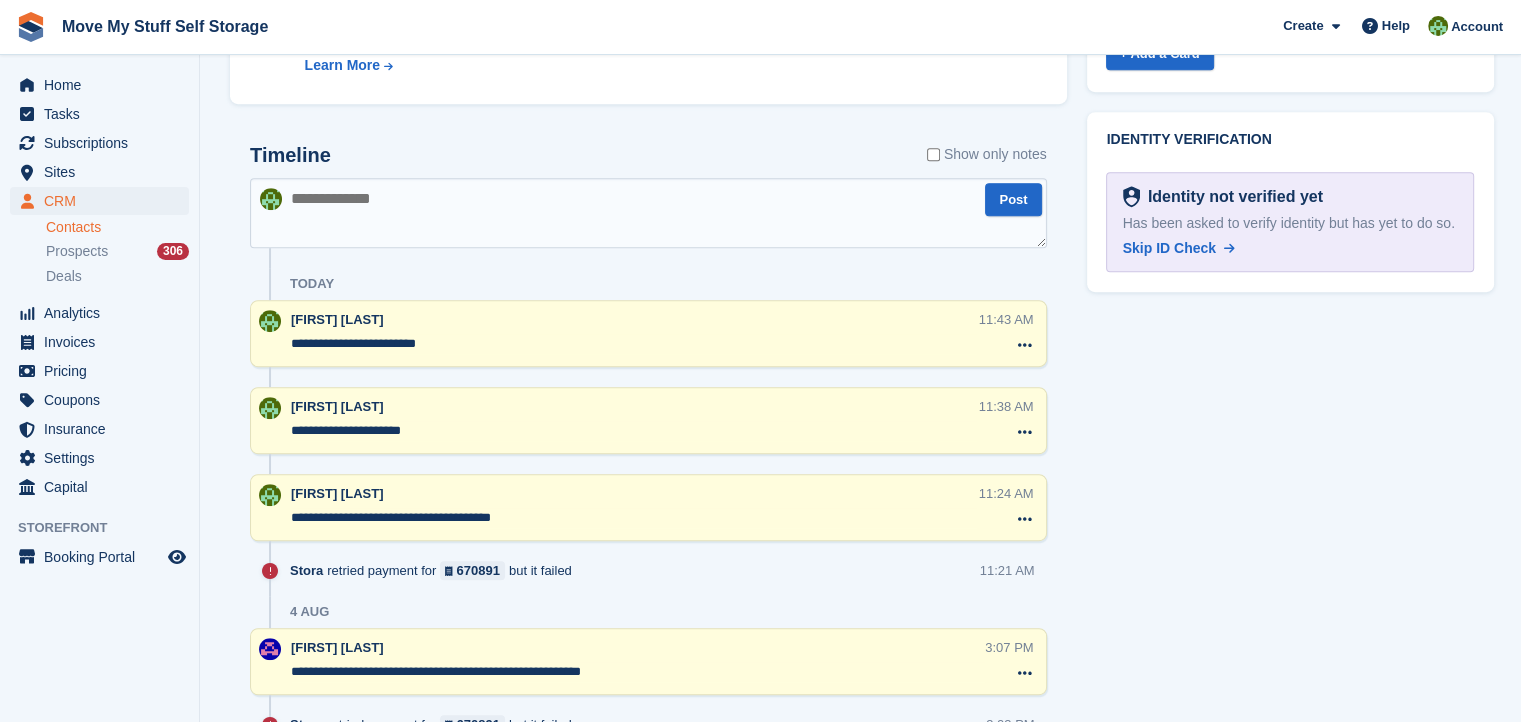 scroll, scrollTop: 1042, scrollLeft: 0, axis: vertical 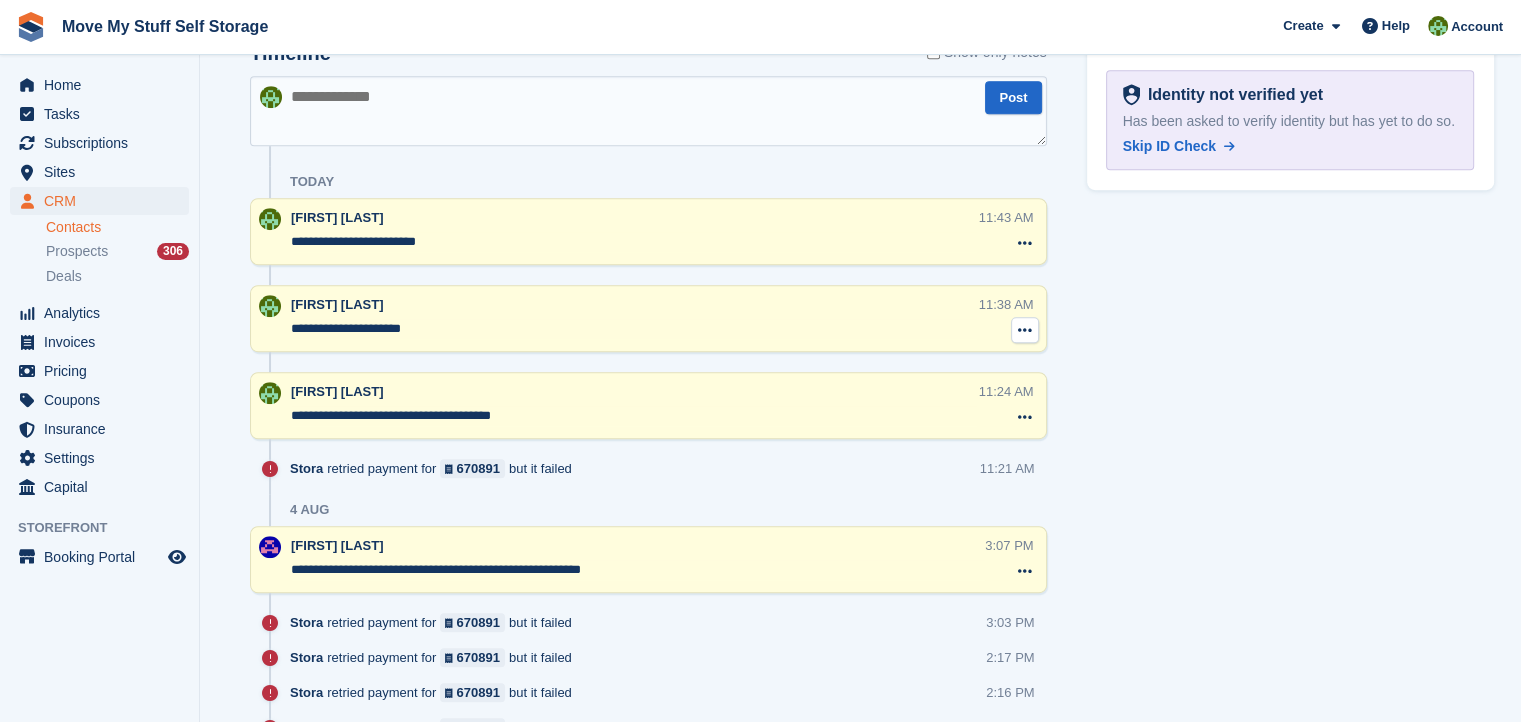 click at bounding box center [1025, 330] 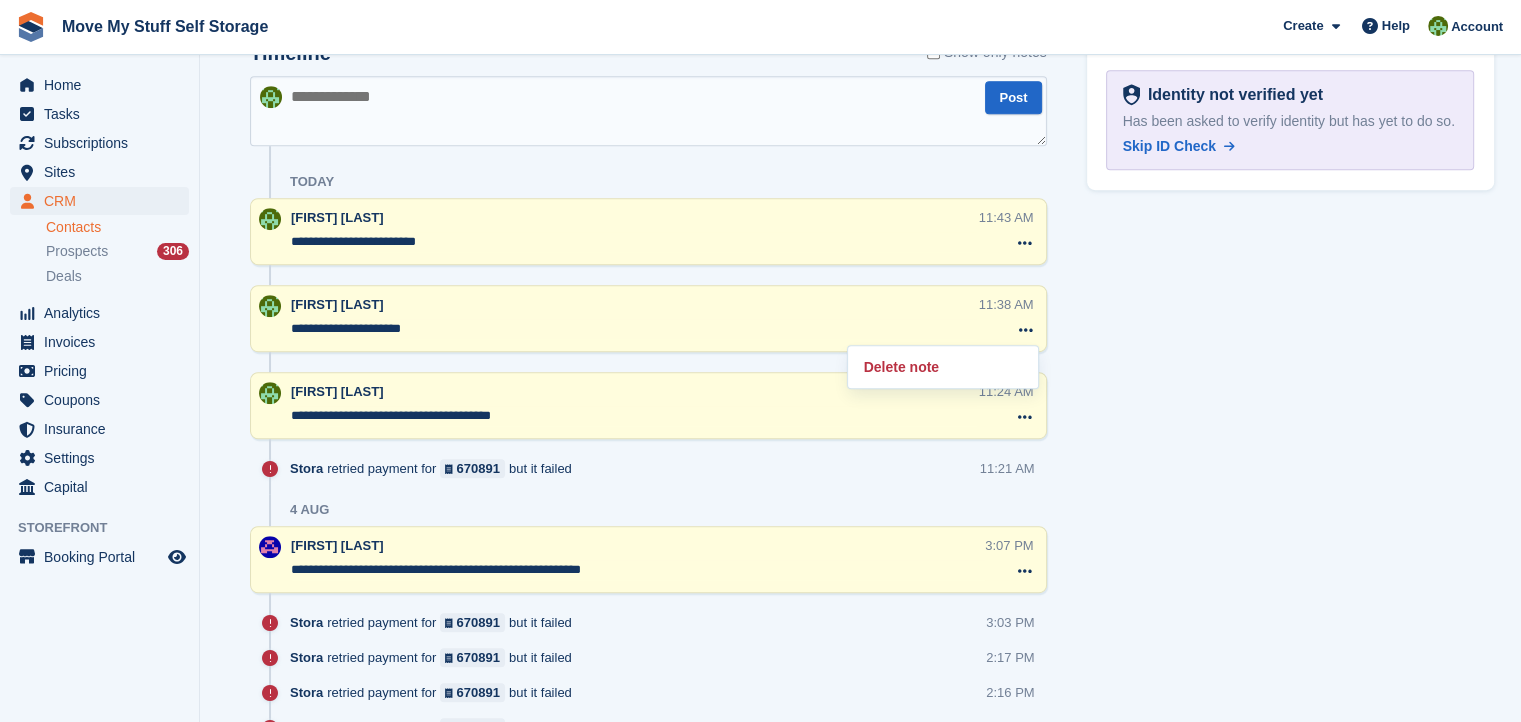 click on "**********" at bounding box center (634, 329) 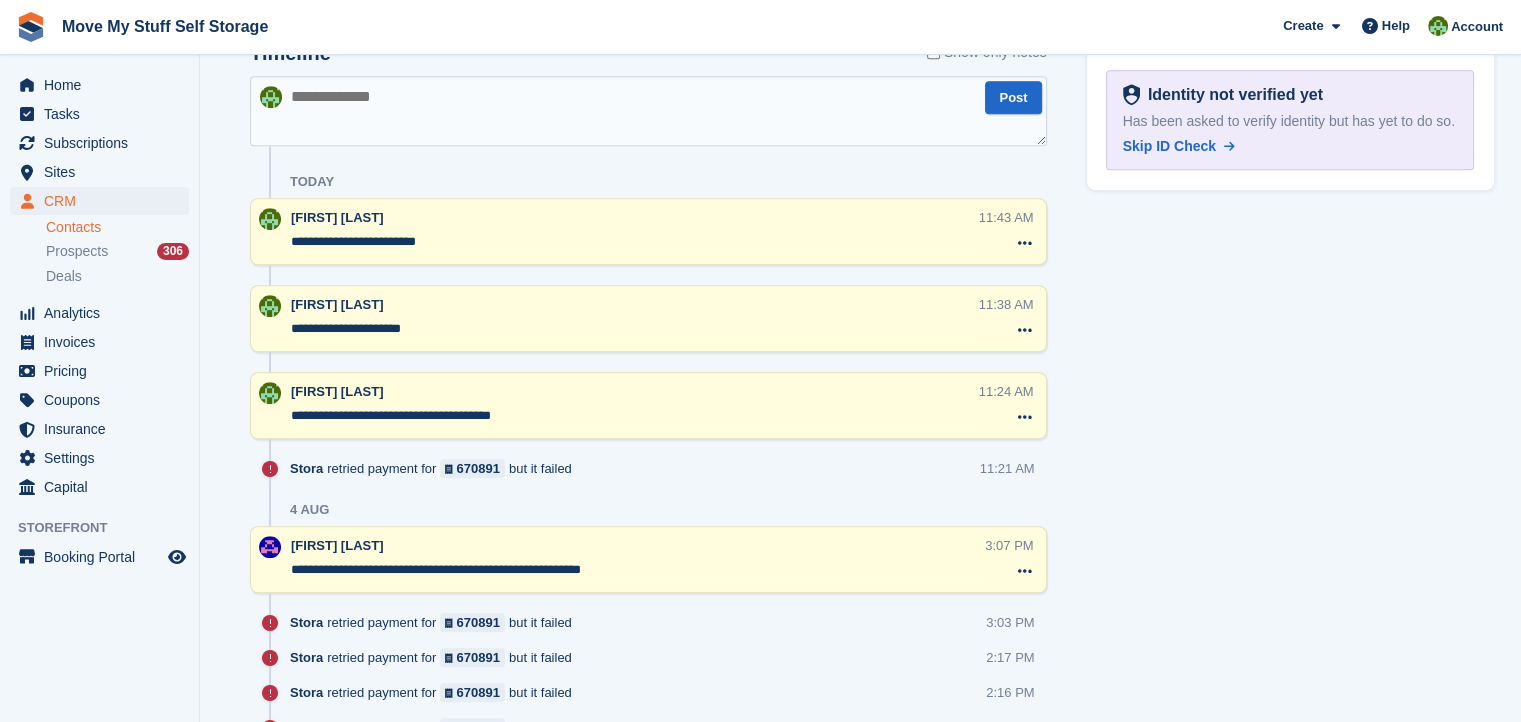 drag, startPoint x: 1020, startPoint y: 331, endPoint x: 957, endPoint y: 334, distance: 63.07139 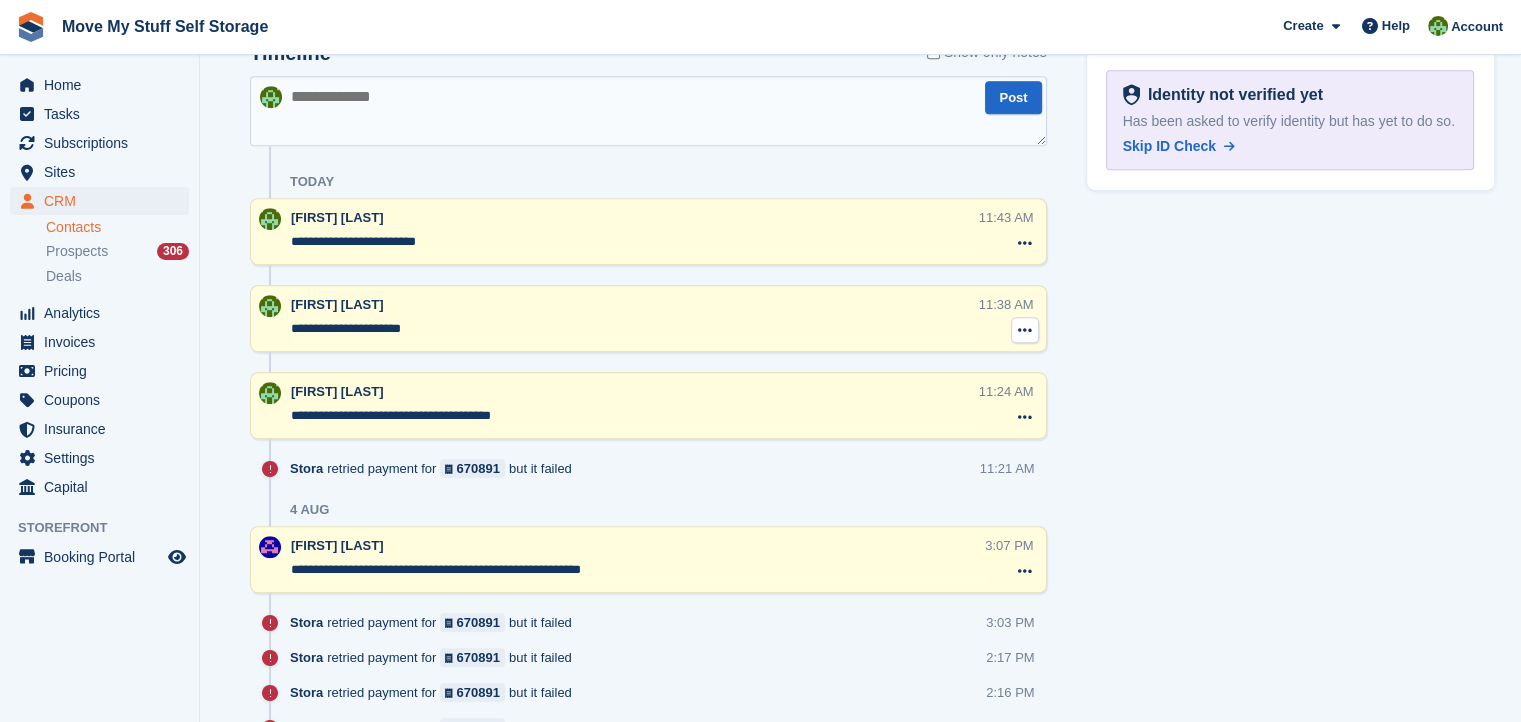 click at bounding box center (1025, 330) 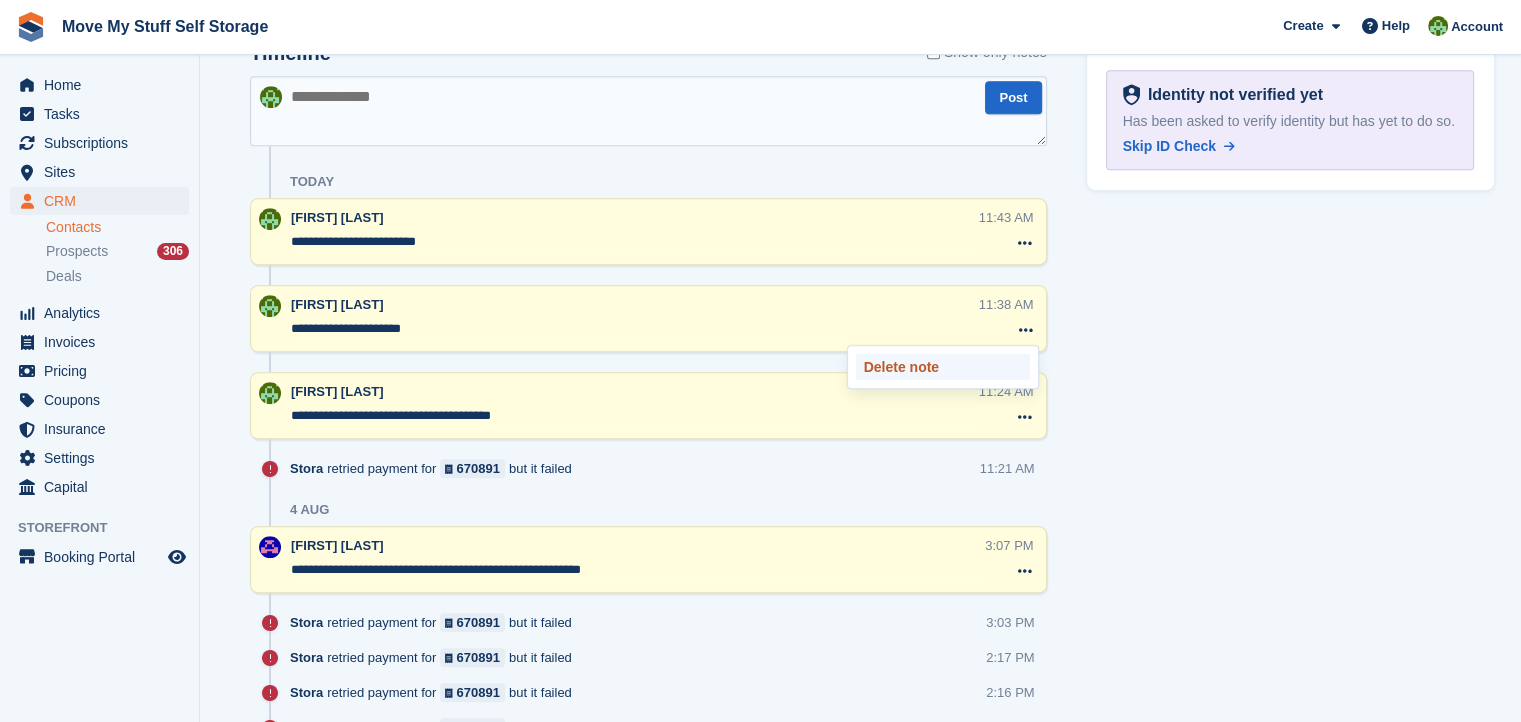 click on "Delete note" at bounding box center [943, 367] 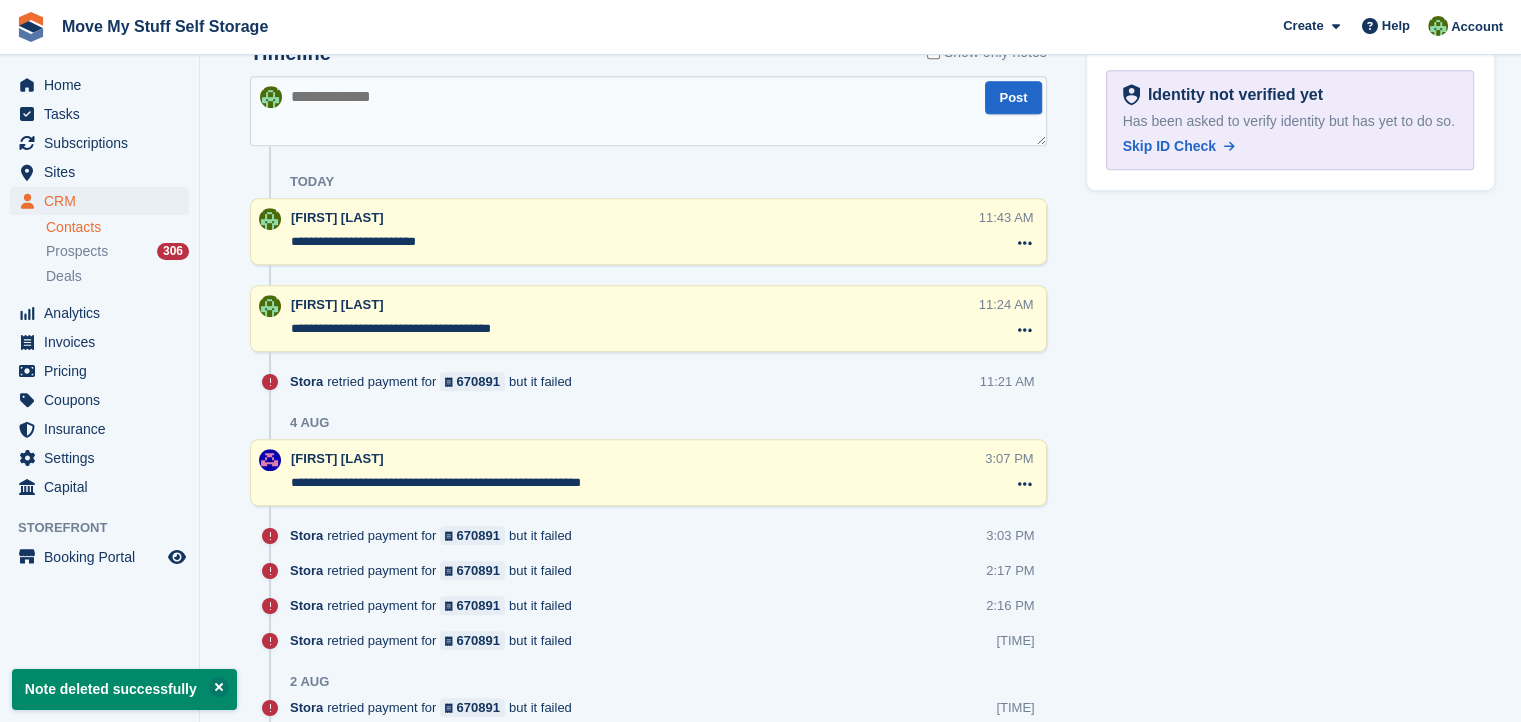 click at bounding box center [648, 111] 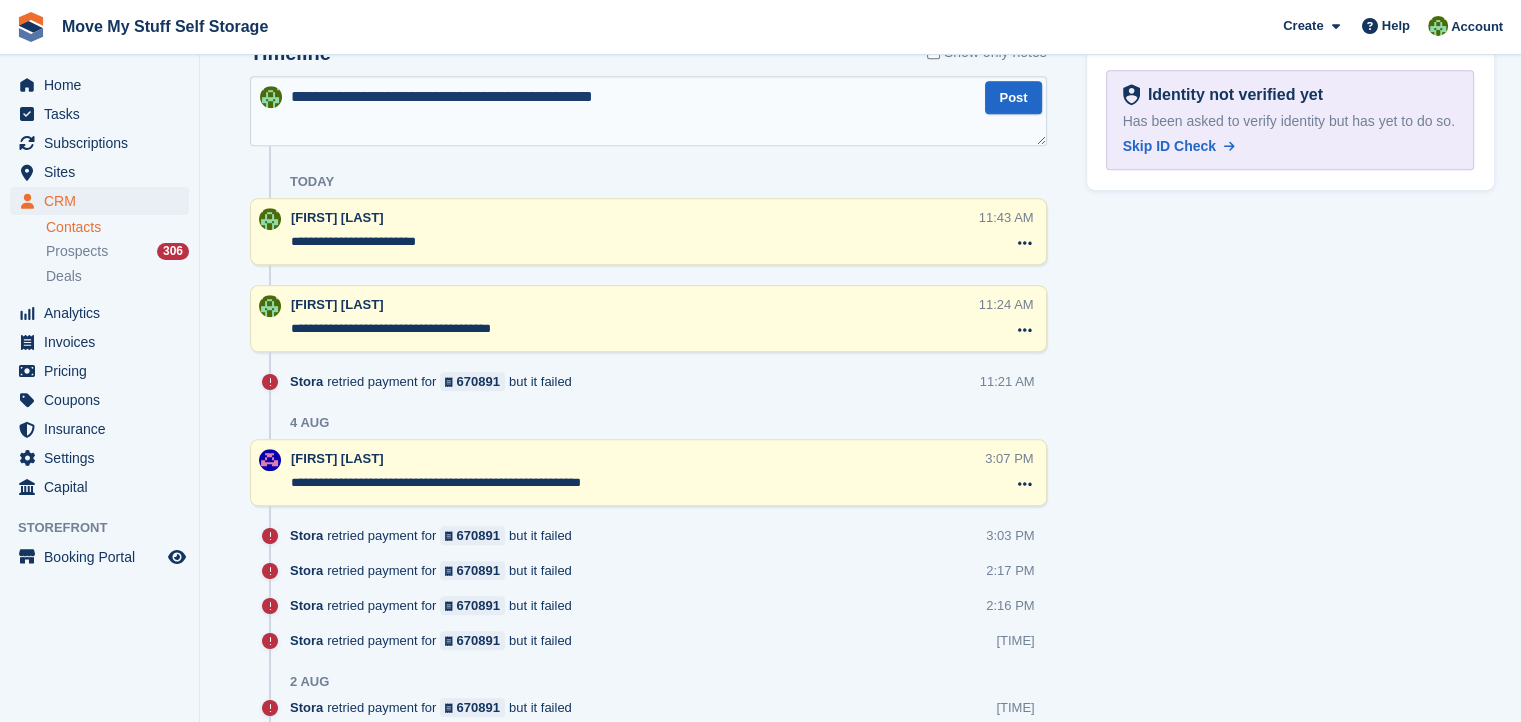 paste on "**********" 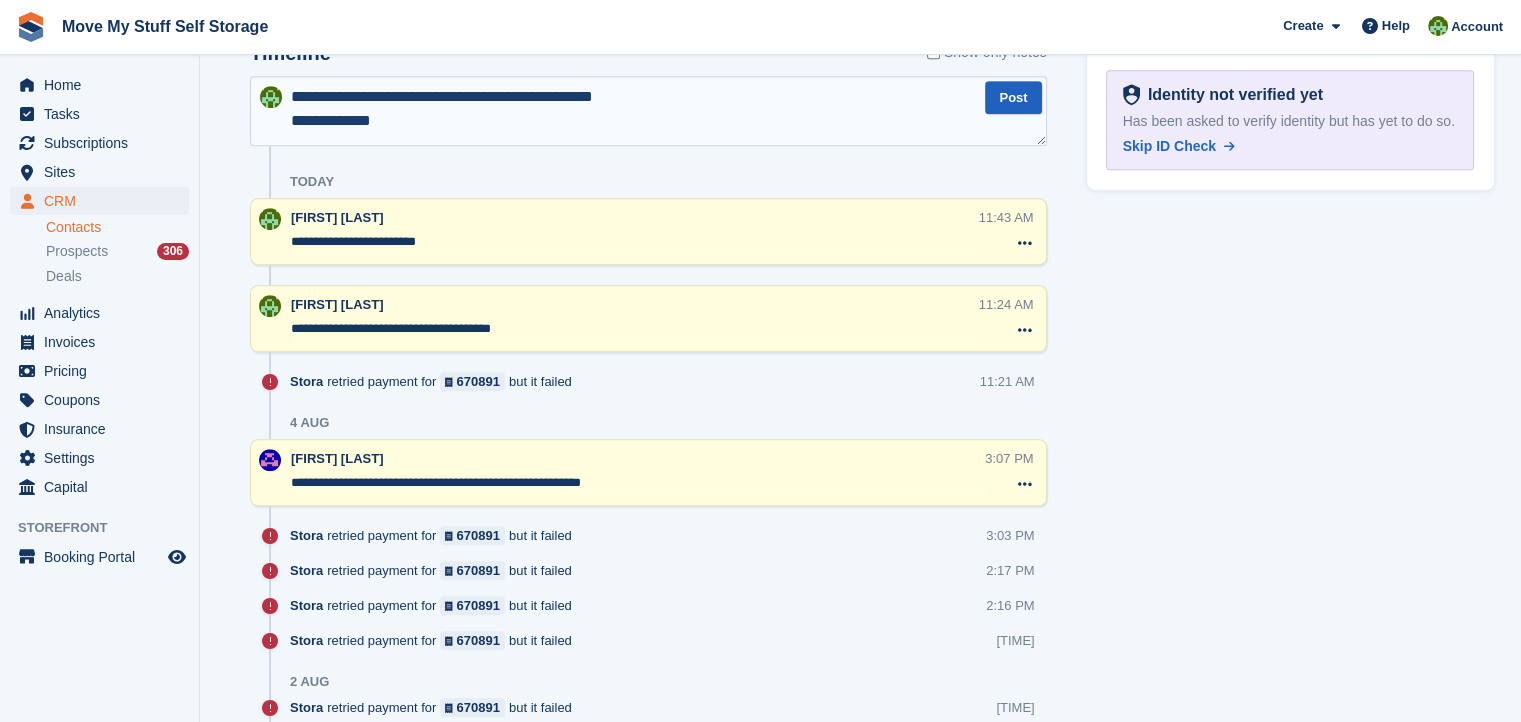 type on "**********" 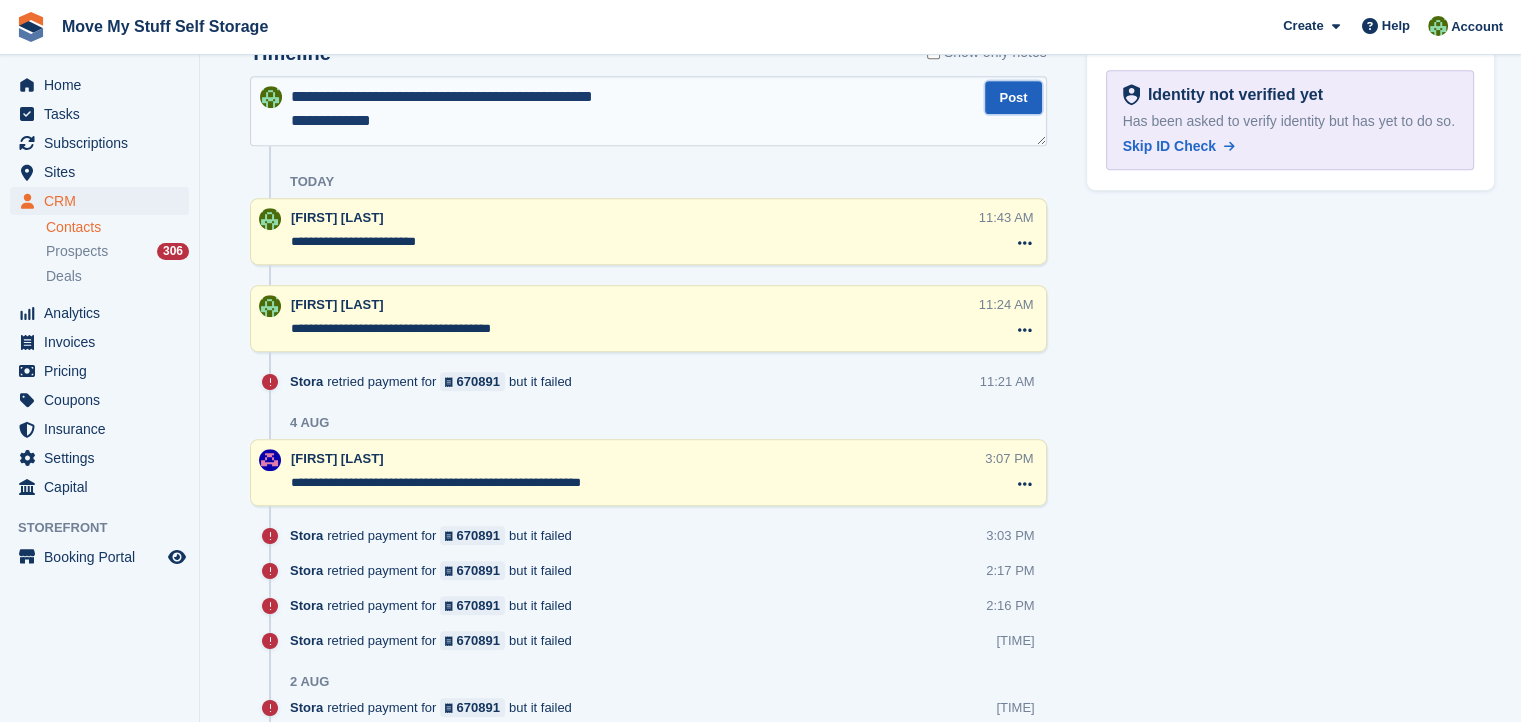 click on "Post" at bounding box center [1013, 97] 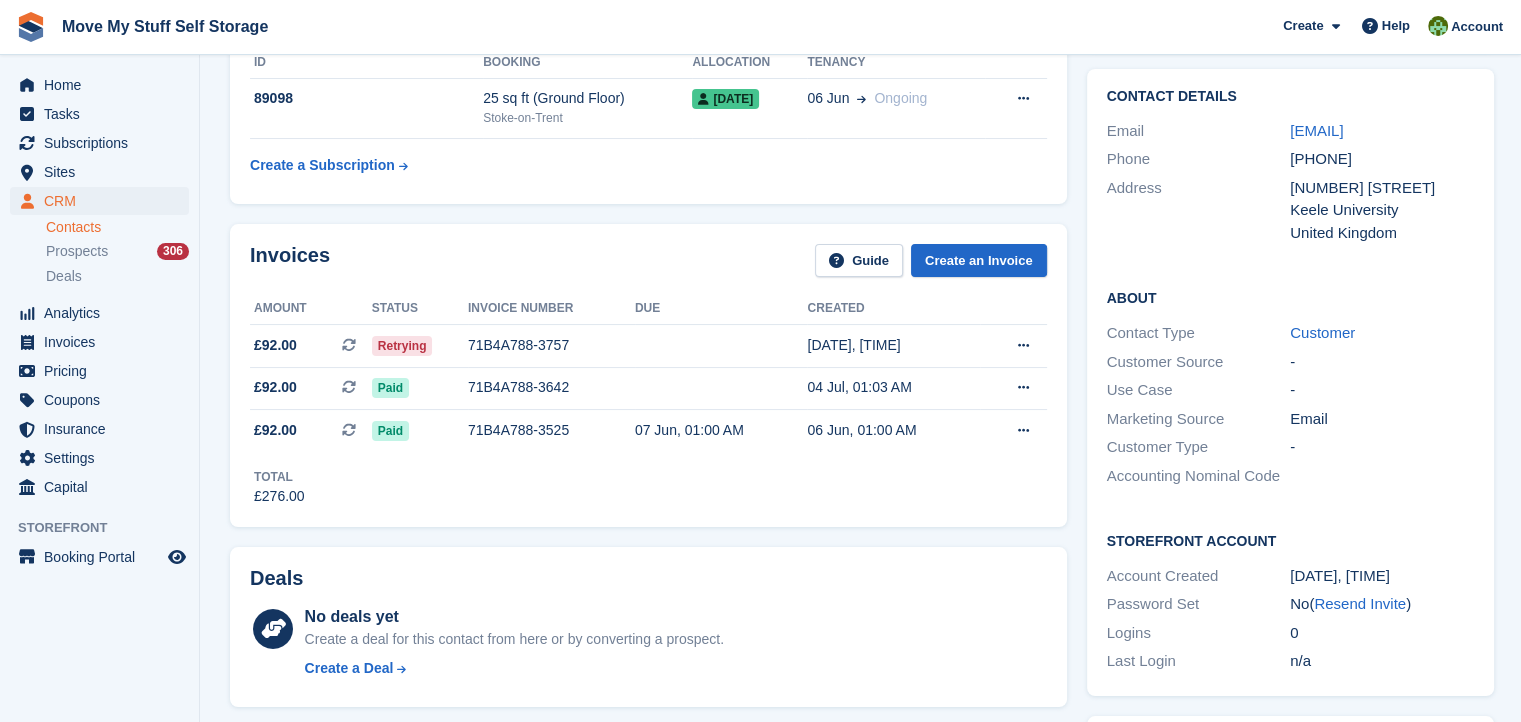 scroll, scrollTop: 0, scrollLeft: 0, axis: both 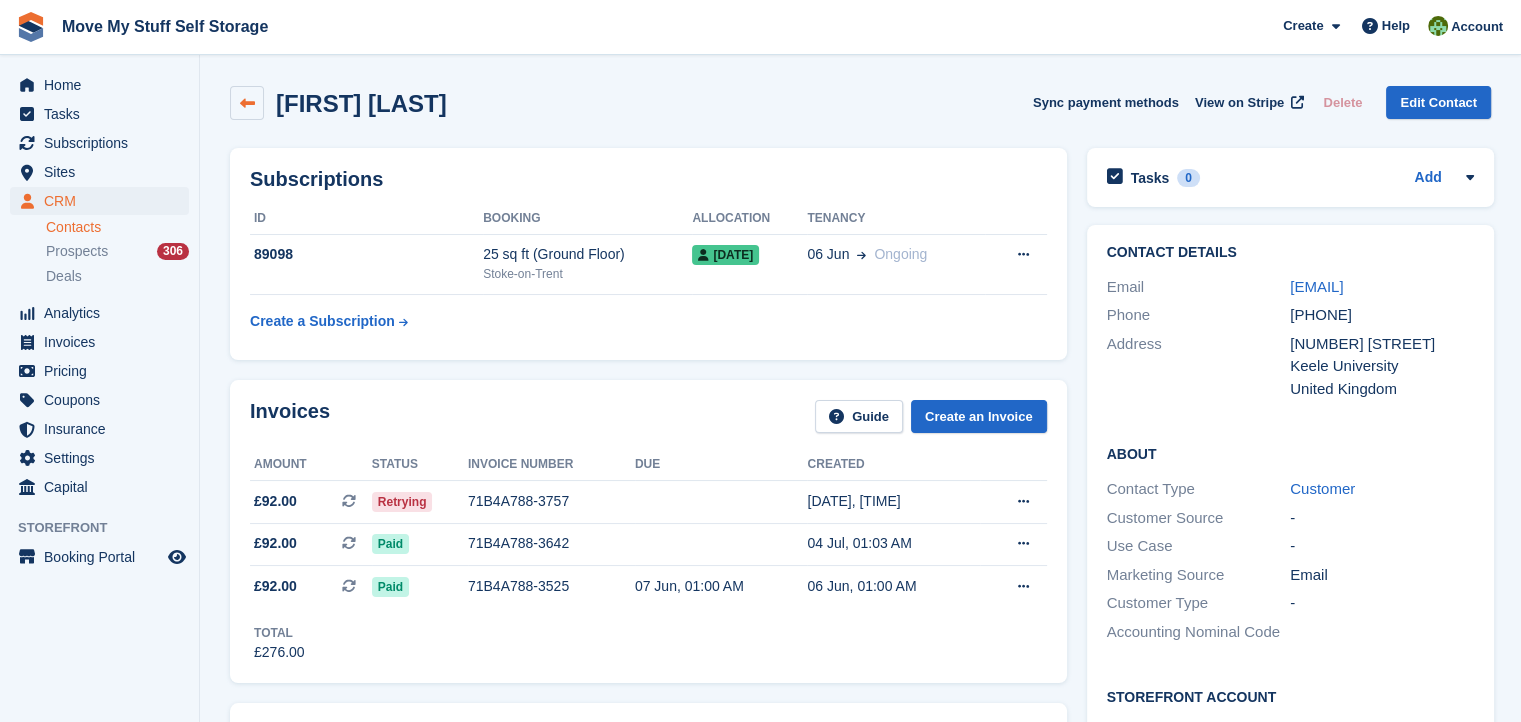 click at bounding box center (247, 103) 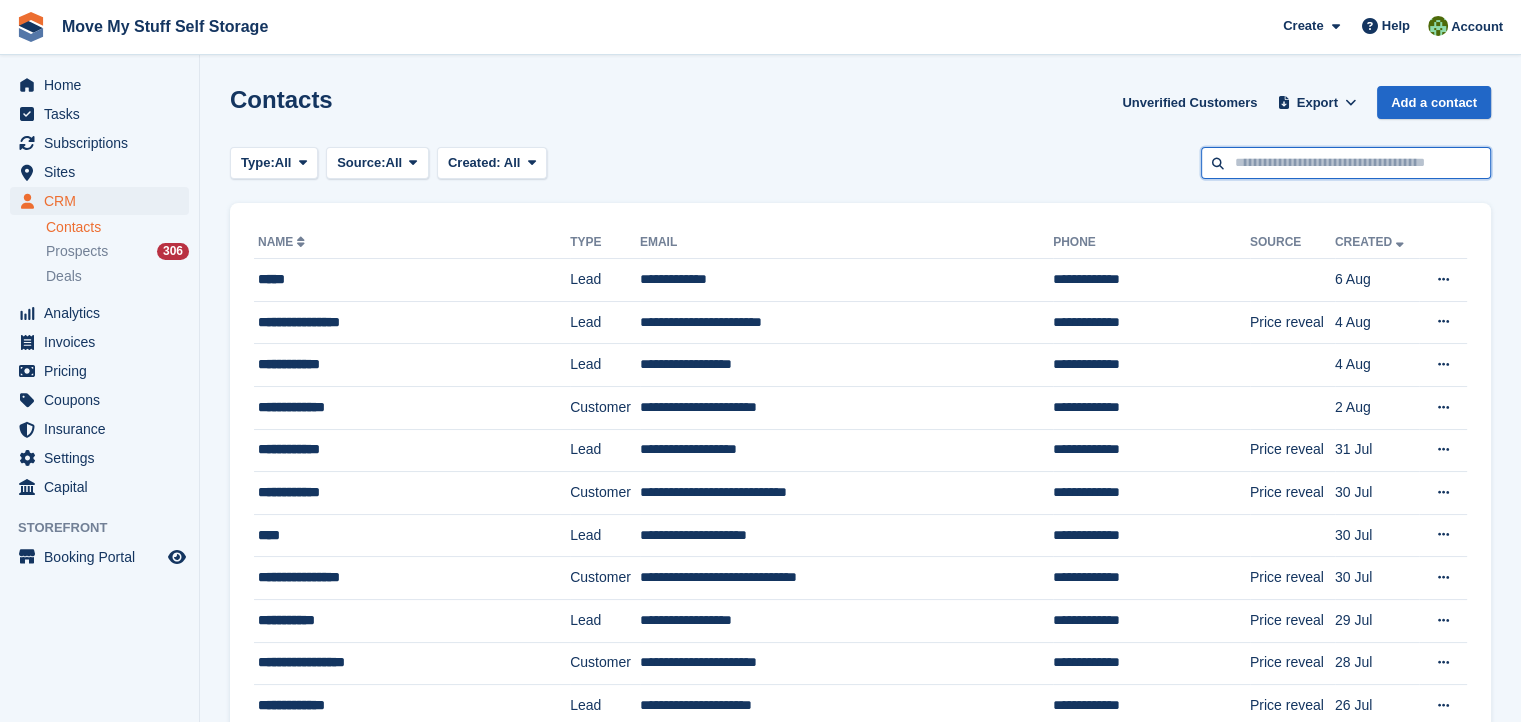 click at bounding box center [1346, 163] 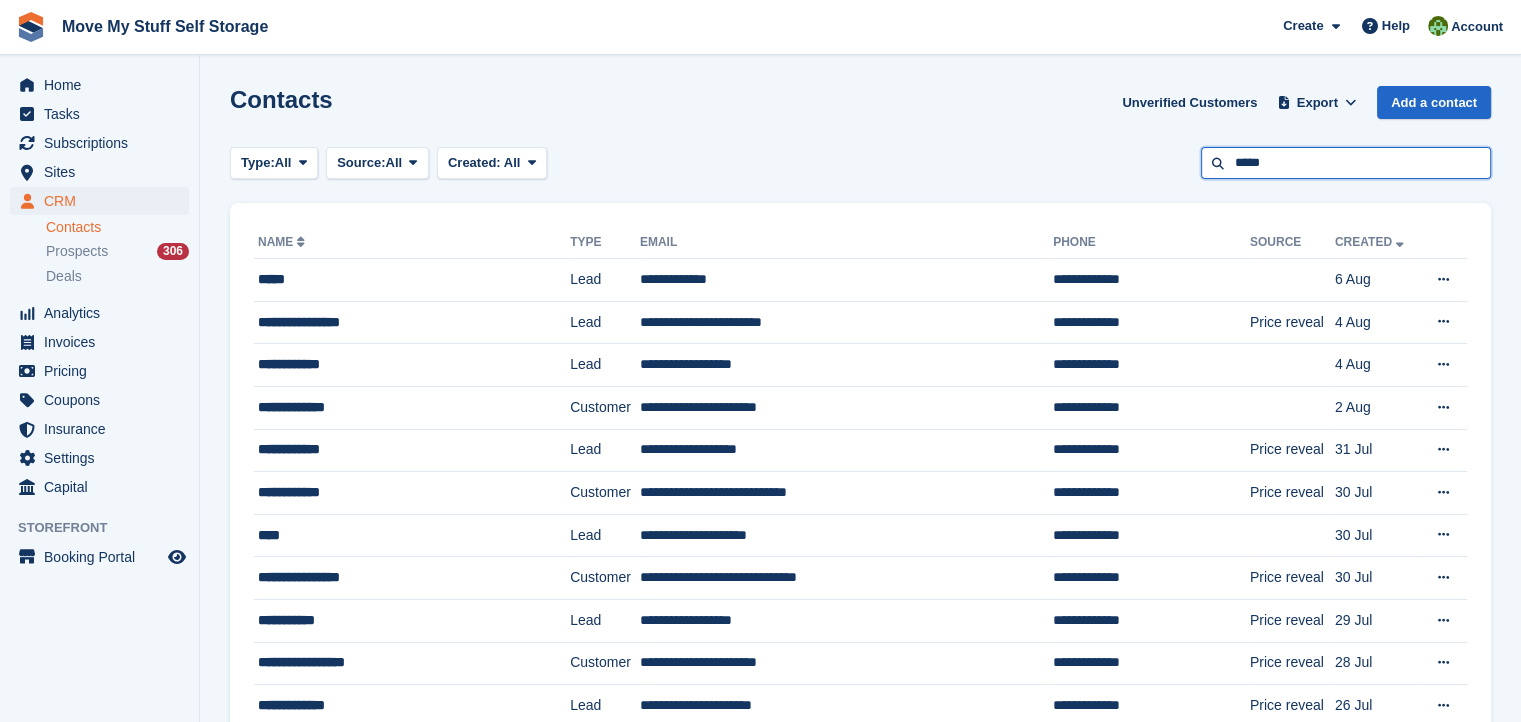 type on "*****" 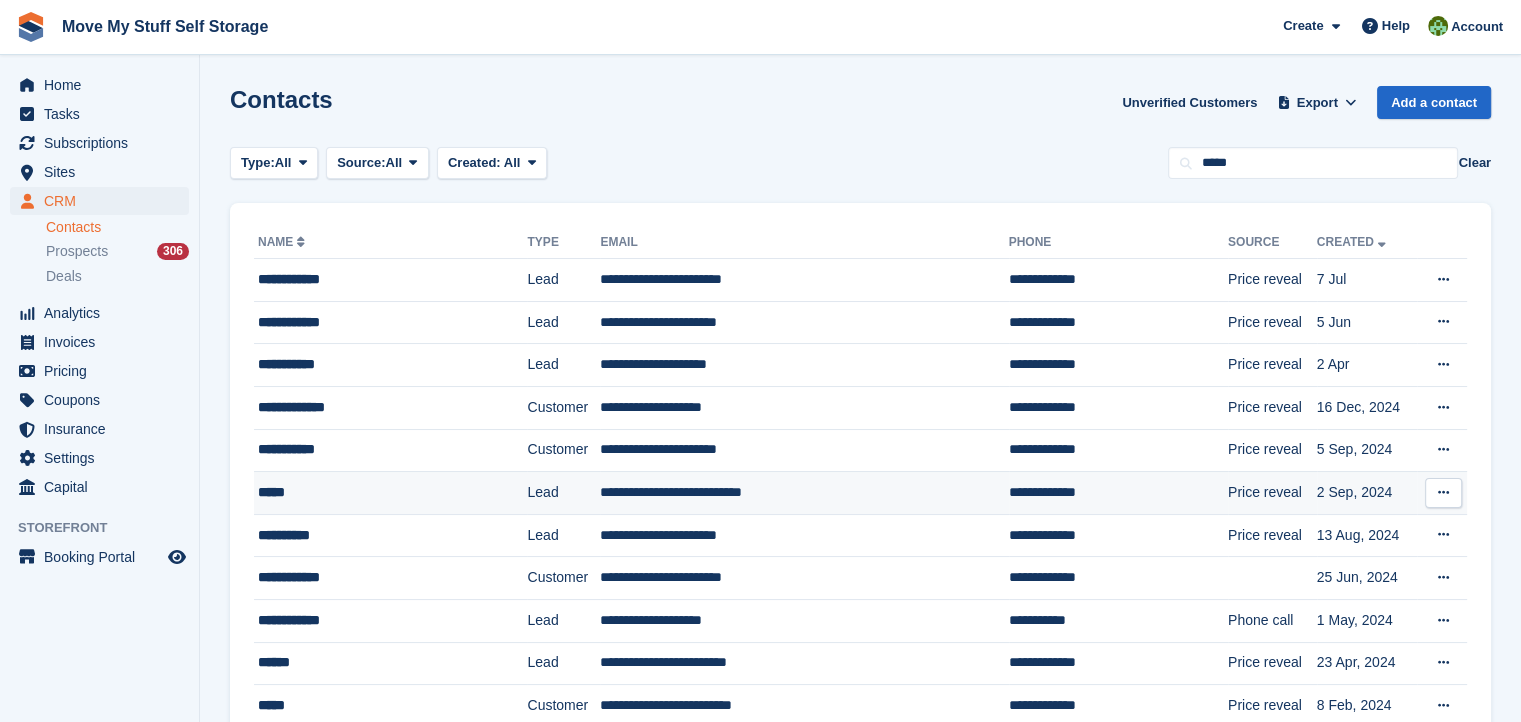 click on "*****" at bounding box center (370, 492) 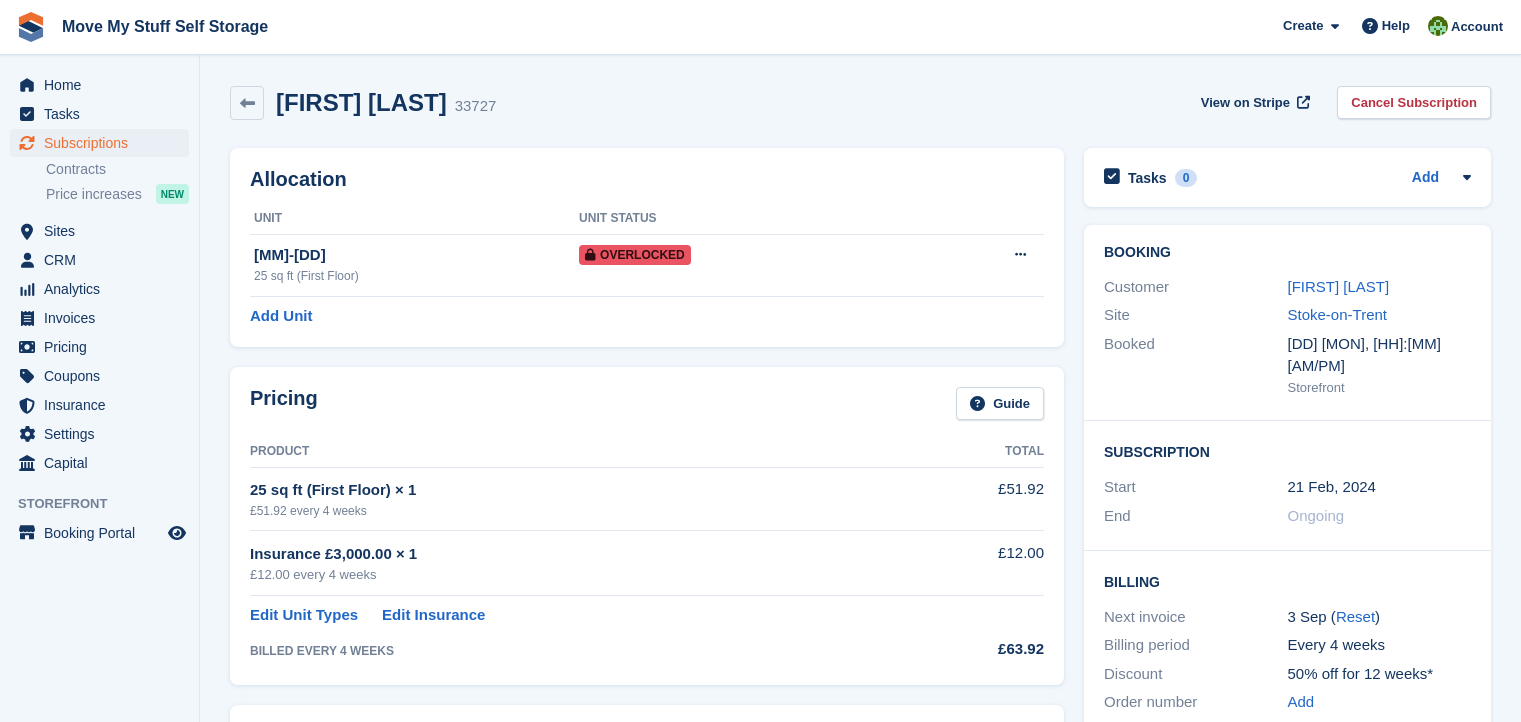 scroll, scrollTop: 0, scrollLeft: 0, axis: both 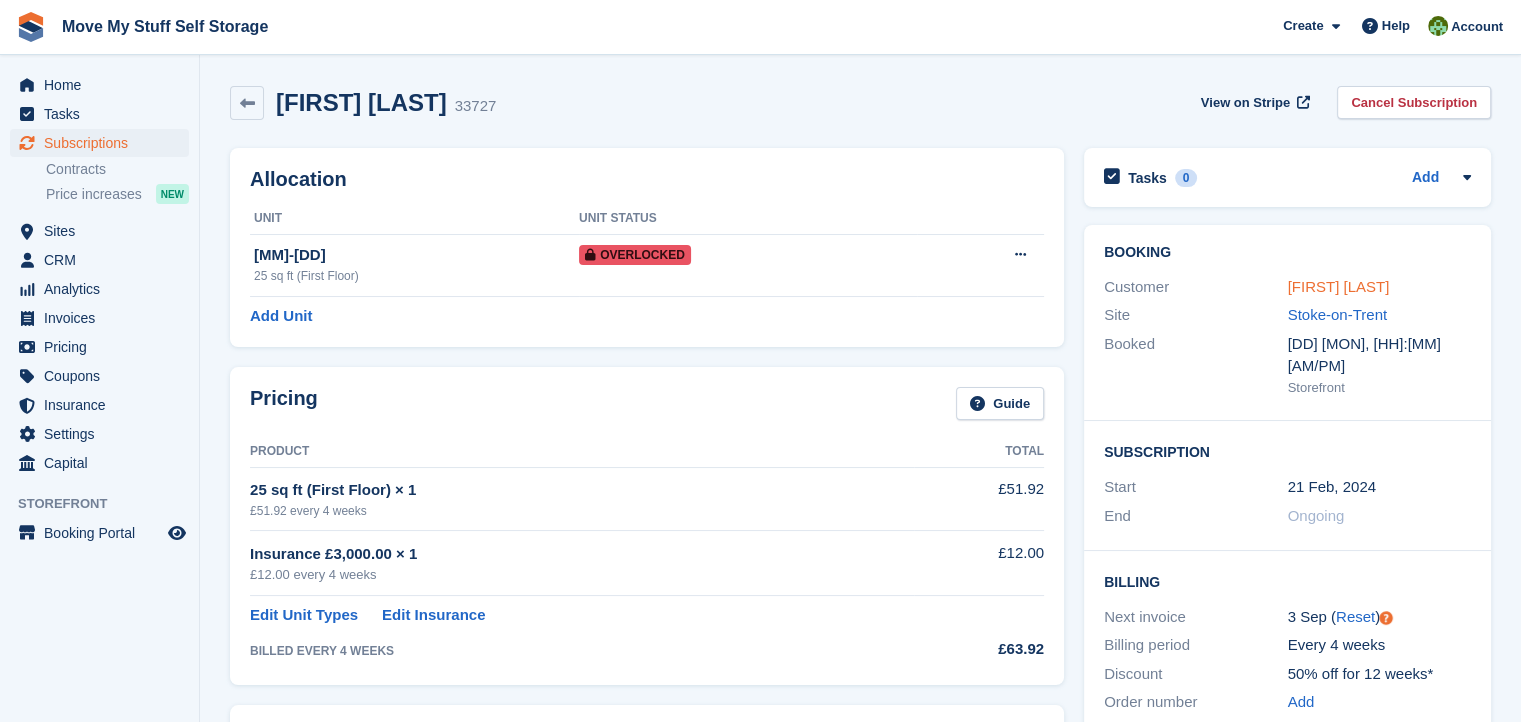 click on "meryem dag" at bounding box center [1339, 286] 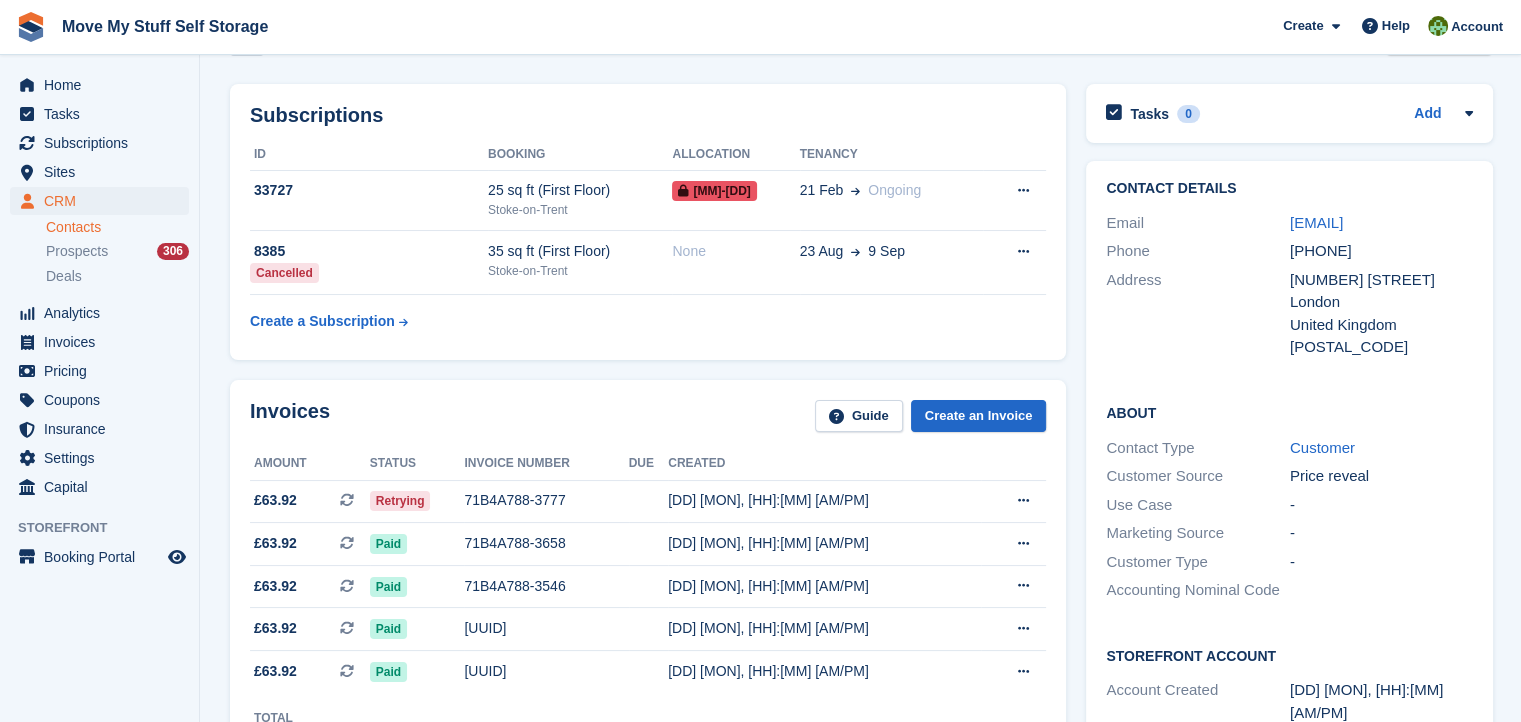 scroll, scrollTop: 0, scrollLeft: 0, axis: both 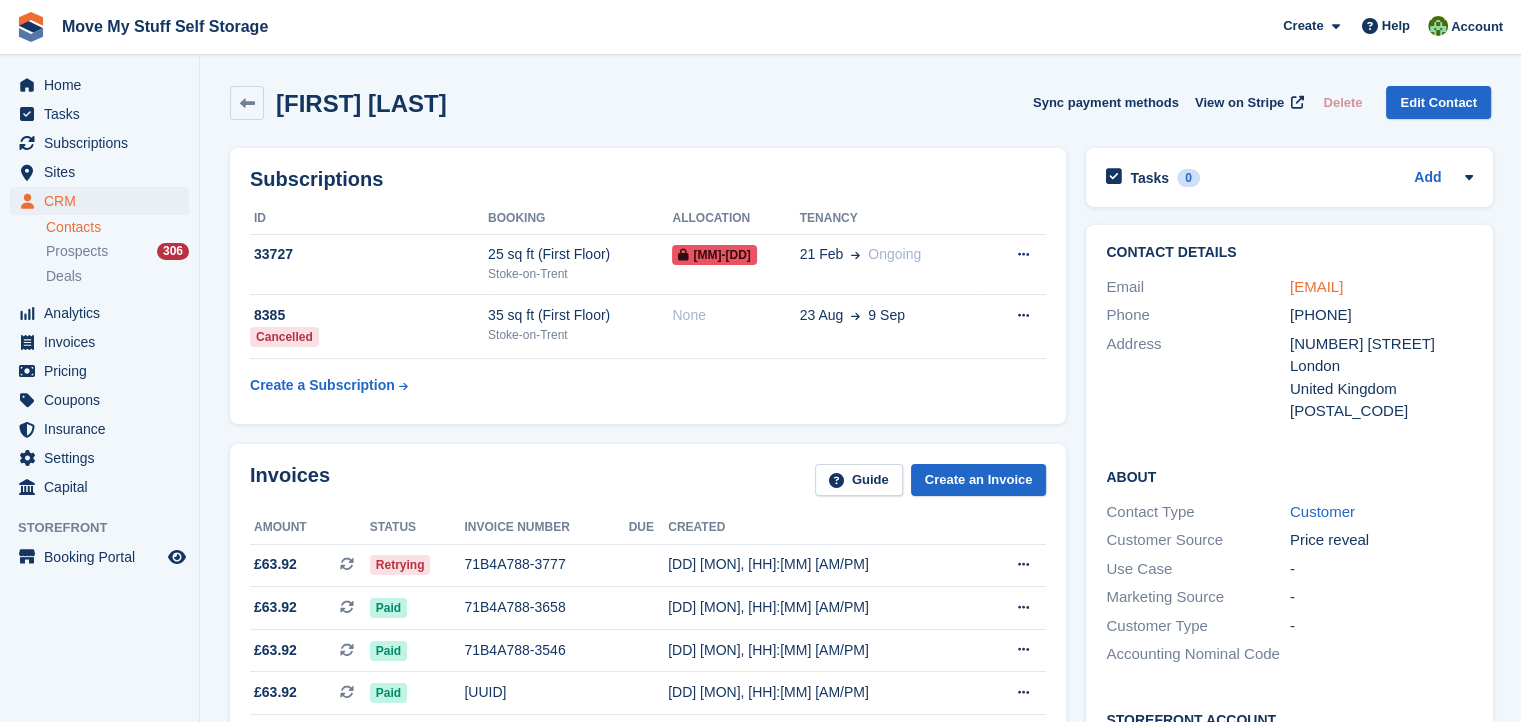 click on "meryemdag99@gmail.com" at bounding box center (1316, 286) 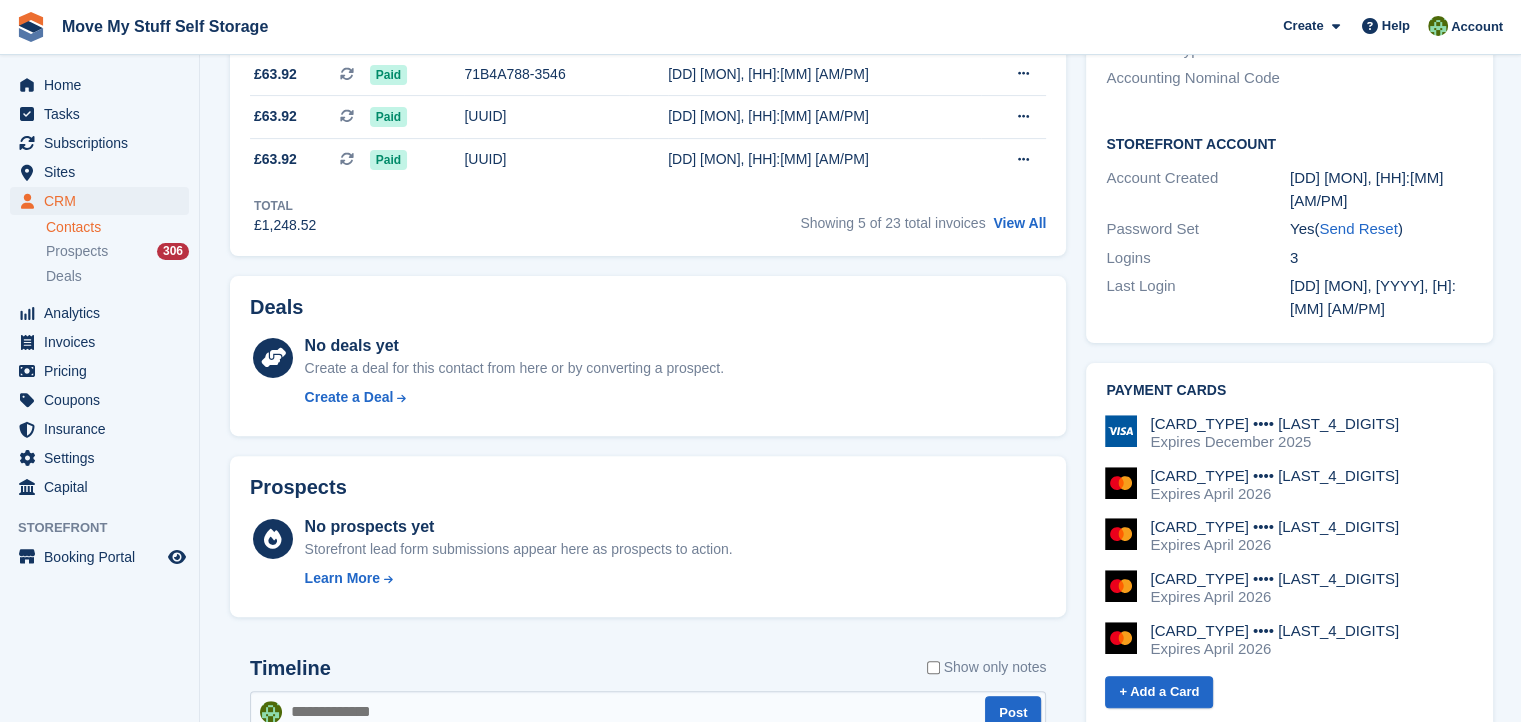 scroll, scrollTop: 628, scrollLeft: 0, axis: vertical 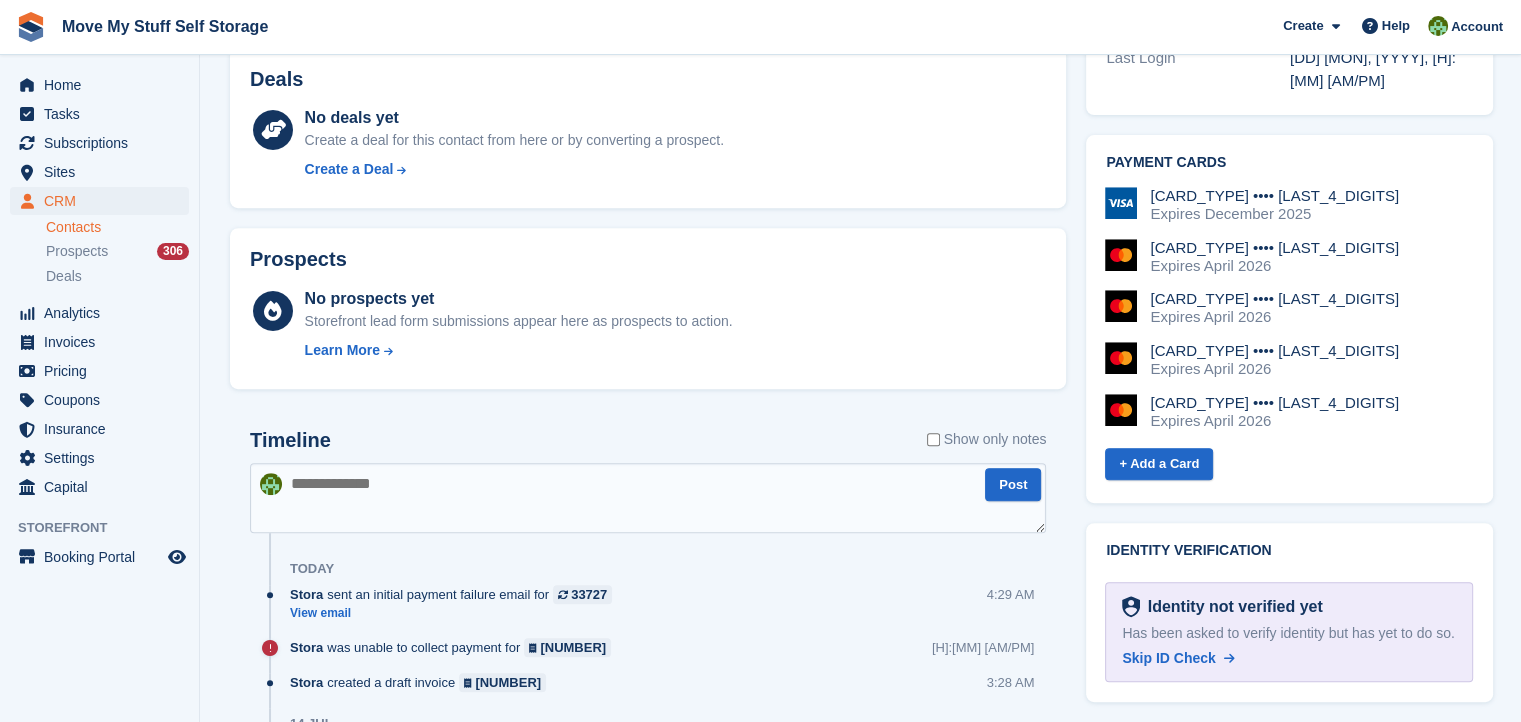 click at bounding box center (648, 498) 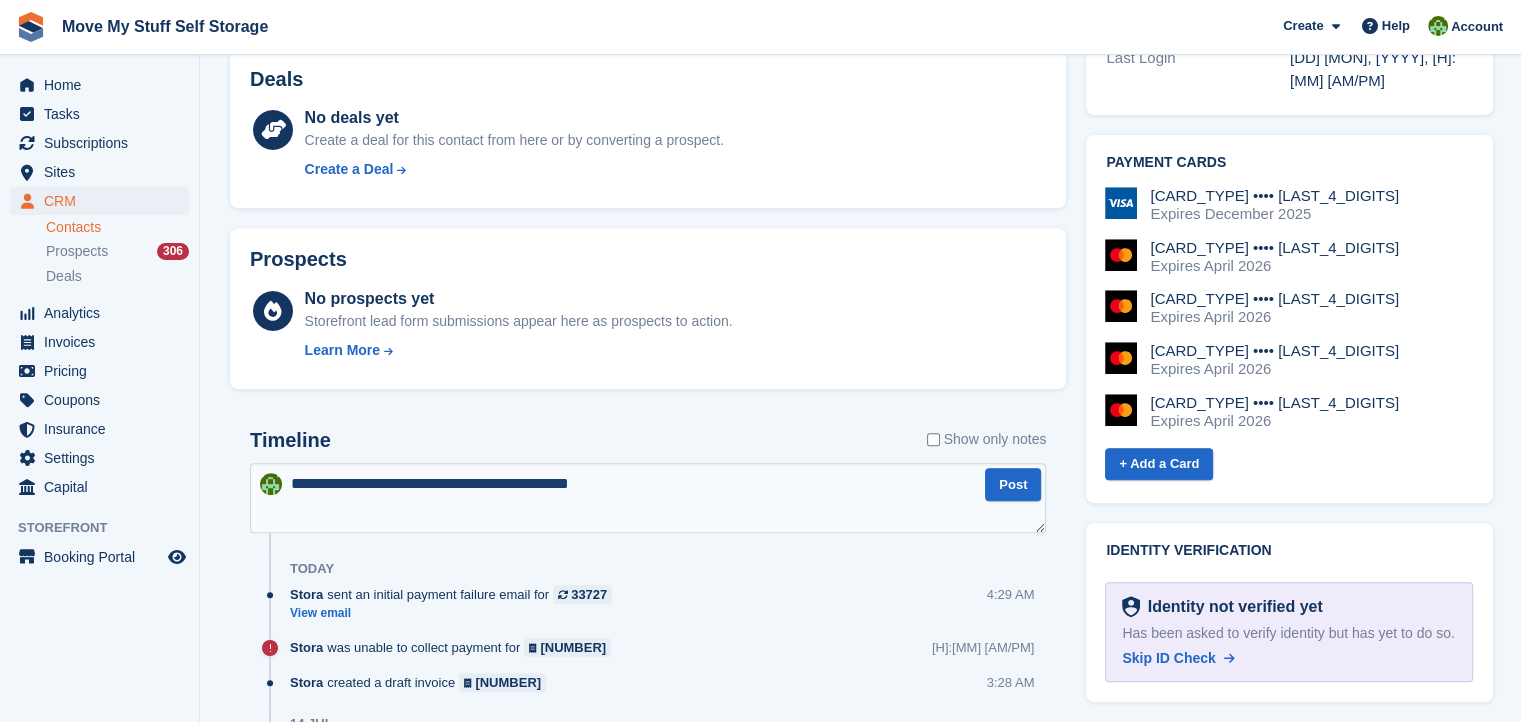 type on "**********" 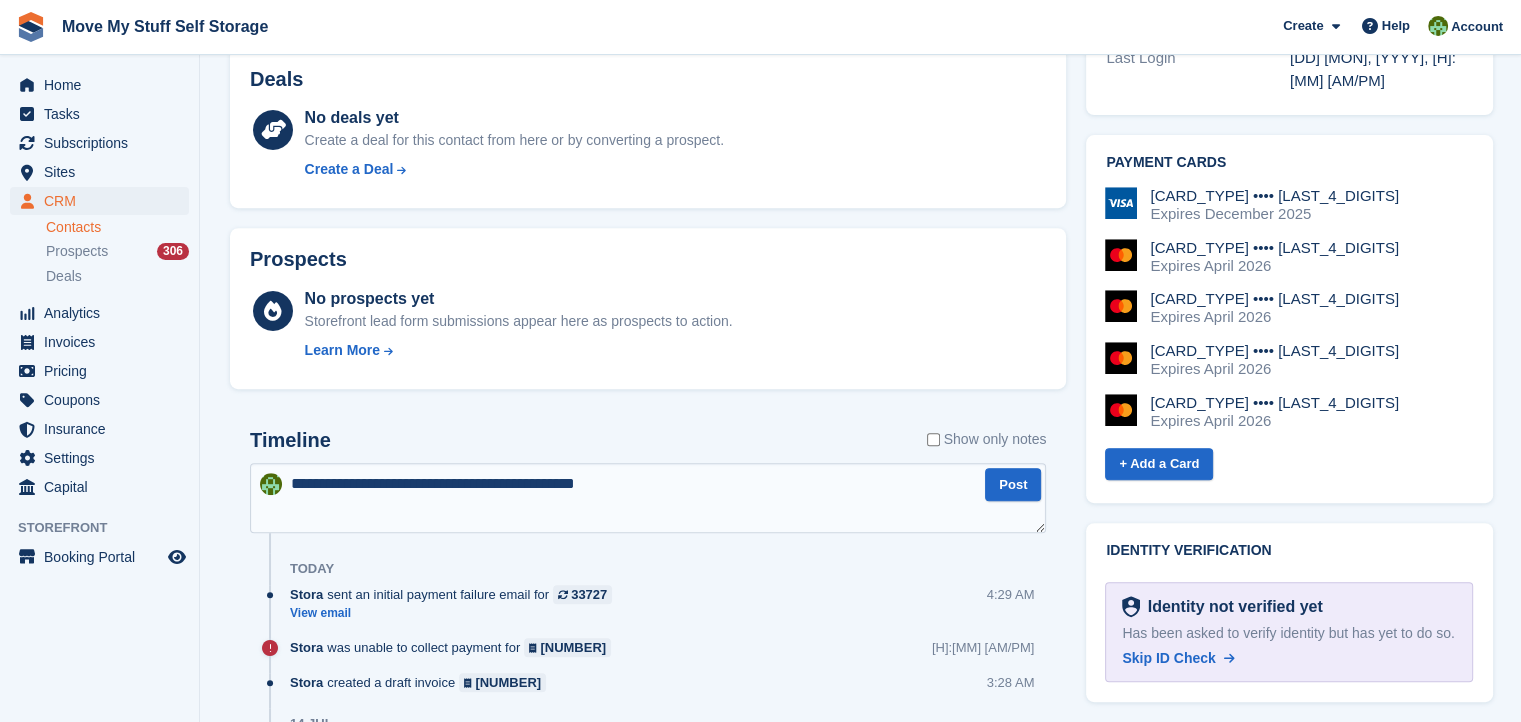 type 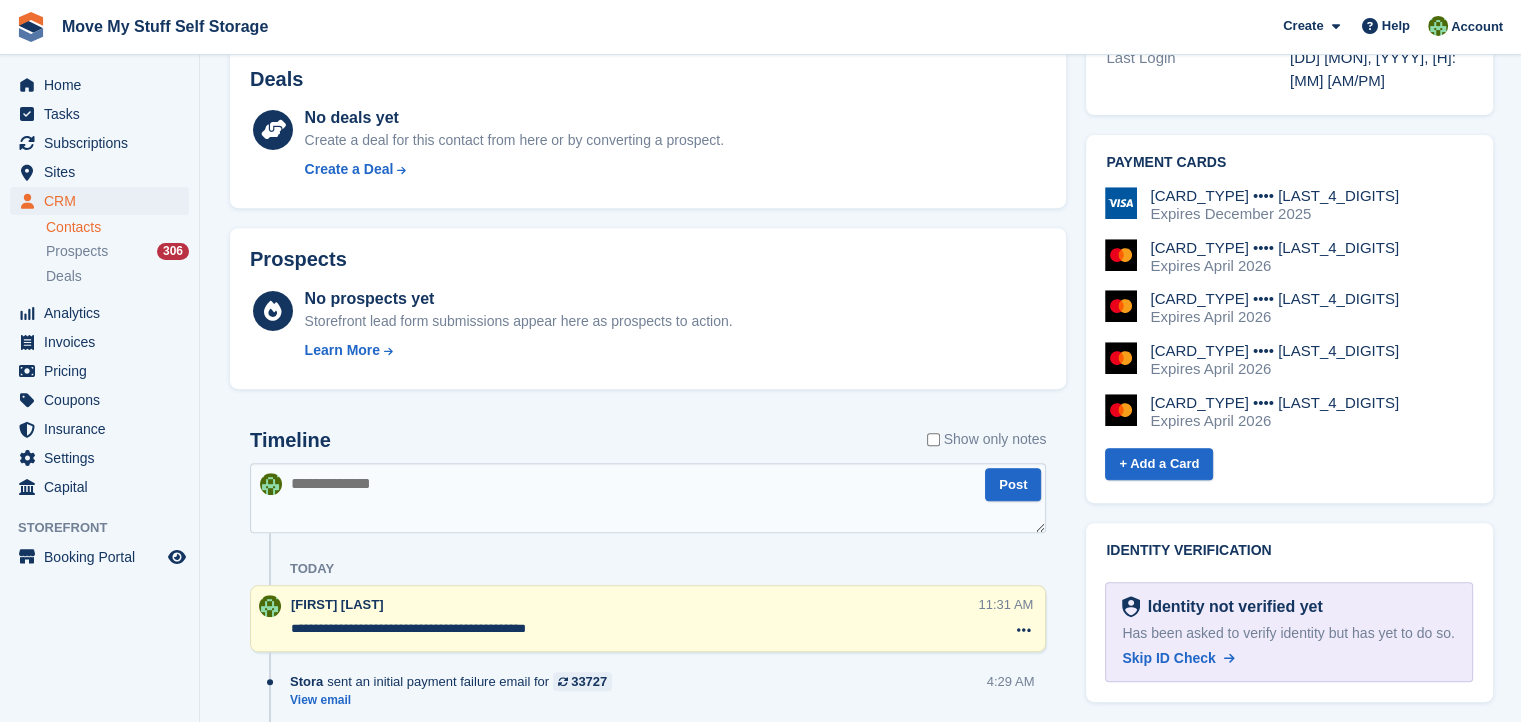scroll, scrollTop: 0, scrollLeft: 0, axis: both 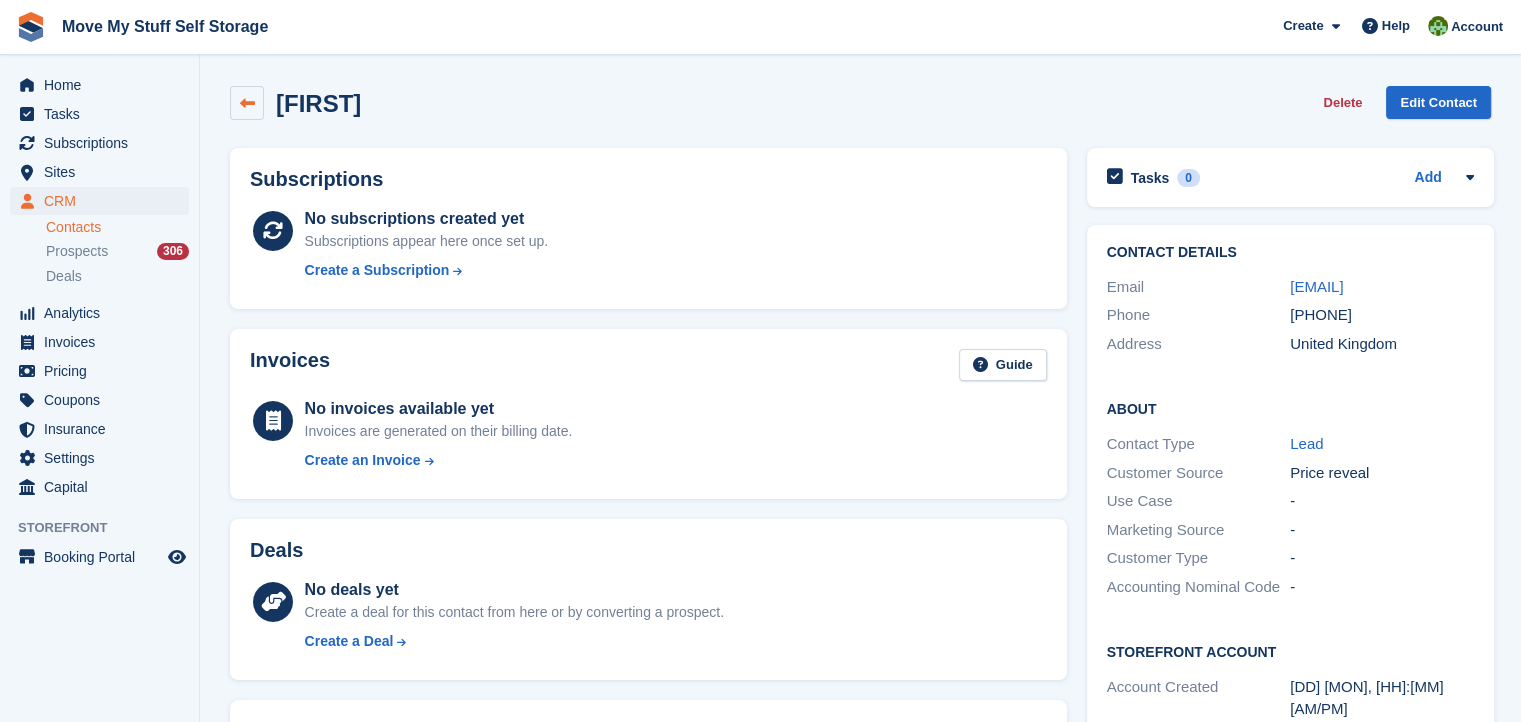 click at bounding box center [247, 103] 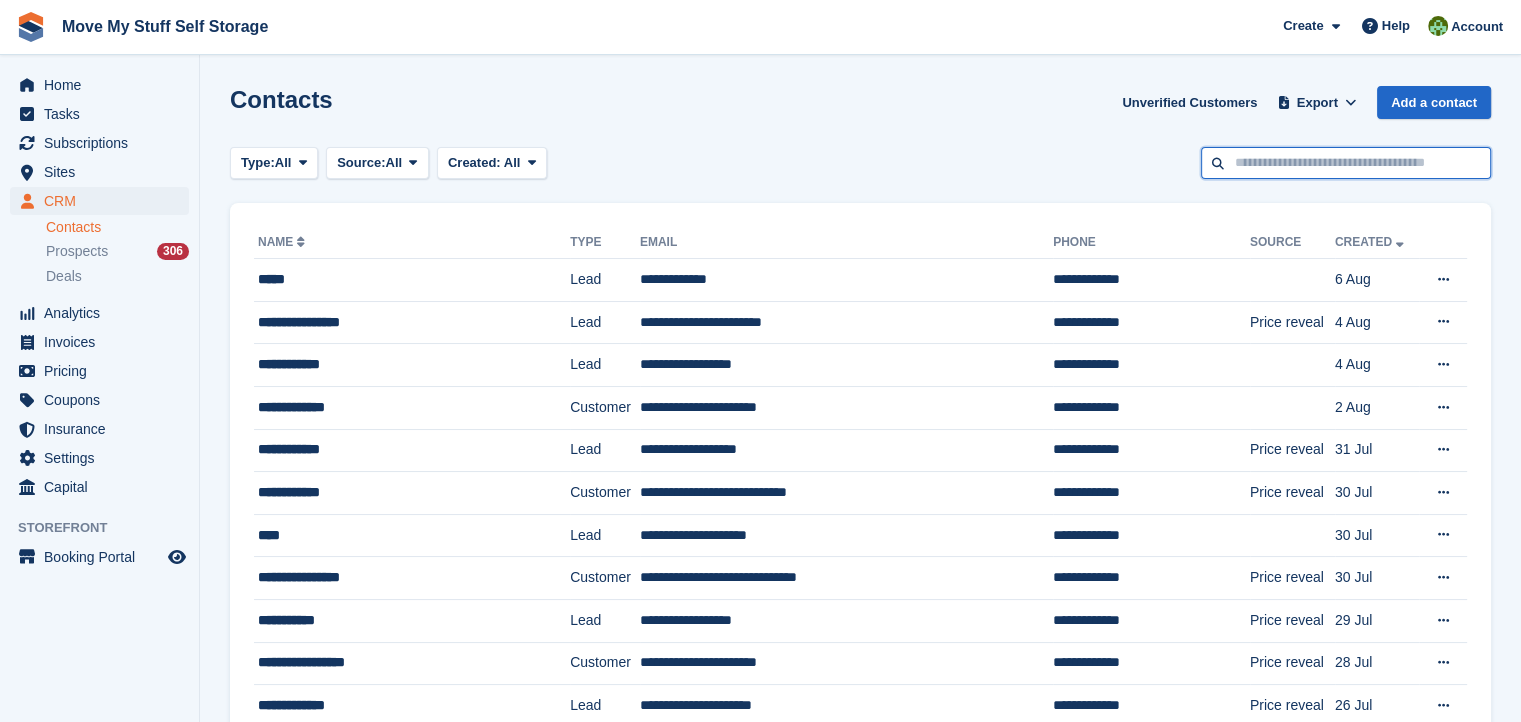 click at bounding box center (1346, 163) 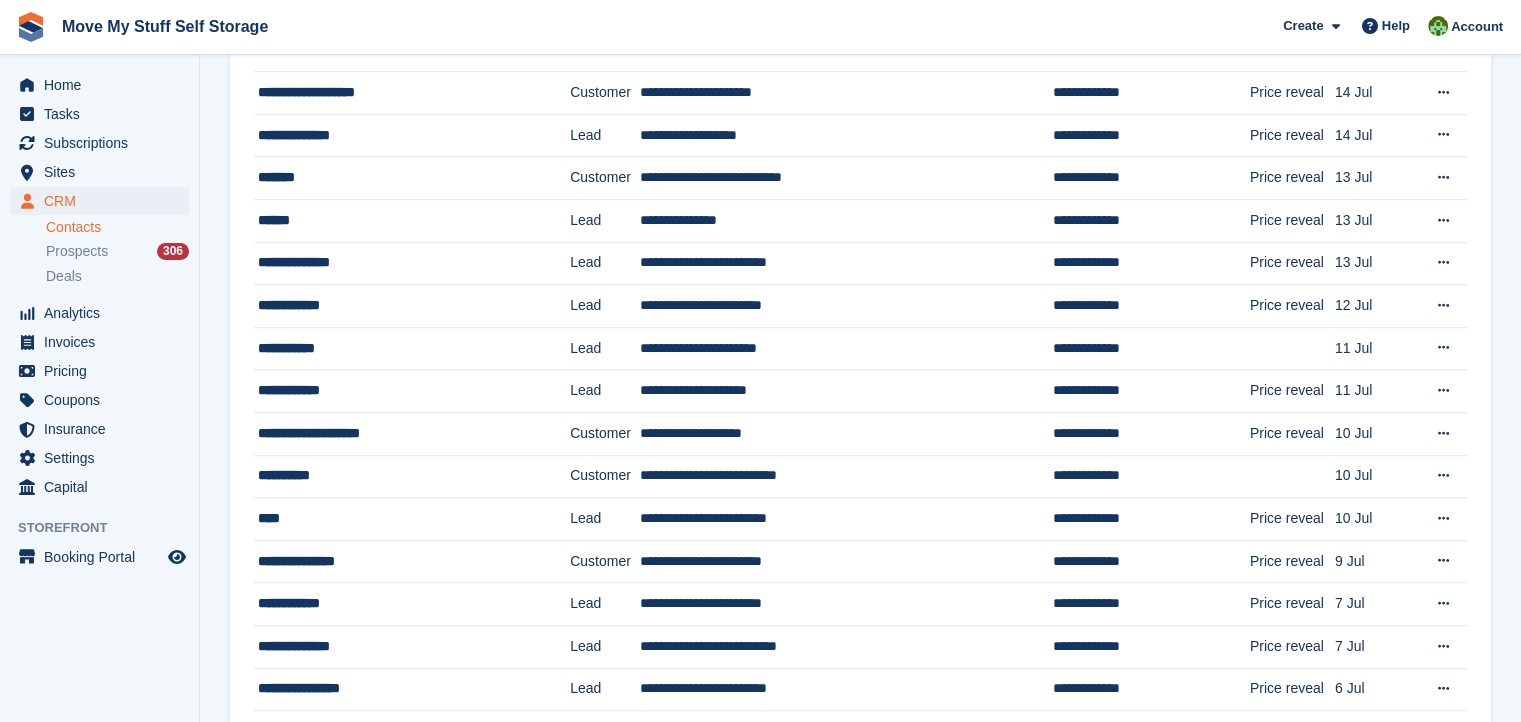 scroll, scrollTop: 0, scrollLeft: 0, axis: both 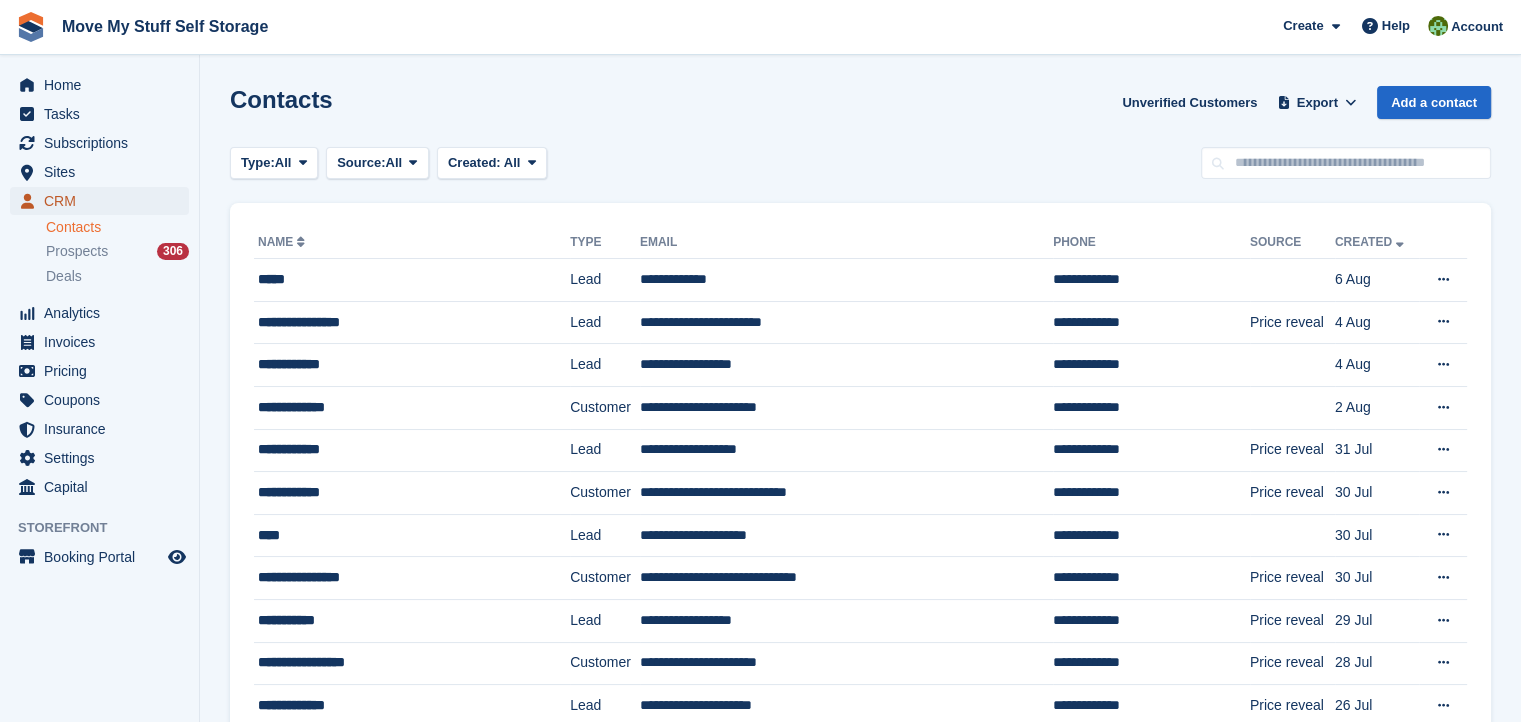 click on "CRM" at bounding box center (104, 201) 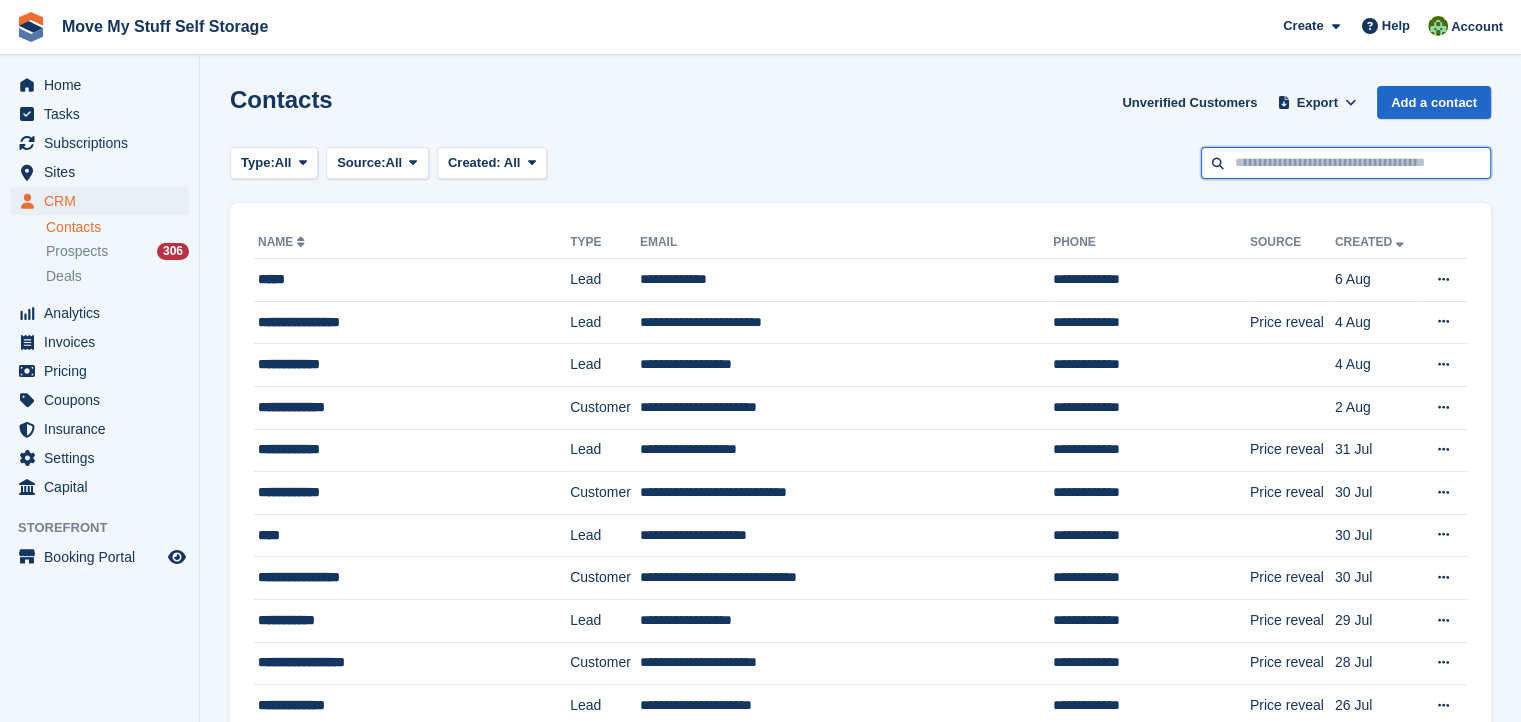 click at bounding box center (1346, 163) 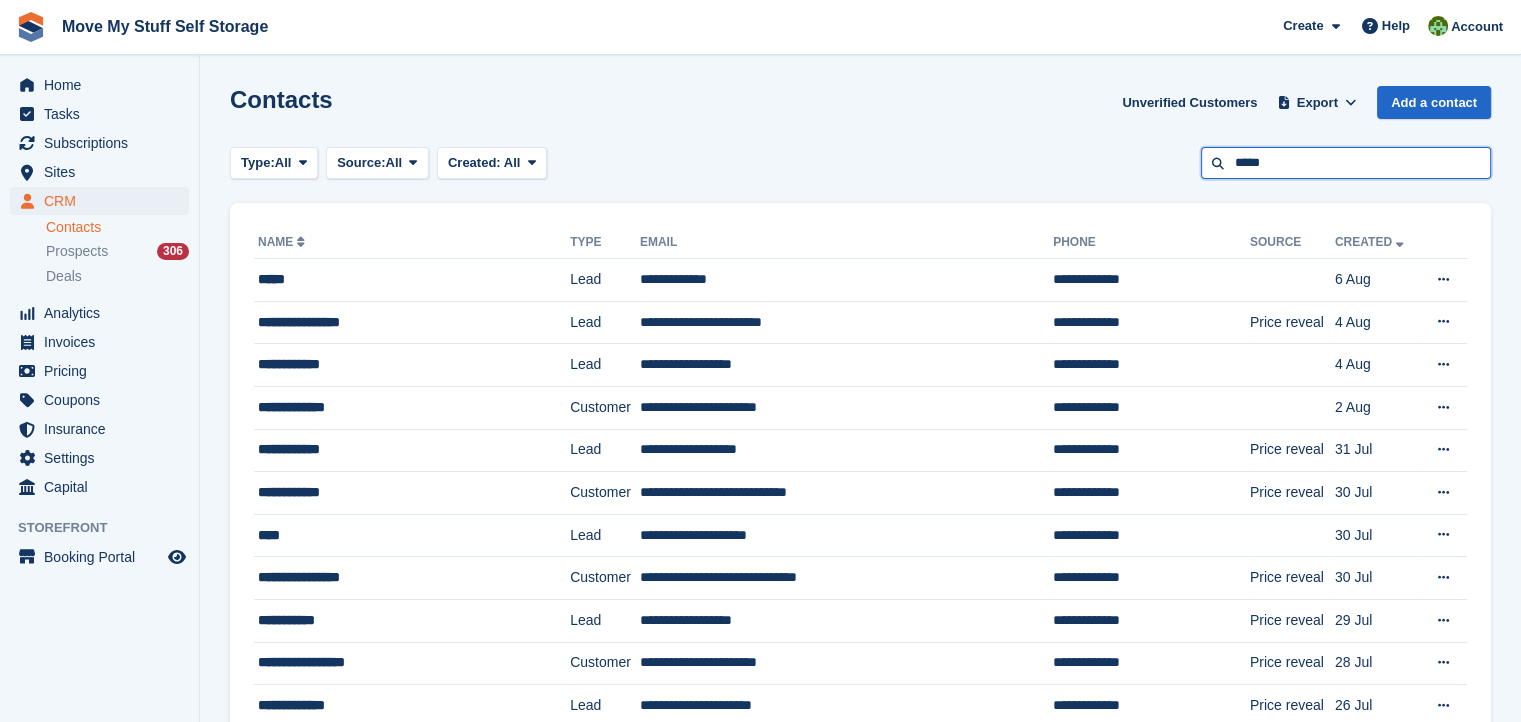 type on "*****" 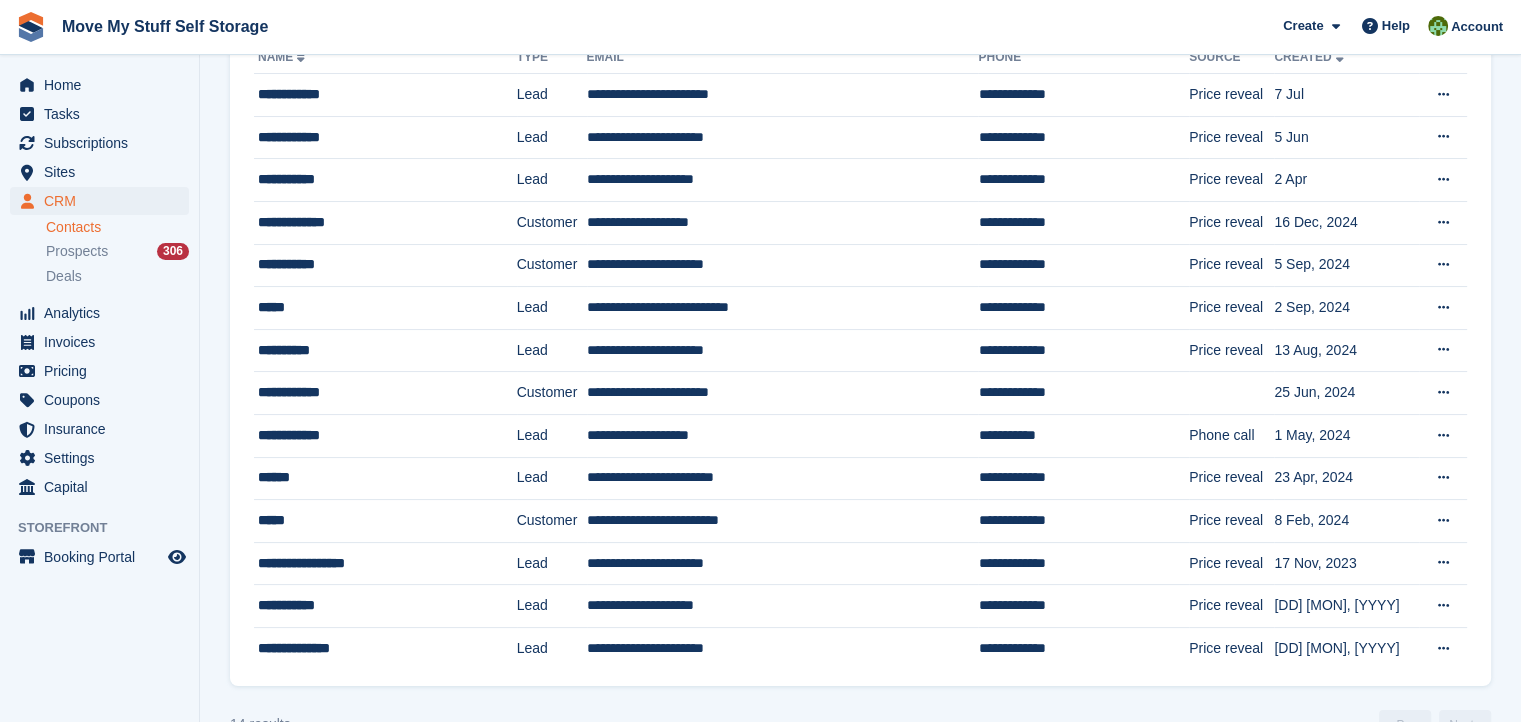 scroll, scrollTop: 0, scrollLeft: 0, axis: both 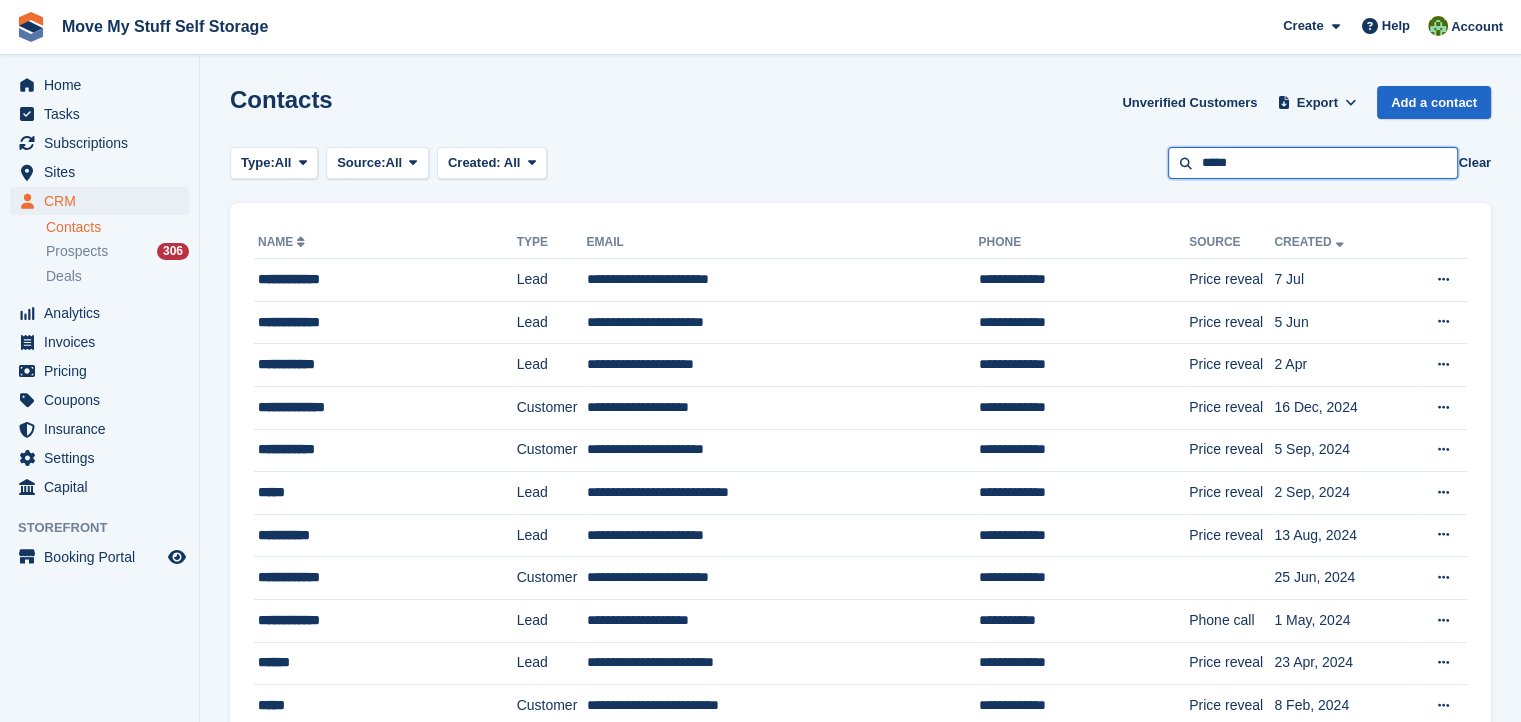 click on "*****" at bounding box center (1313, 163) 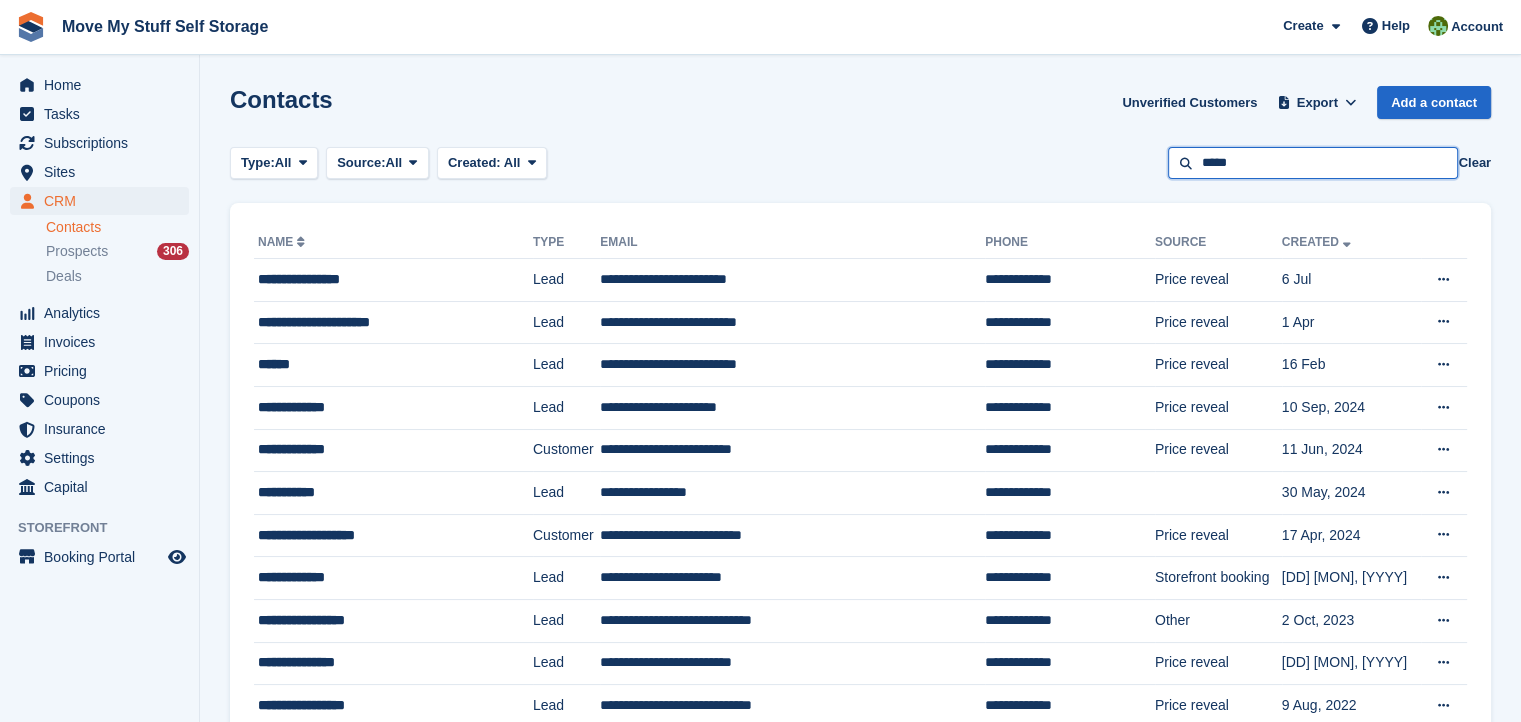 click on "*****" at bounding box center [1313, 163] 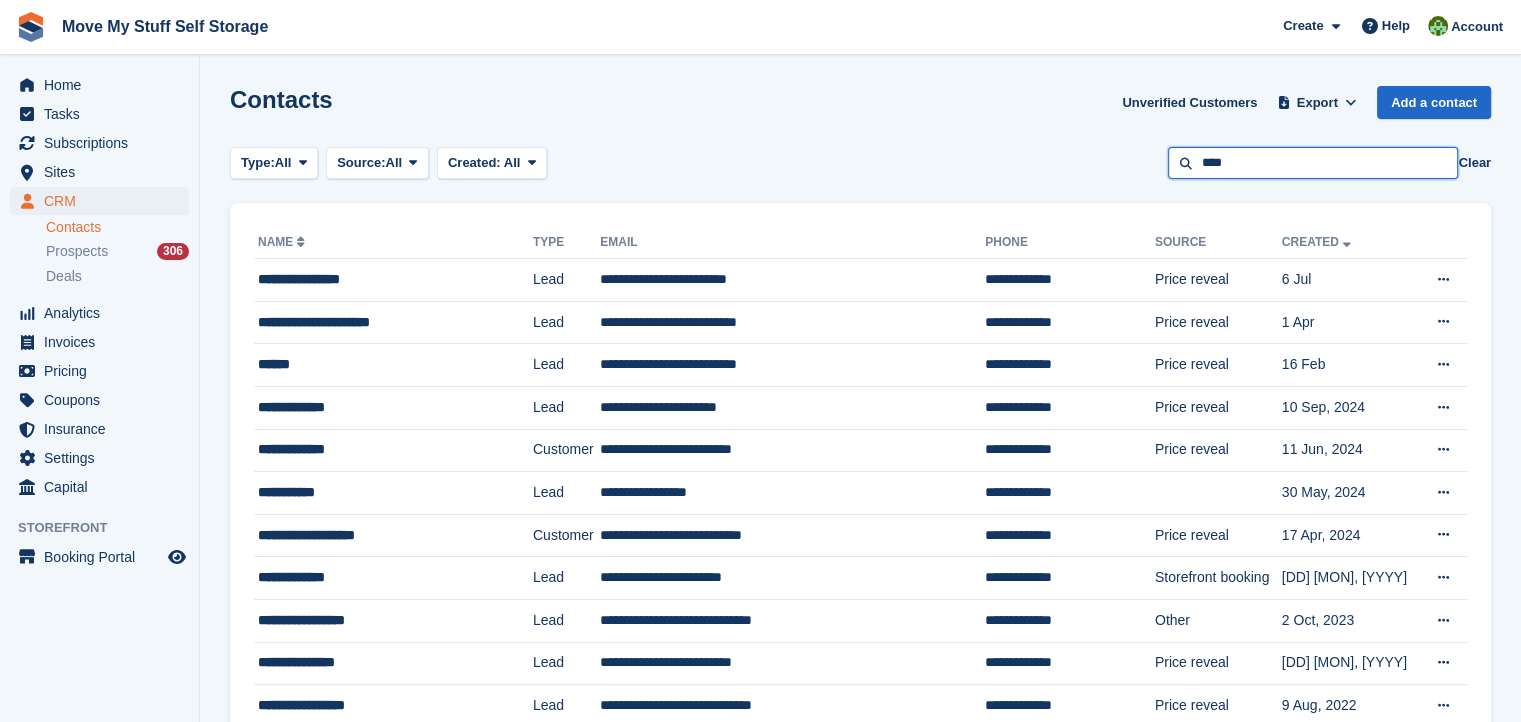 type on "*****" 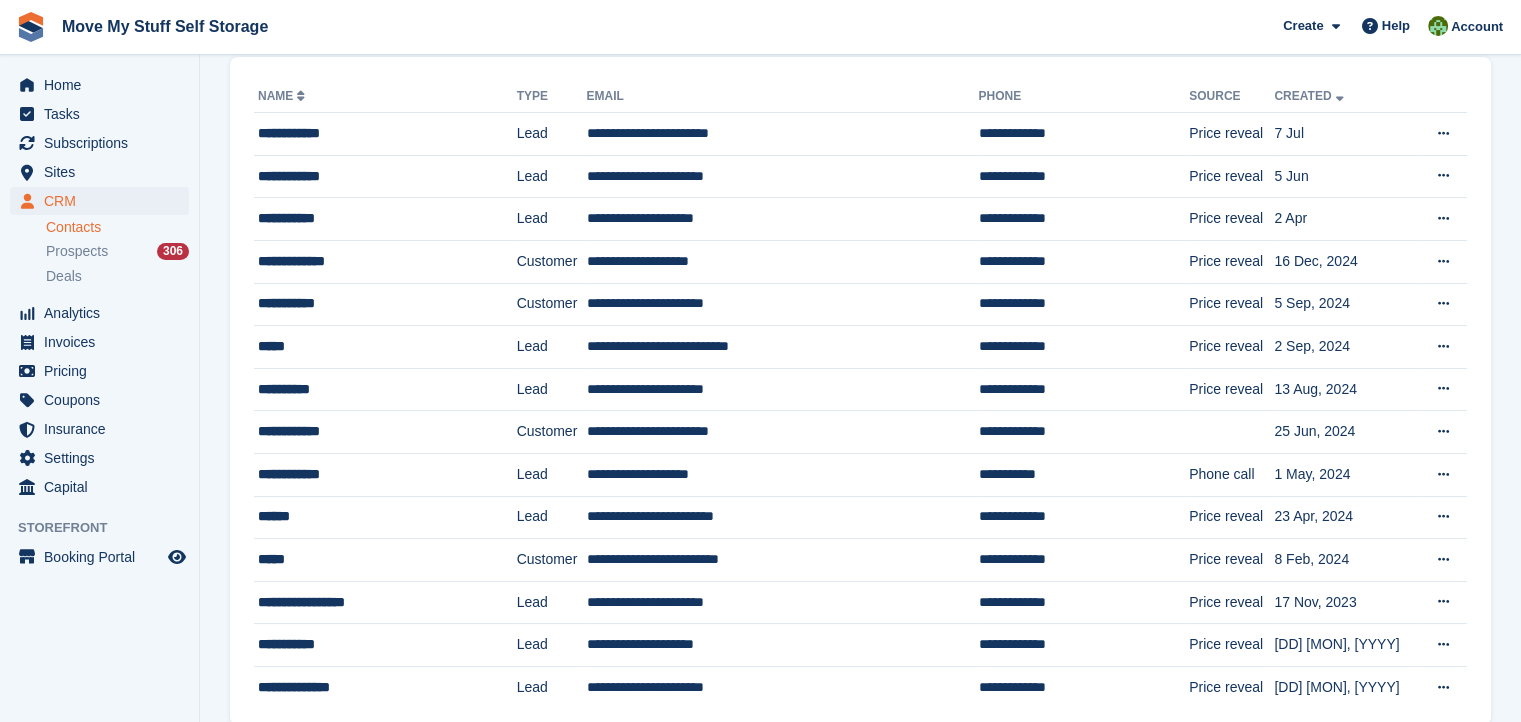 scroll, scrollTop: 188, scrollLeft: 0, axis: vertical 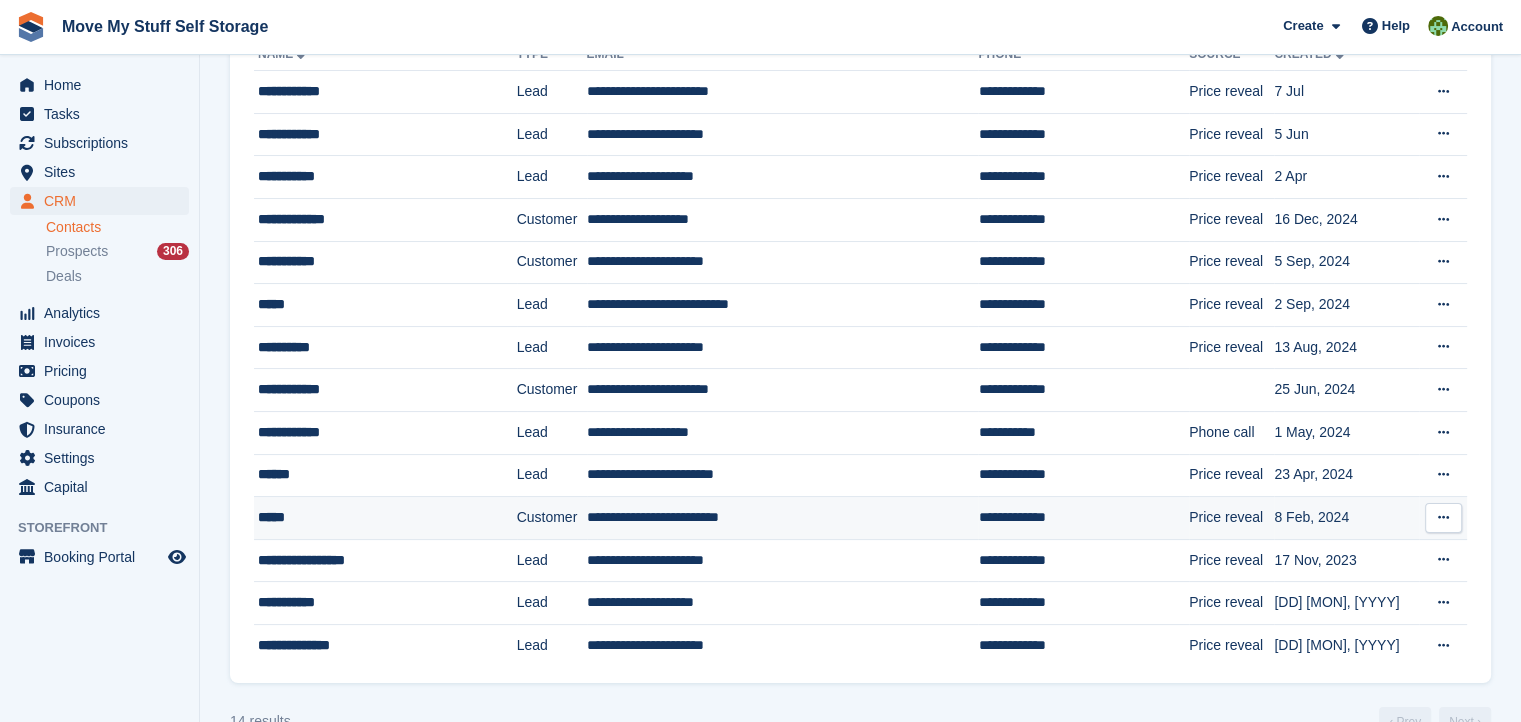 click on "Customer" at bounding box center (552, 518) 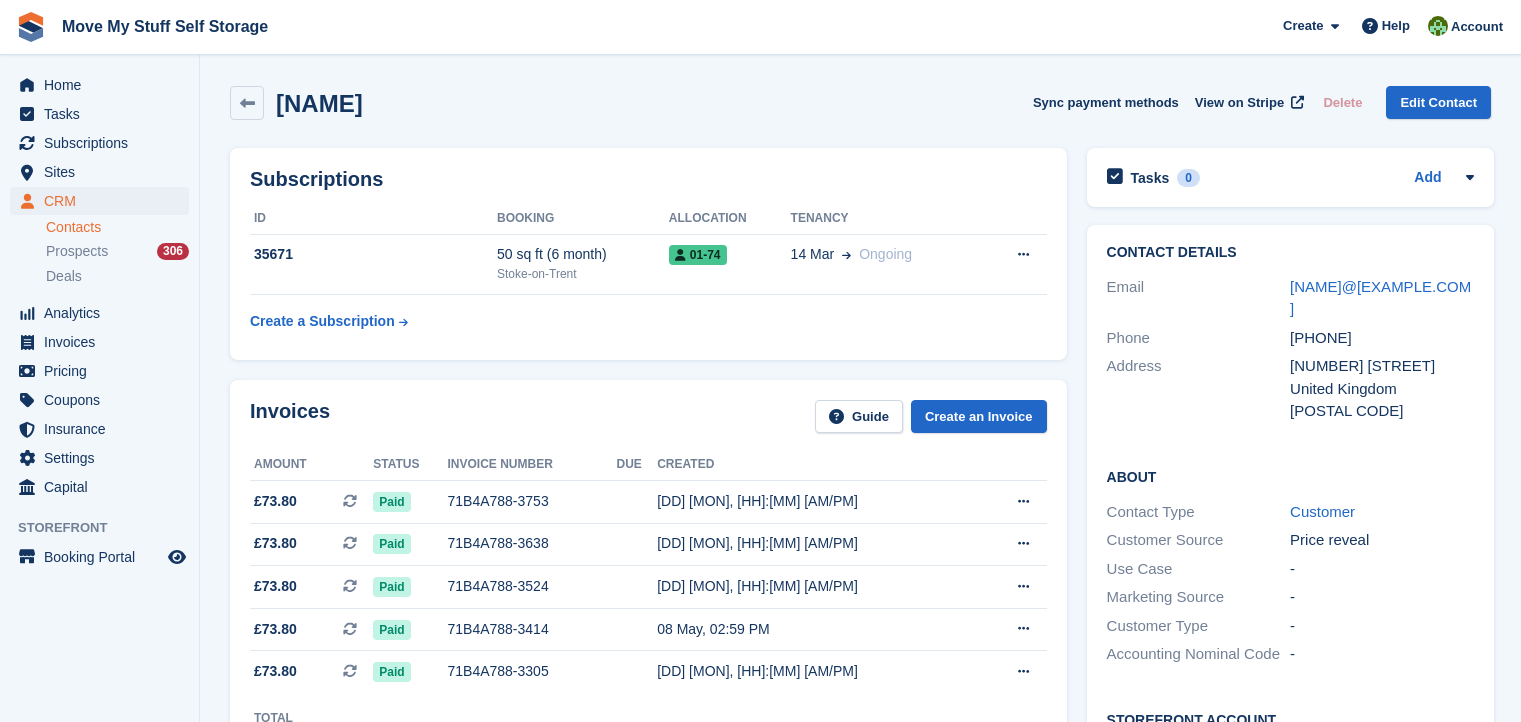 scroll, scrollTop: 0, scrollLeft: 0, axis: both 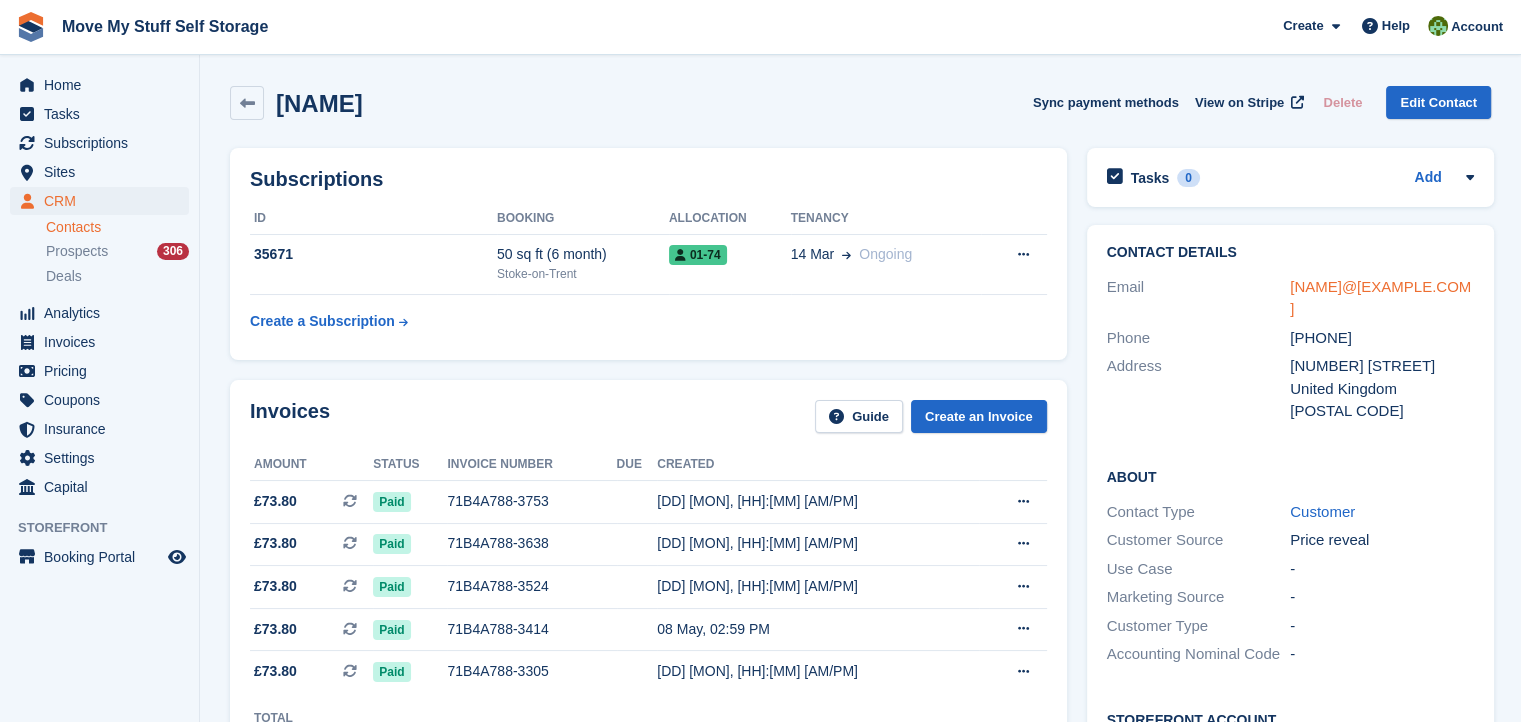 click on "[NAME]@[EXAMPLE.COM]" at bounding box center (1380, 298) 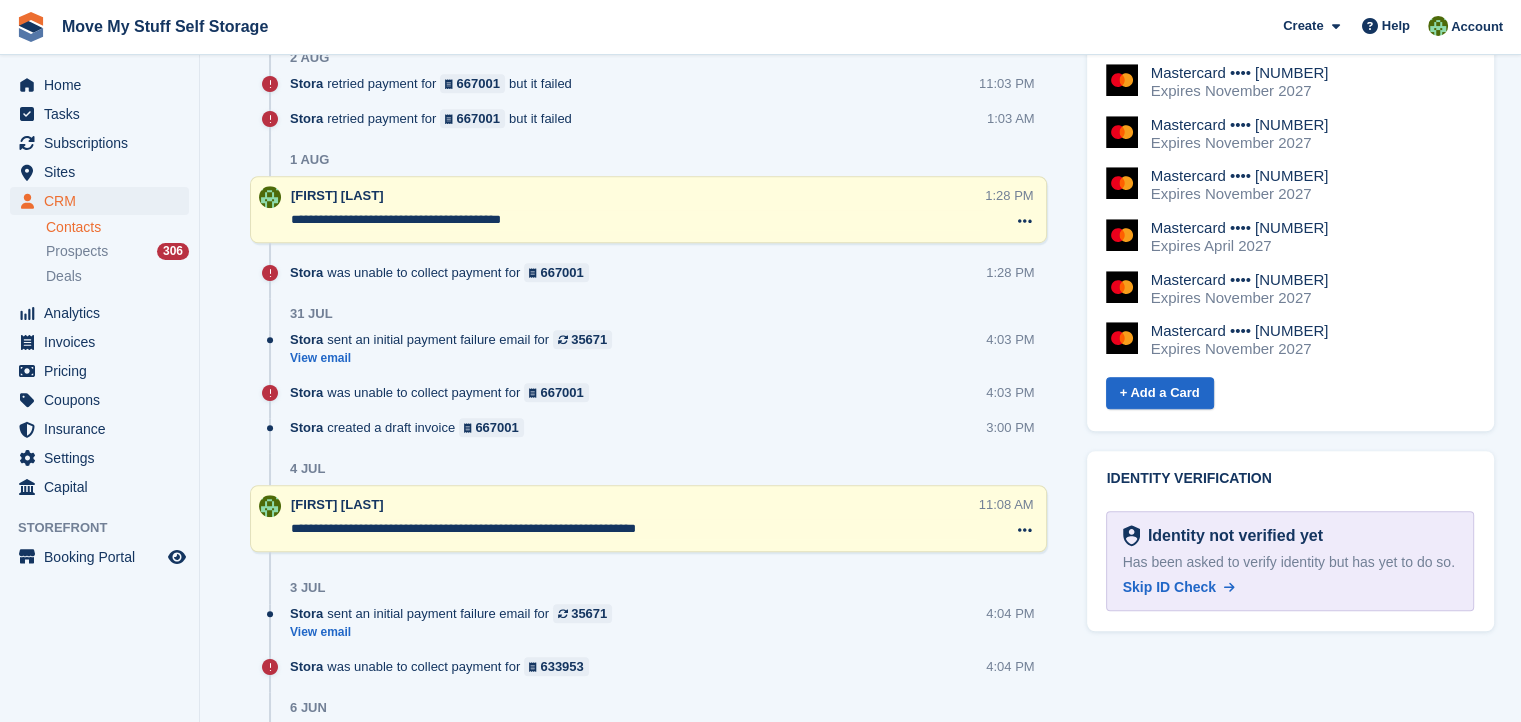 scroll, scrollTop: 1825, scrollLeft: 0, axis: vertical 